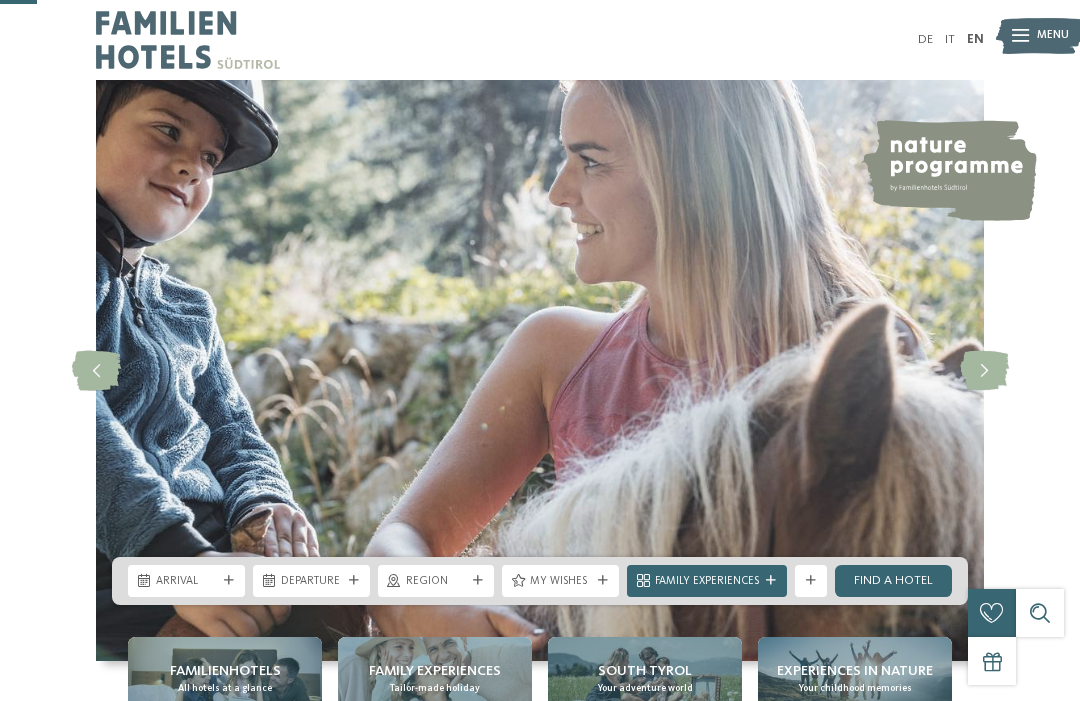 scroll, scrollTop: 247, scrollLeft: 0, axis: vertical 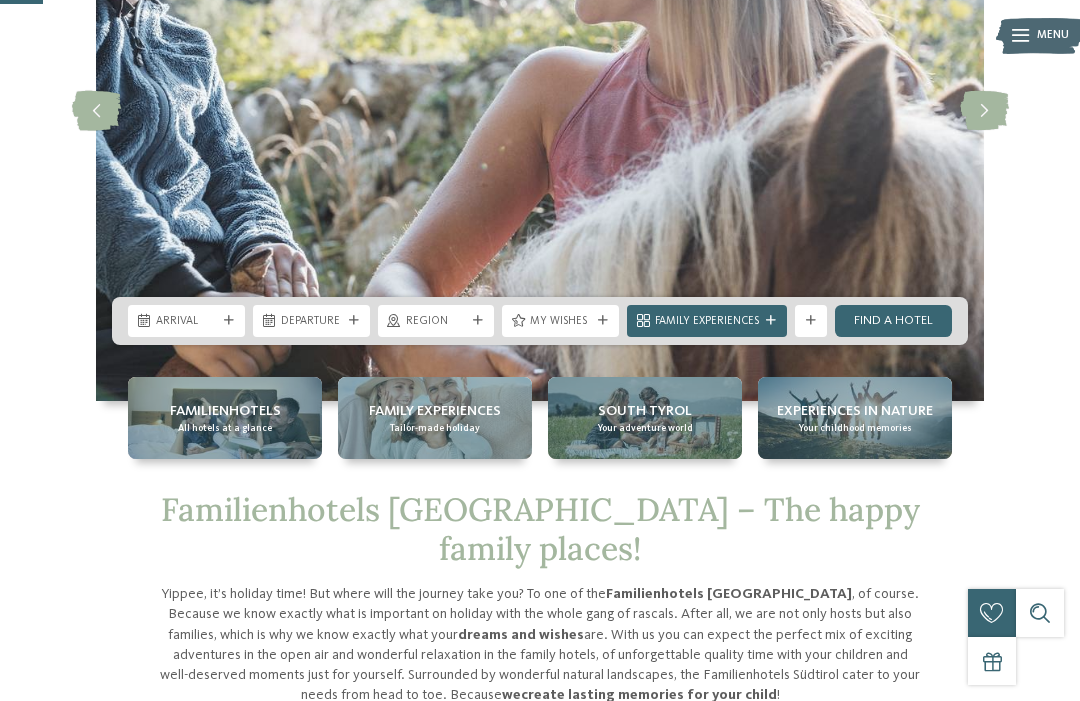 click on "My wishes" at bounding box center (560, 321) 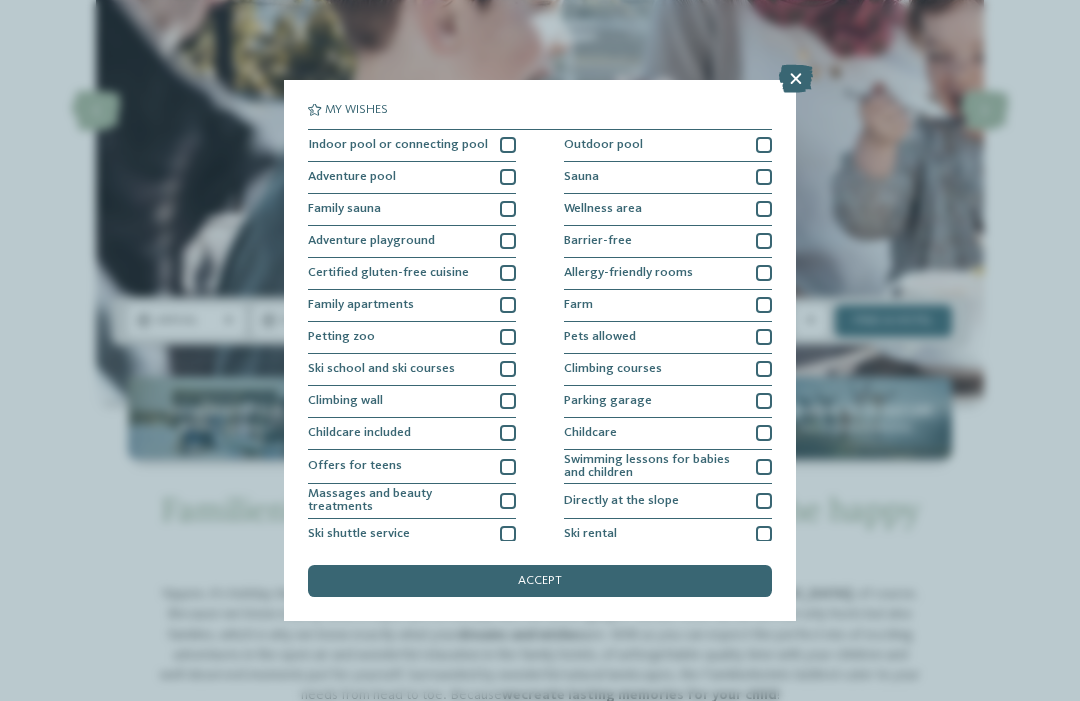 click at bounding box center (508, 369) 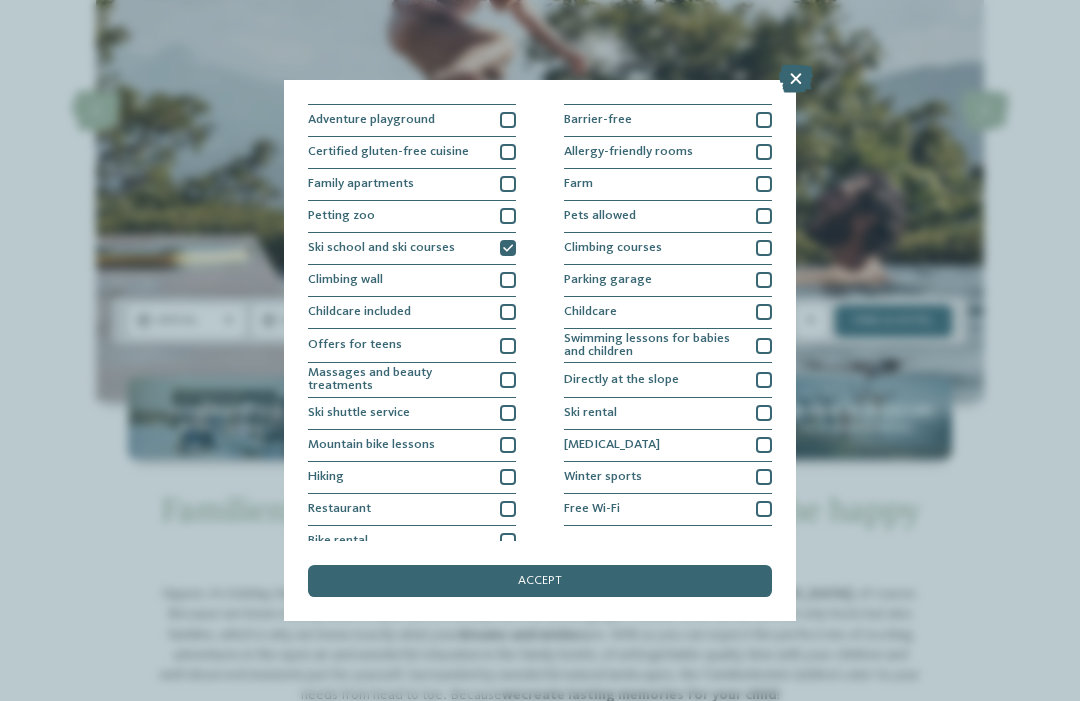 scroll, scrollTop: 122, scrollLeft: 0, axis: vertical 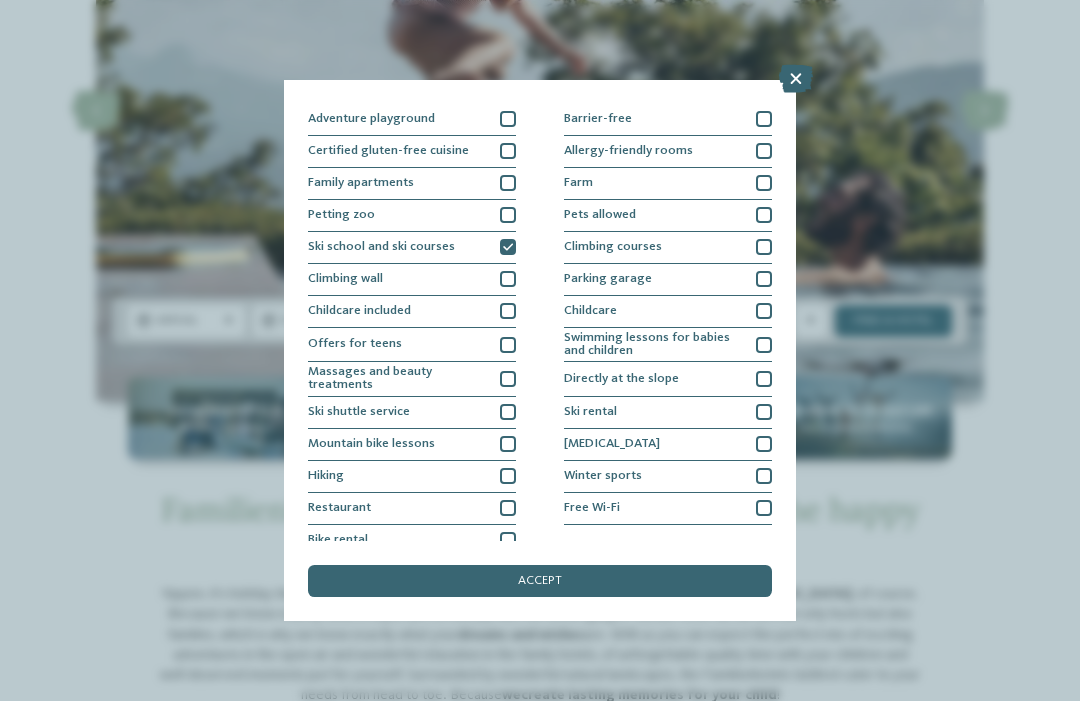 click at bounding box center (764, 311) 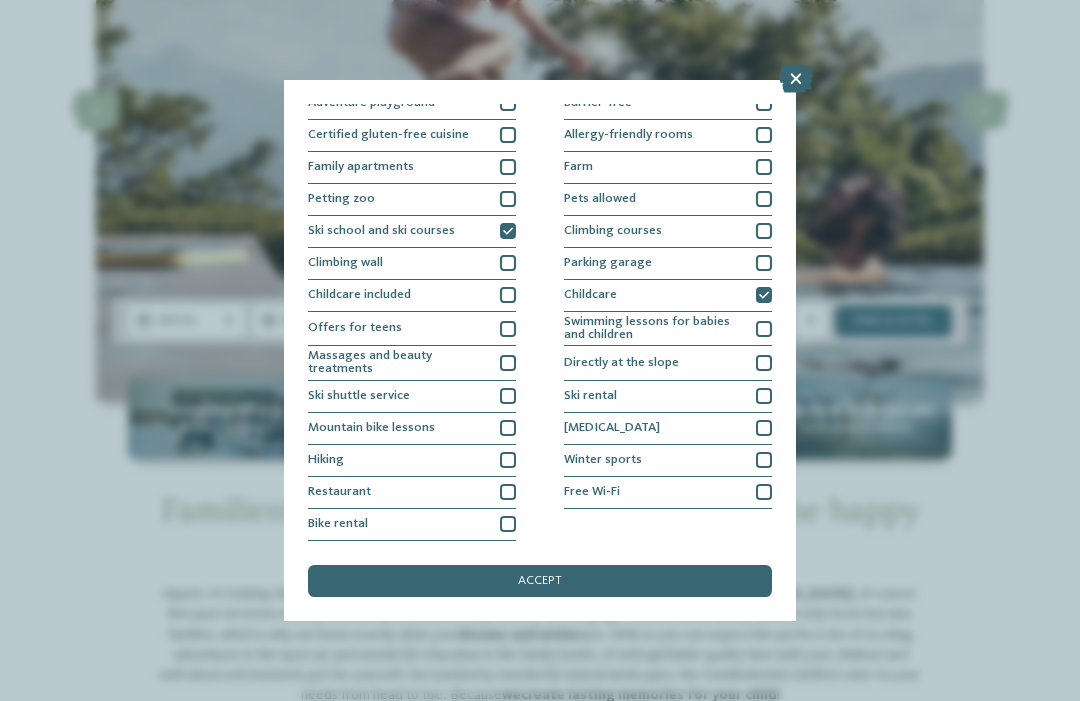 scroll, scrollTop: 224, scrollLeft: 0, axis: vertical 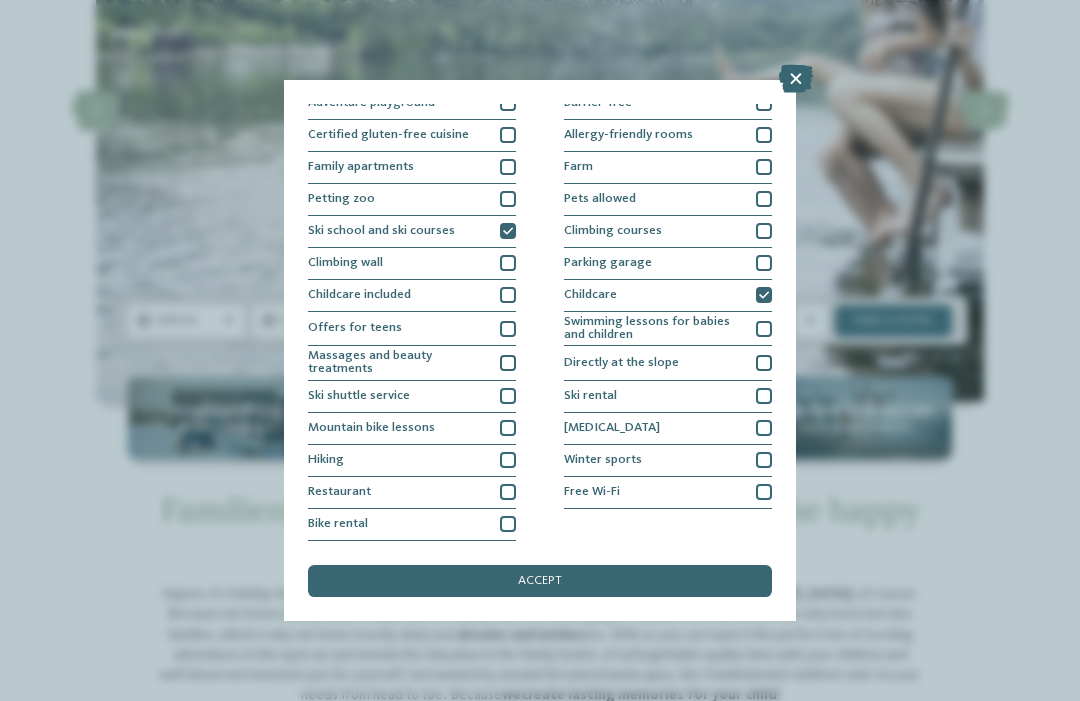 click at bounding box center (508, 295) 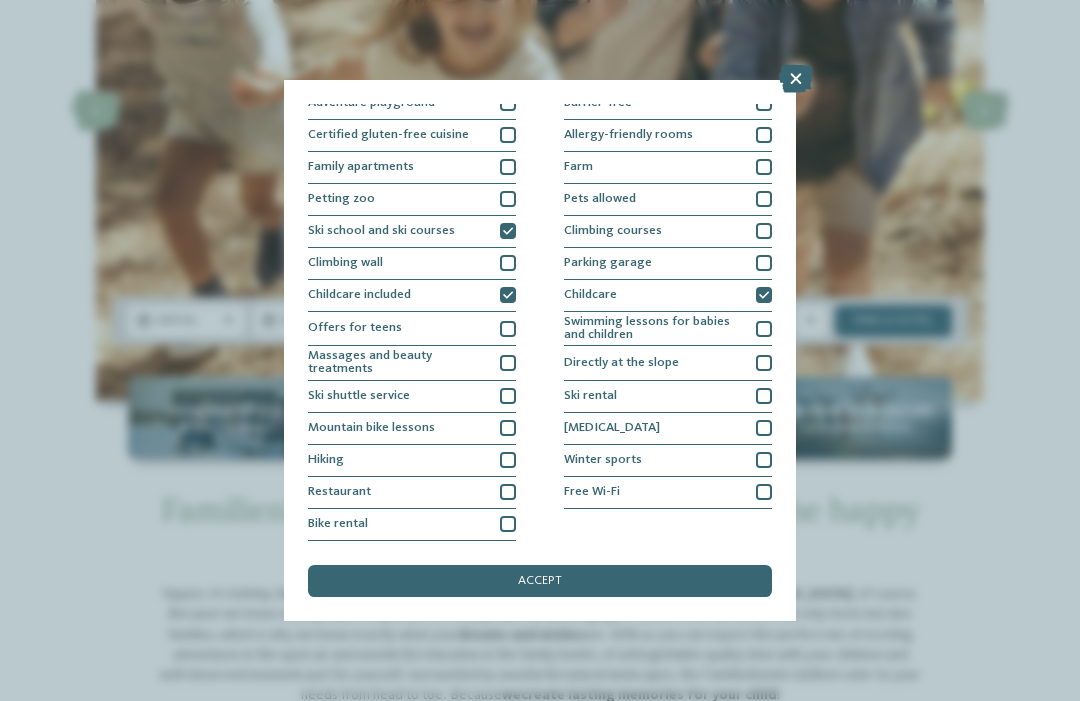scroll, scrollTop: 289, scrollLeft: 0, axis: vertical 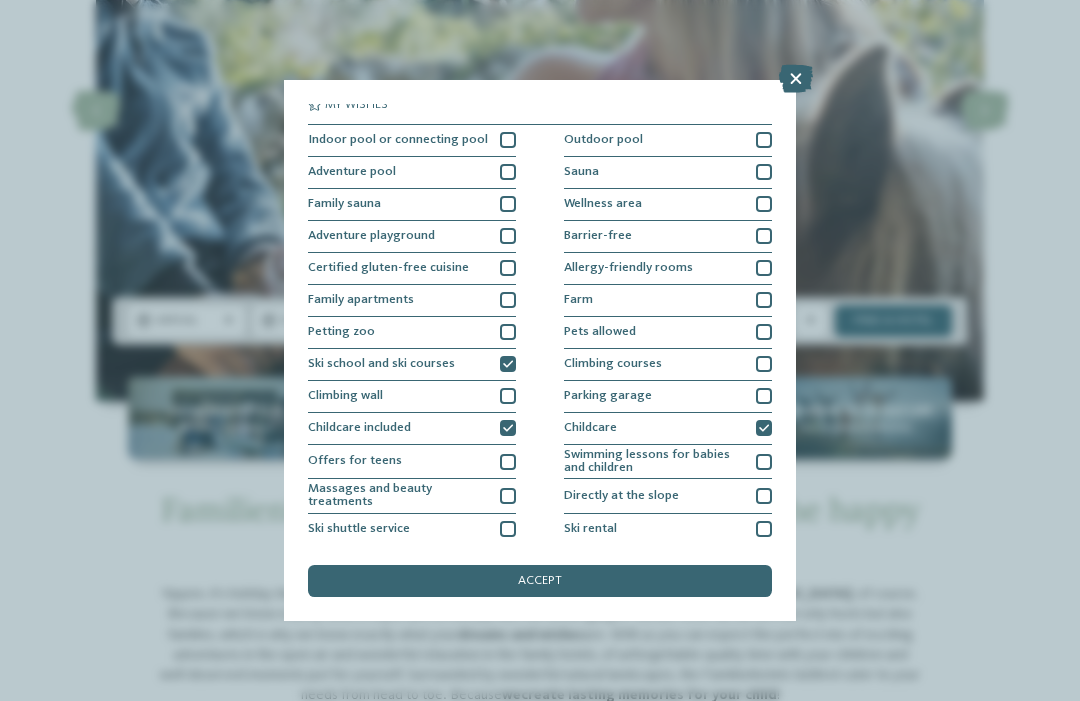 click on "accept" at bounding box center (540, 581) 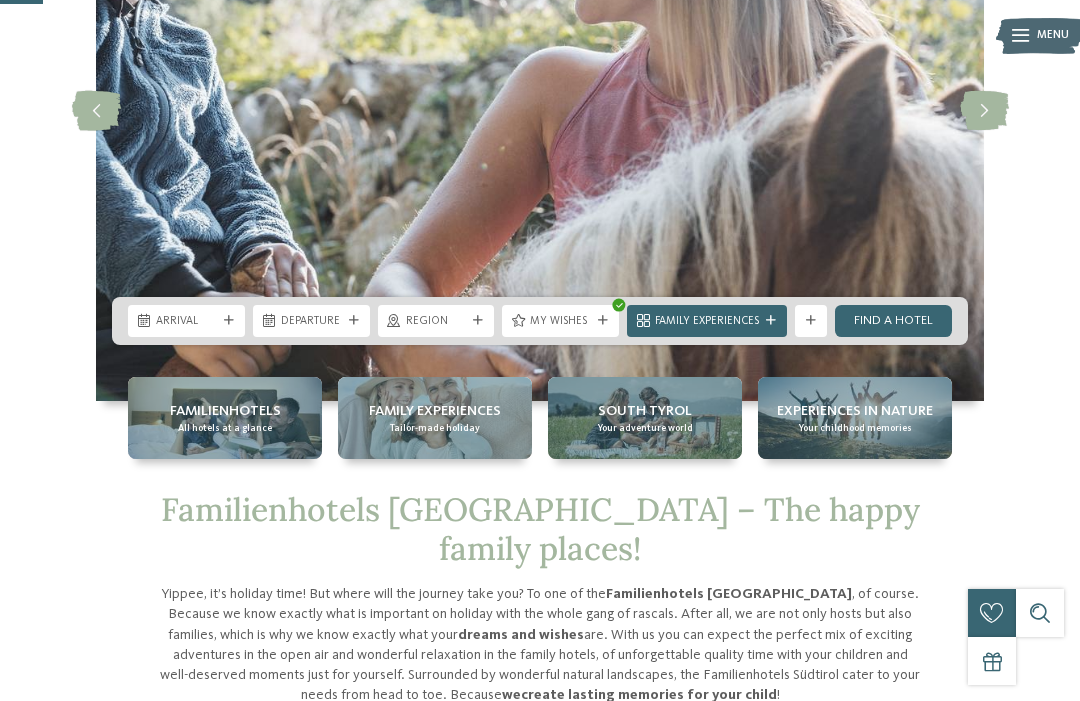 click on "Arrival" at bounding box center [186, 321] 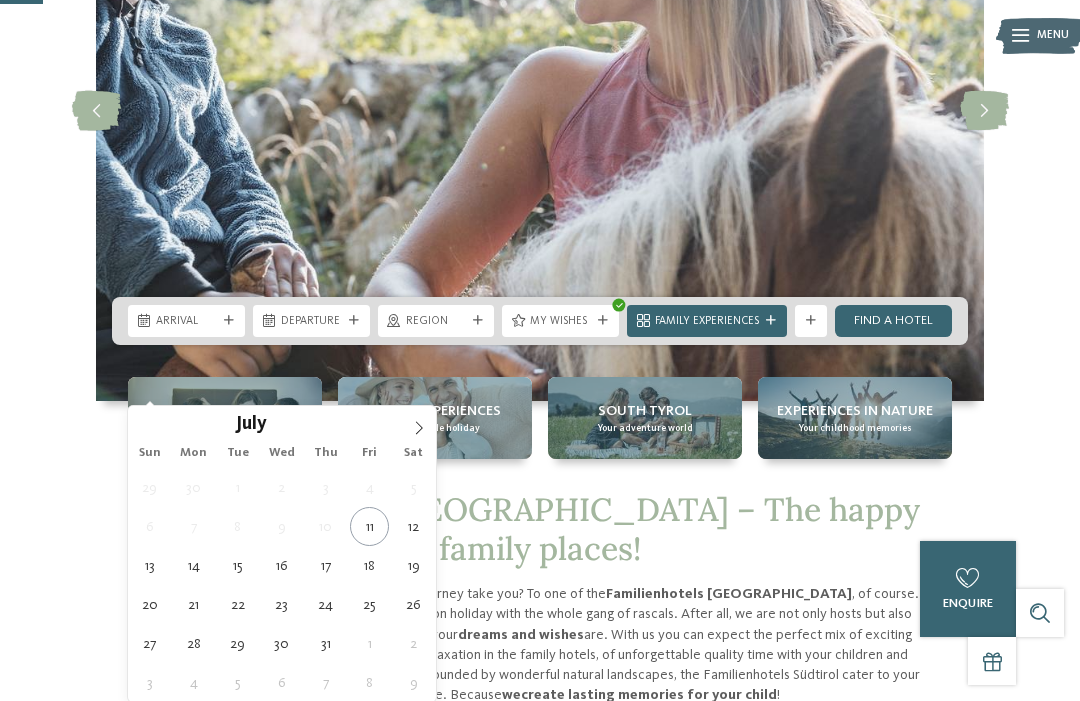 click at bounding box center (419, 423) 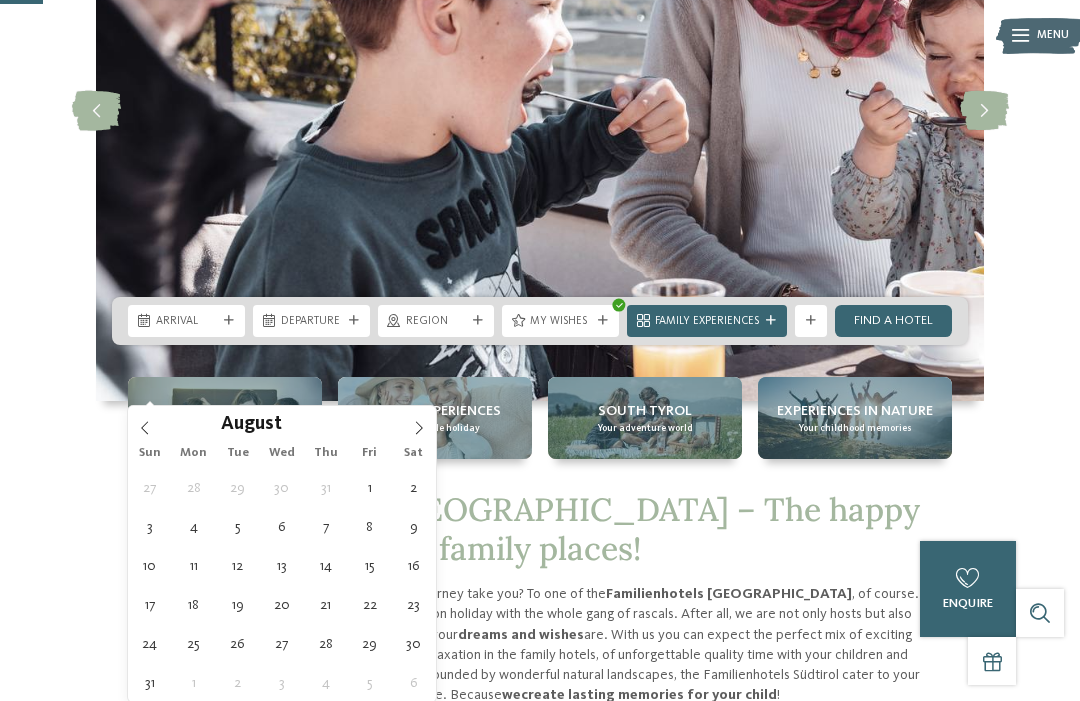 click 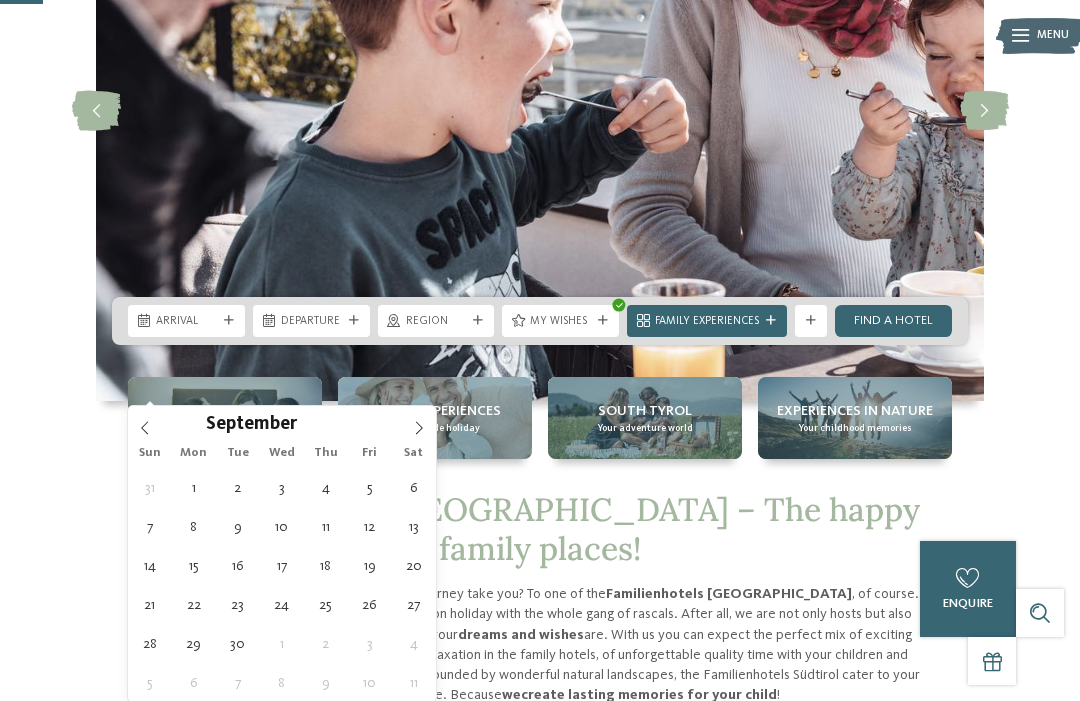 click 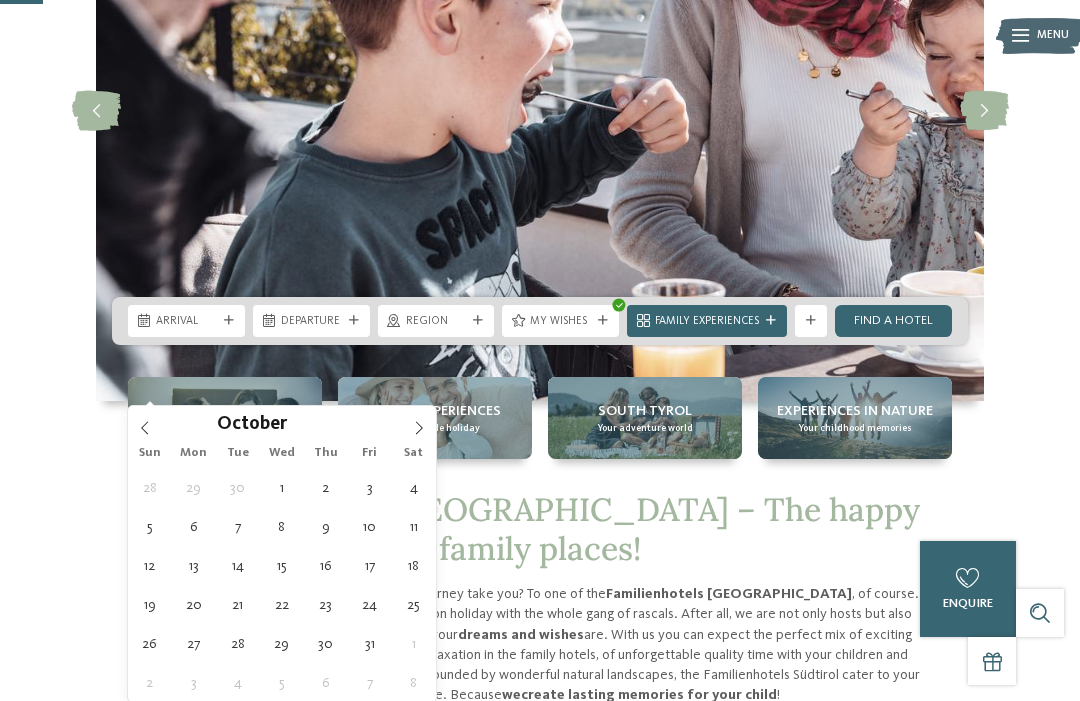 click 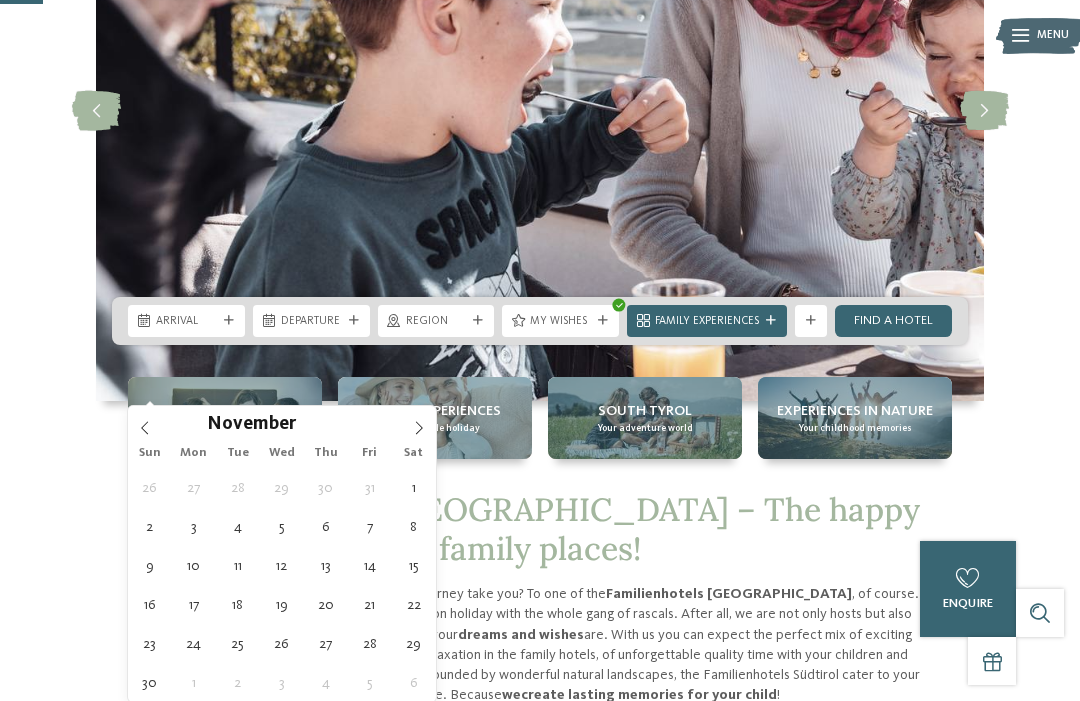click 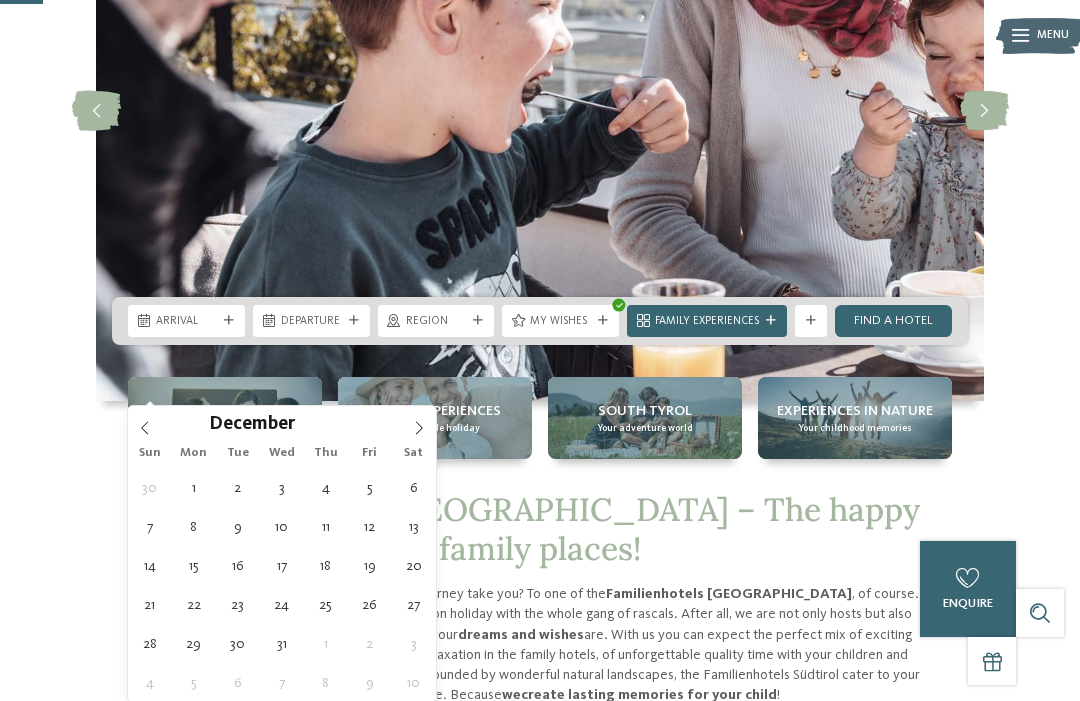 click 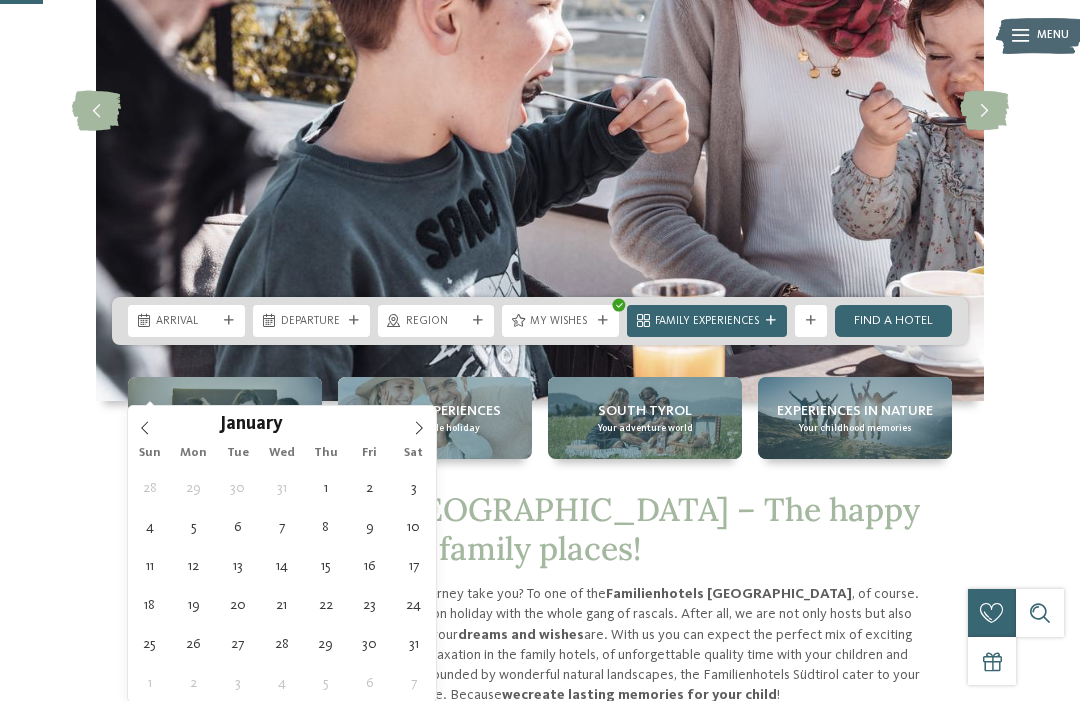 click 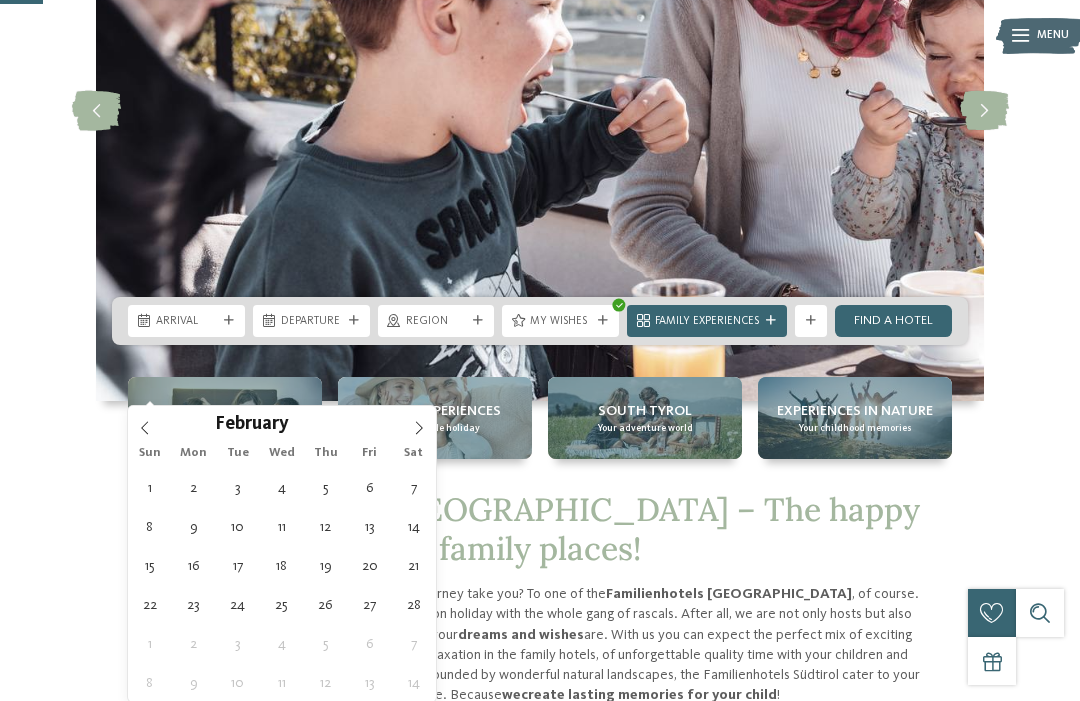 click 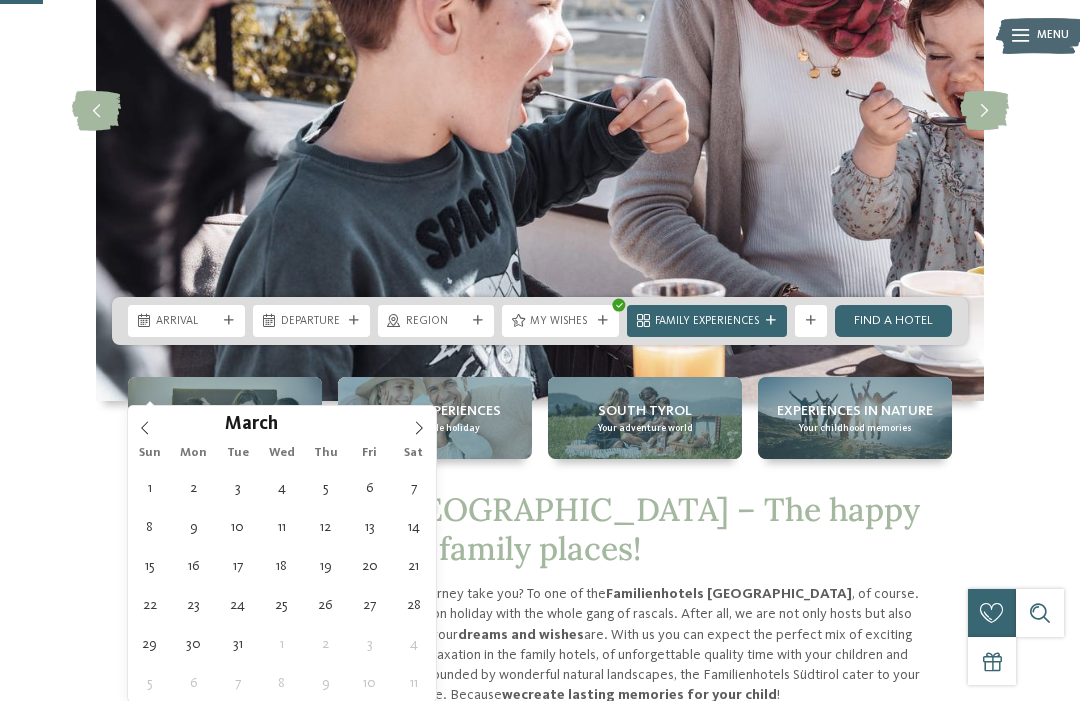 click 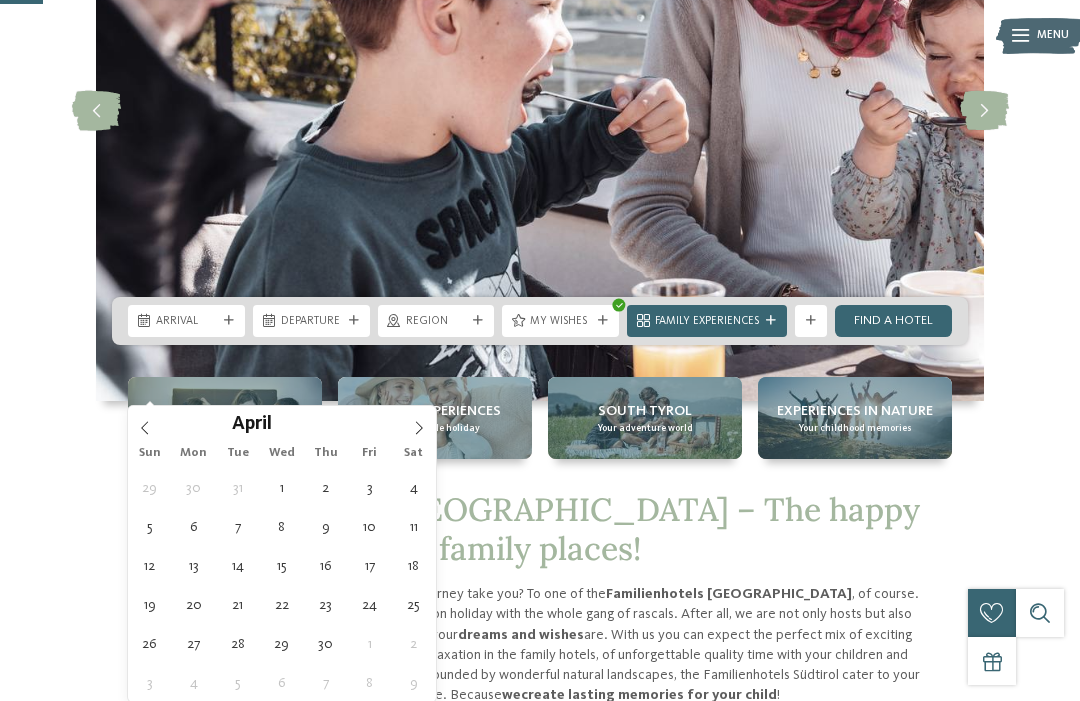 type on "04.04.2026" 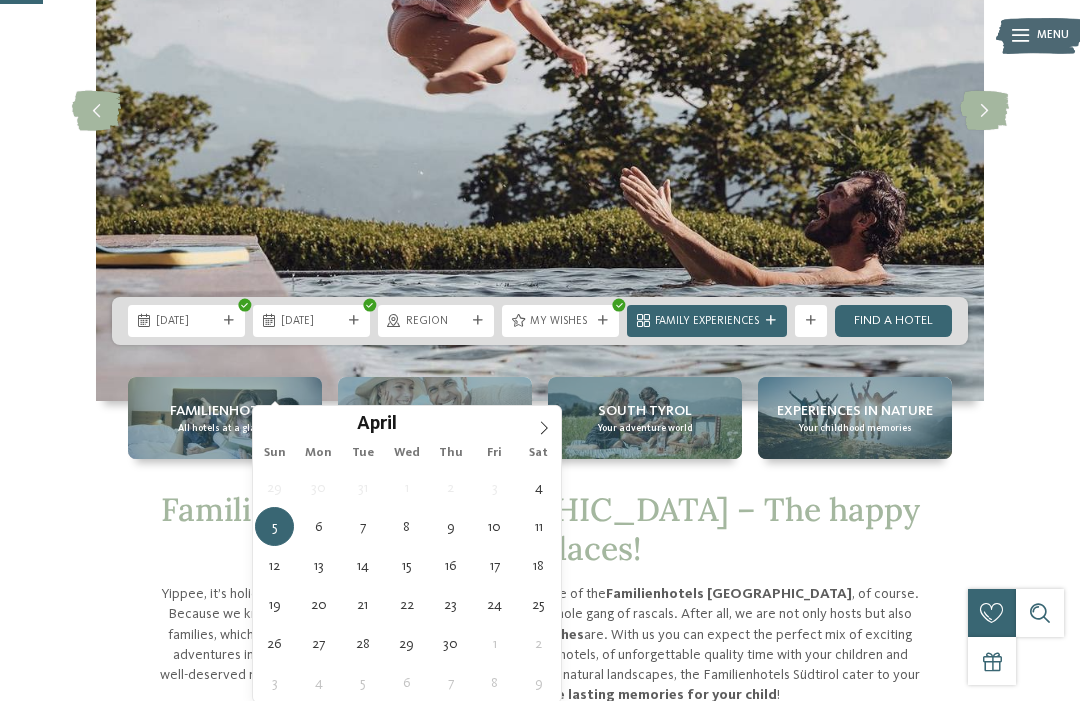 type on "11.04.2026" 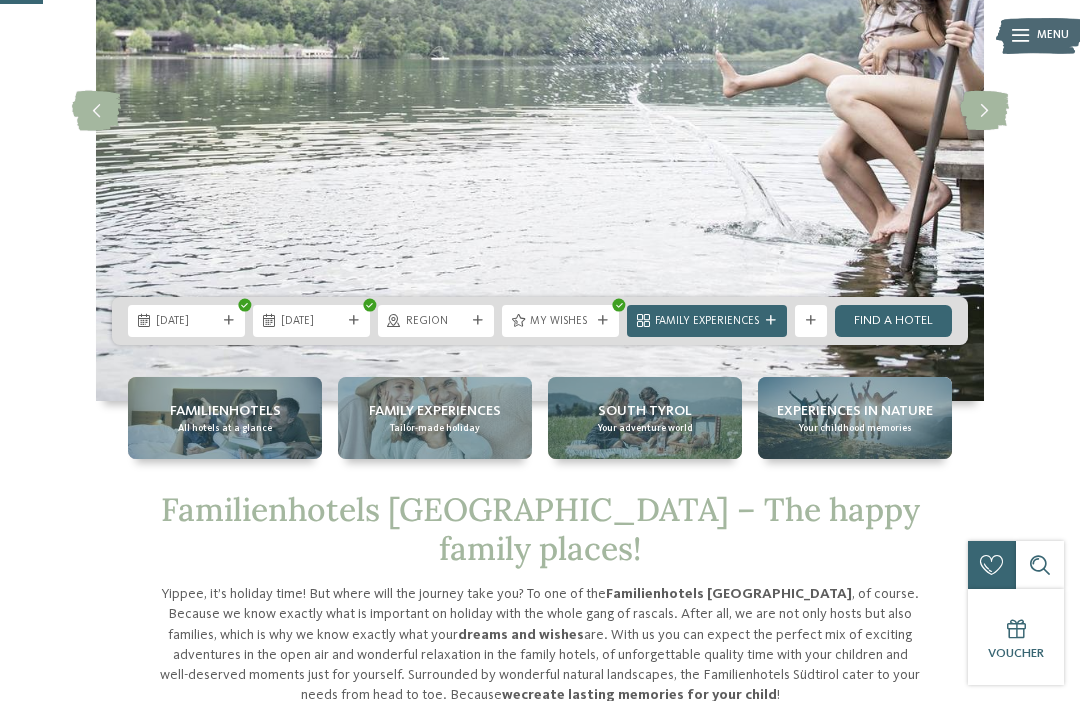 click on "Family Experiences" at bounding box center (707, 321) 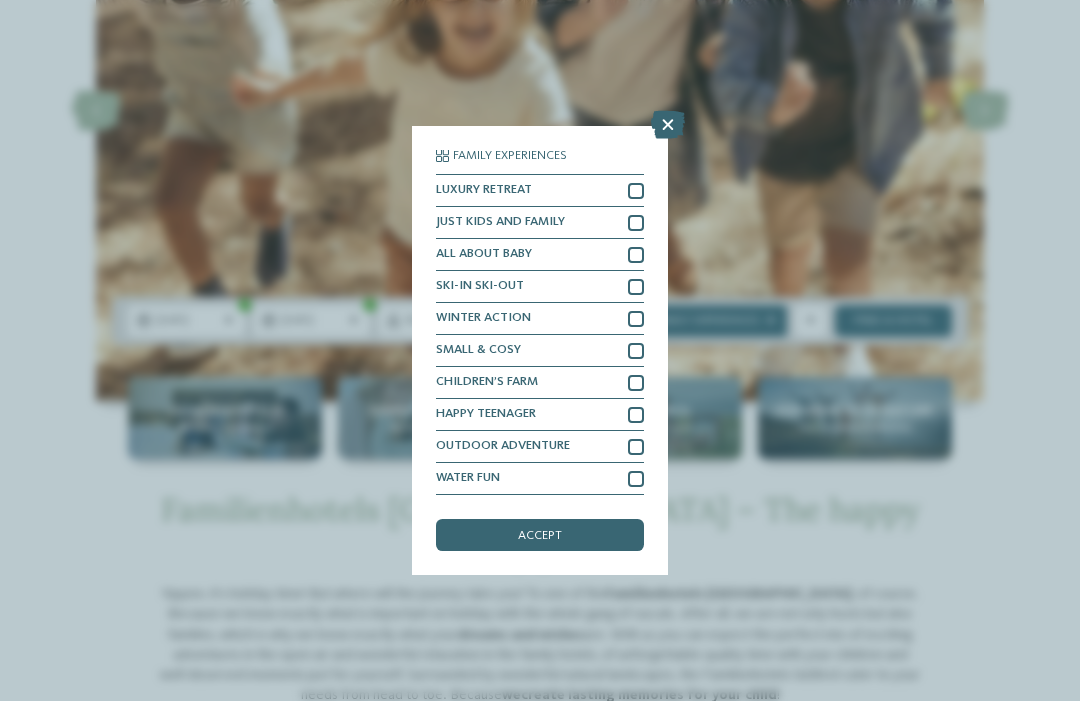 click at bounding box center (636, 223) 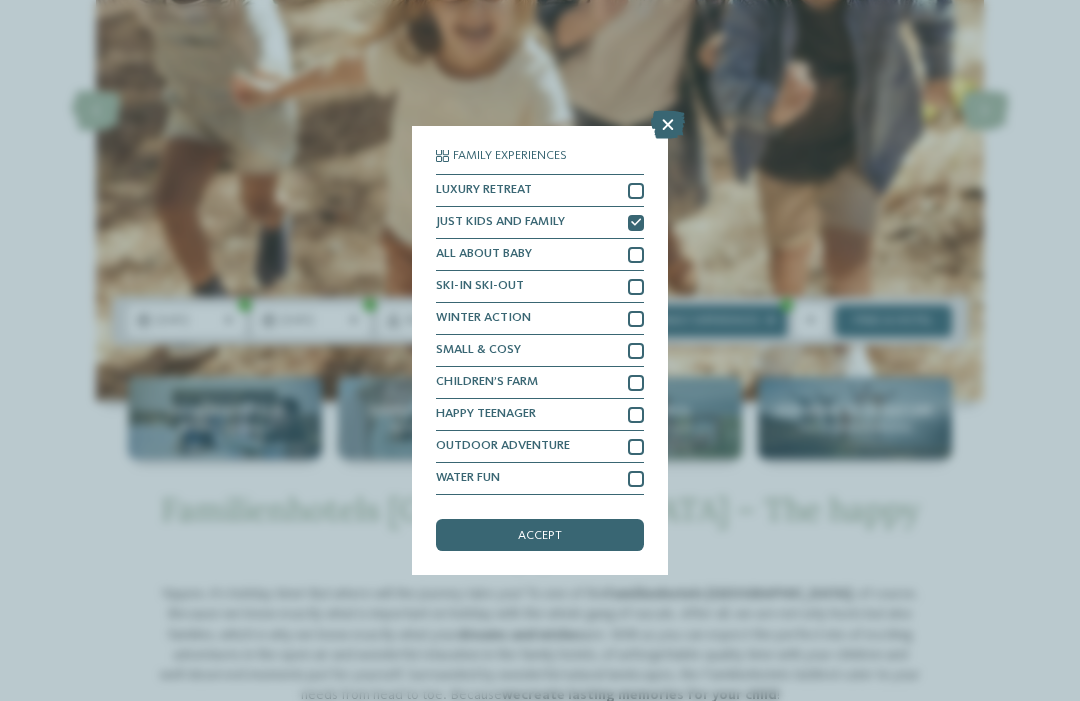 click at bounding box center [636, 287] 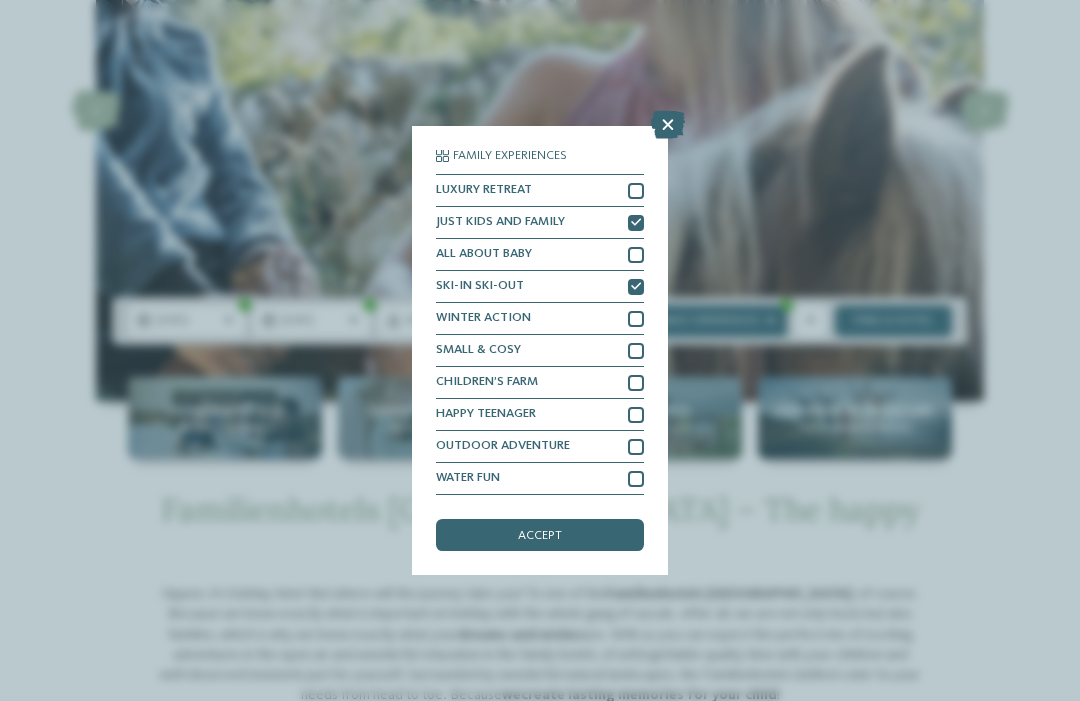 click at bounding box center (636, 319) 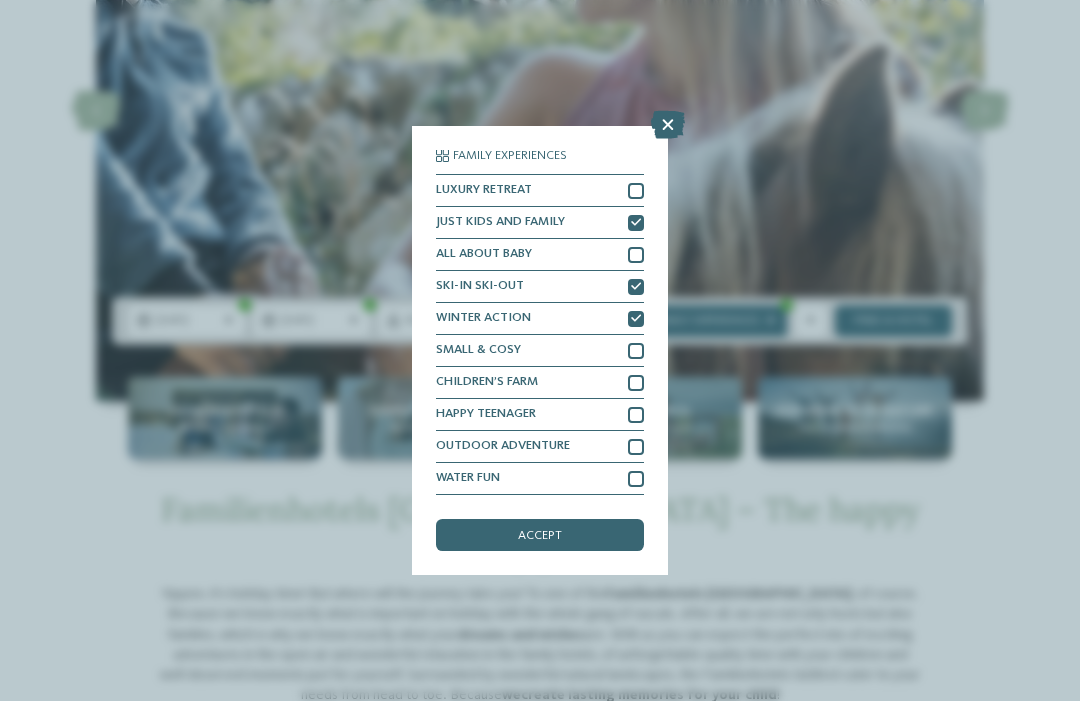 scroll, scrollTop: 68, scrollLeft: 0, axis: vertical 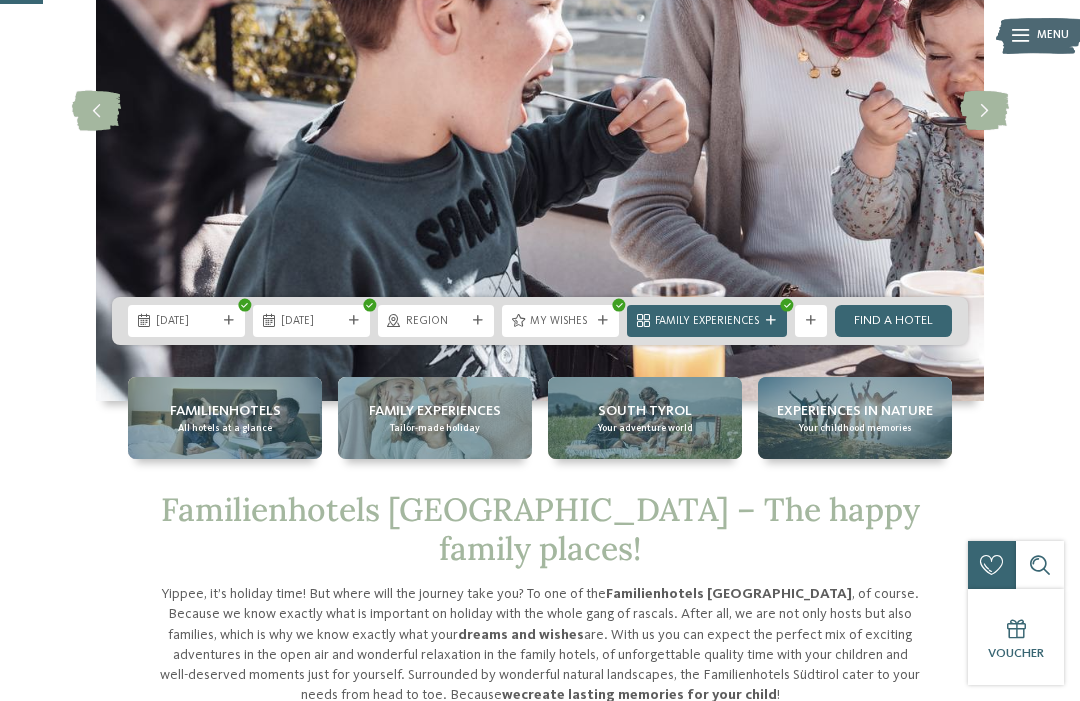 click on "Find a hotel" at bounding box center [893, 321] 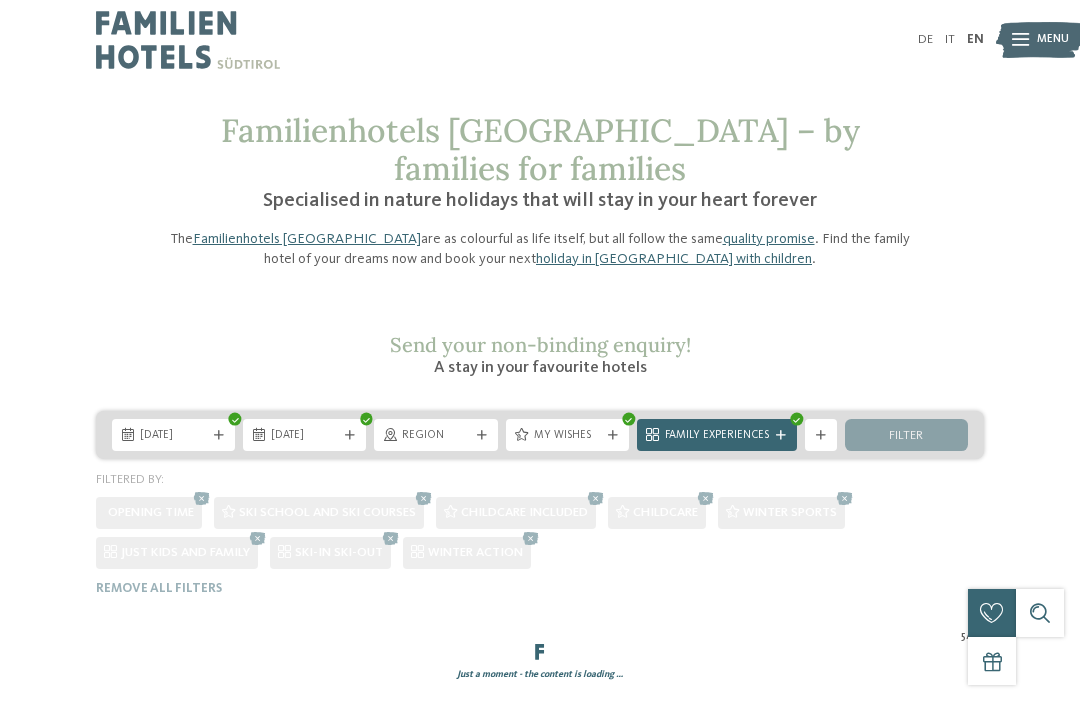 scroll, scrollTop: 249, scrollLeft: 0, axis: vertical 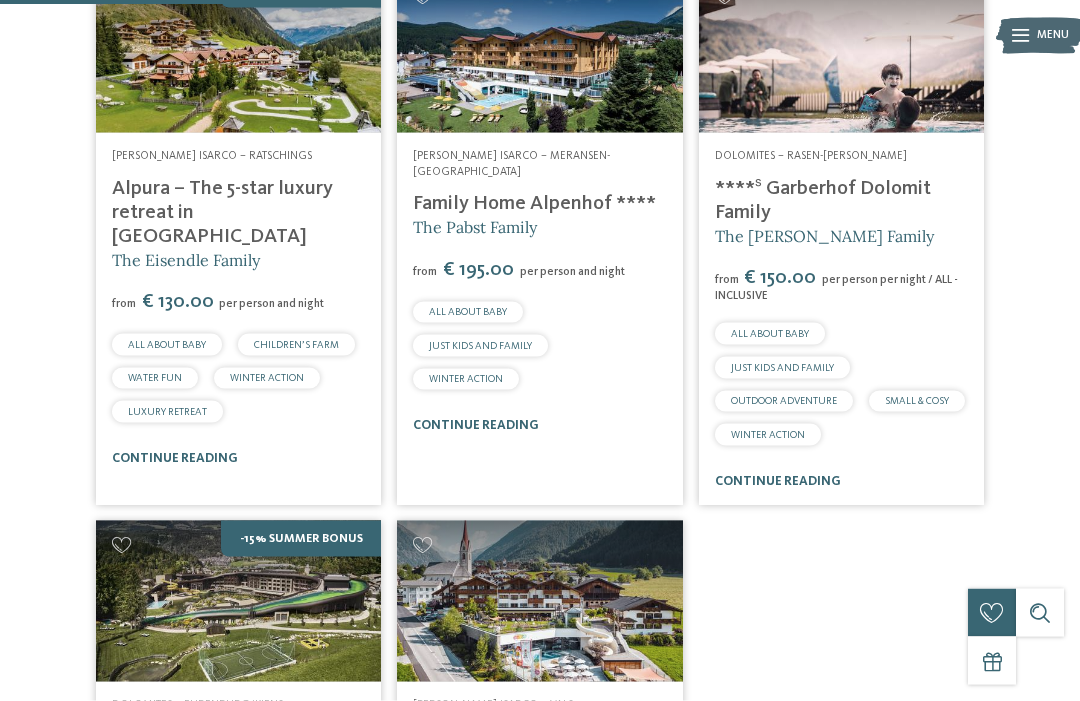 click on "Alpura – The 5-star luxury retreat in [GEOGRAPHIC_DATA]" at bounding box center (222, 213) 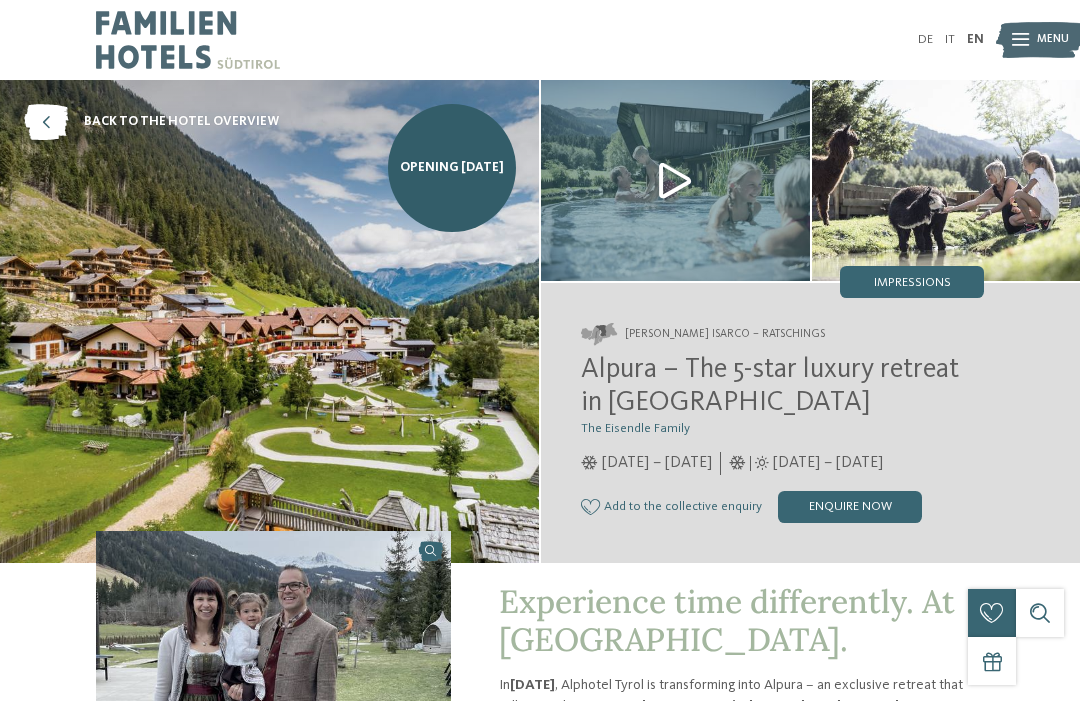 scroll, scrollTop: 1, scrollLeft: 0, axis: vertical 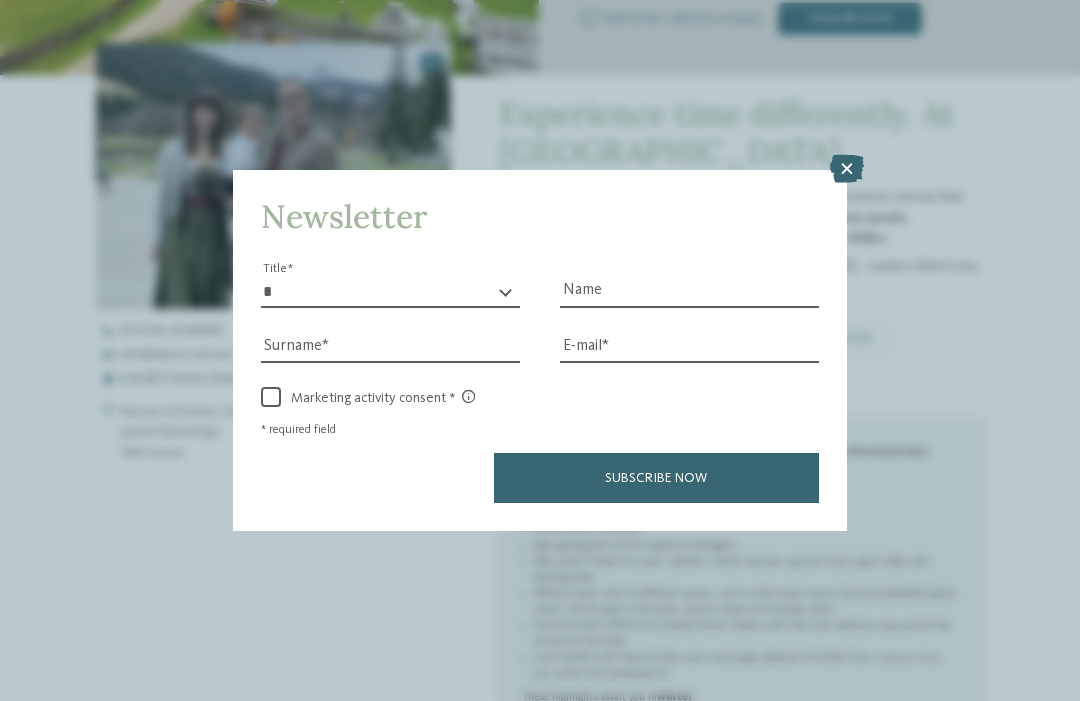 click on "Newsletter
* ** ** ****** **
Title
Name
Surname
E-mail link link" at bounding box center (540, 350) 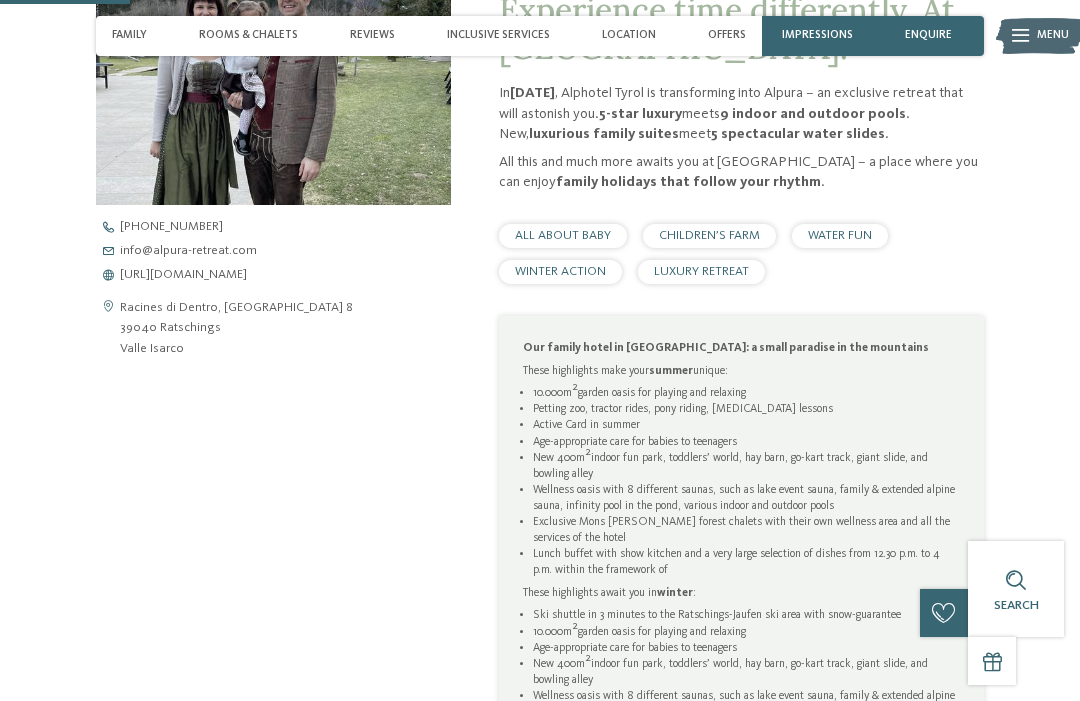 scroll, scrollTop: 593, scrollLeft: 0, axis: vertical 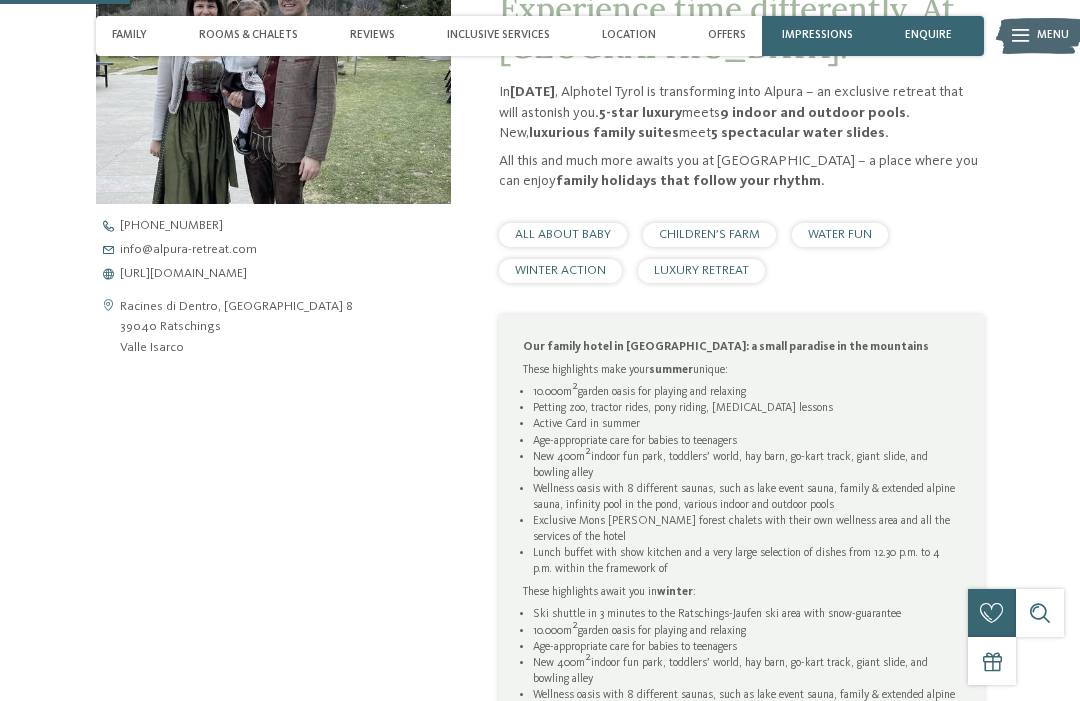 click on "WINTER ACTION" at bounding box center [560, 270] 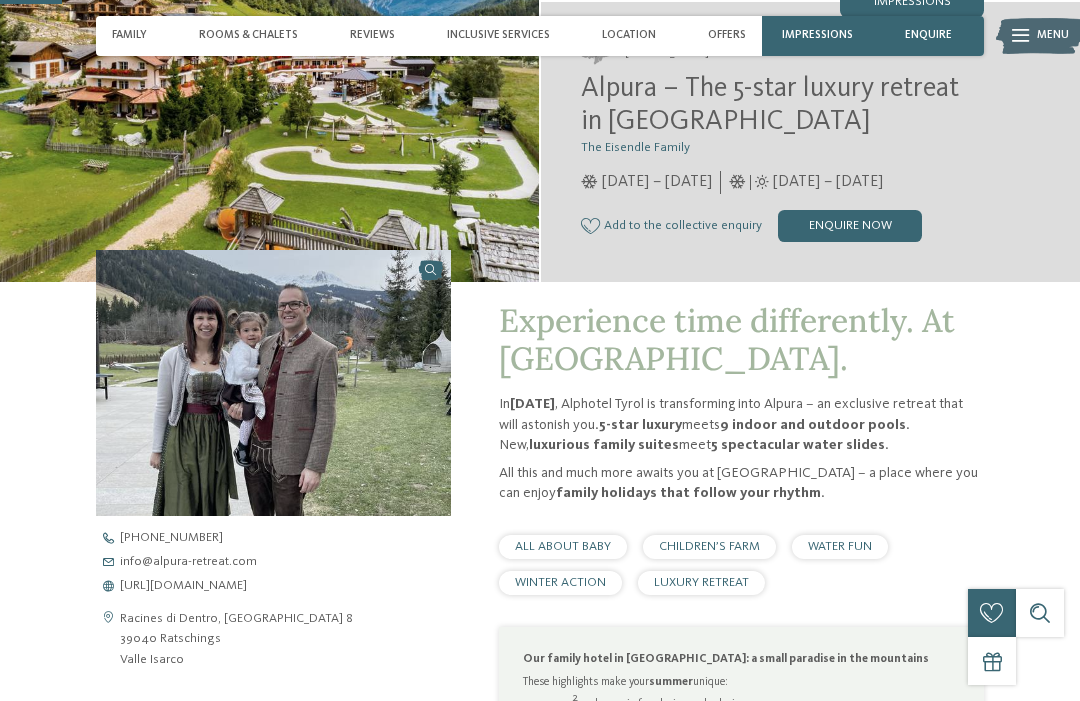 scroll, scrollTop: 287, scrollLeft: 0, axis: vertical 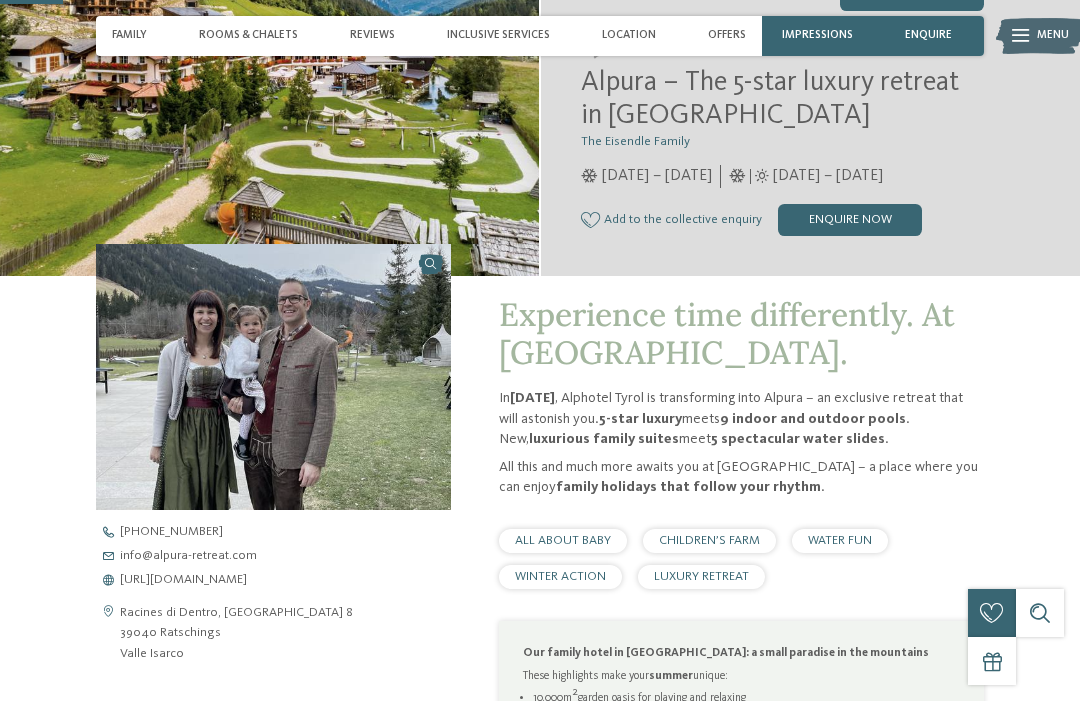 click on "https://www.alpura-retreat.com/en" at bounding box center [183, 580] 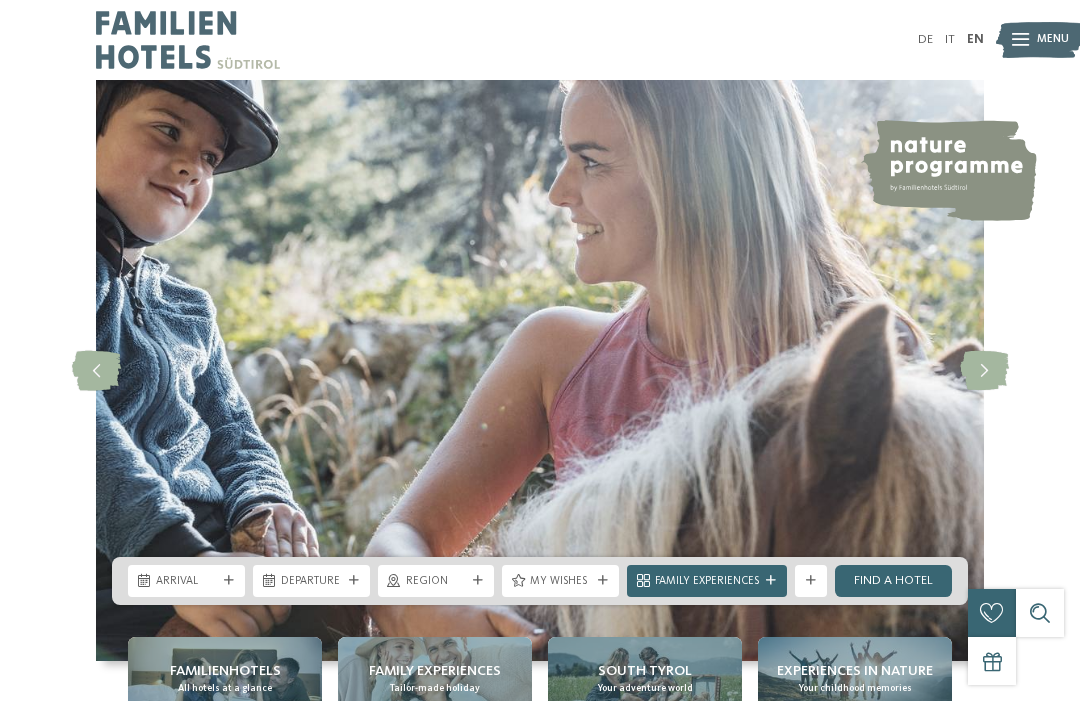 scroll, scrollTop: 0, scrollLeft: 0, axis: both 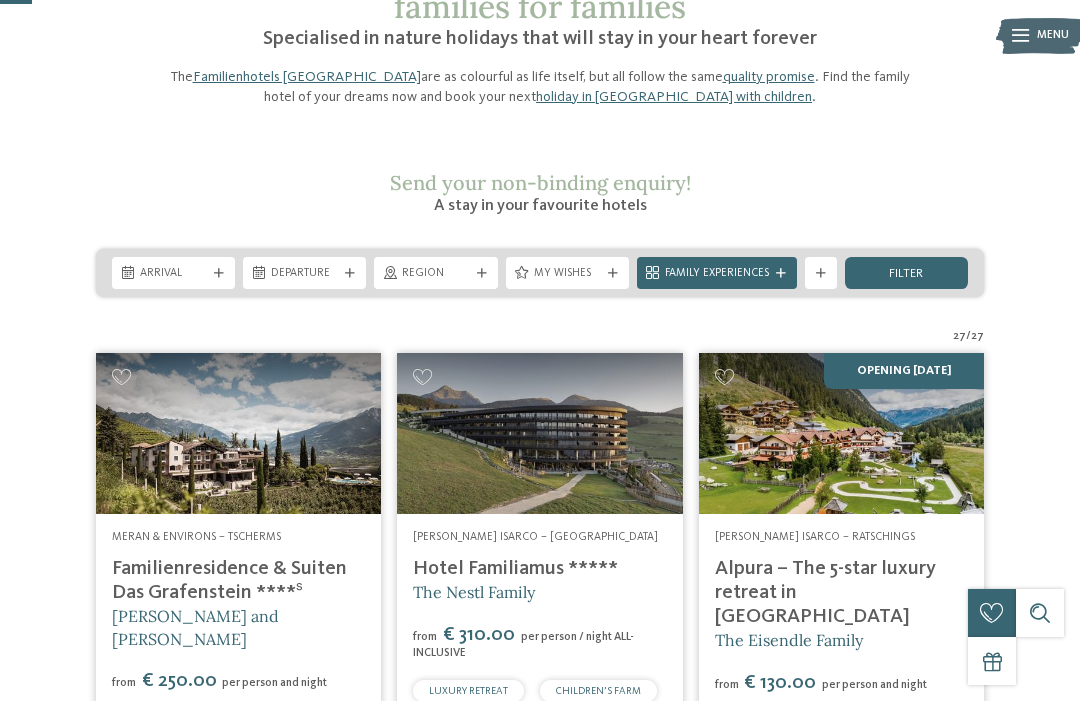 click on "Just a moment - the website is loading …
DE
IT
Menu ." at bounding box center (540, 2933) 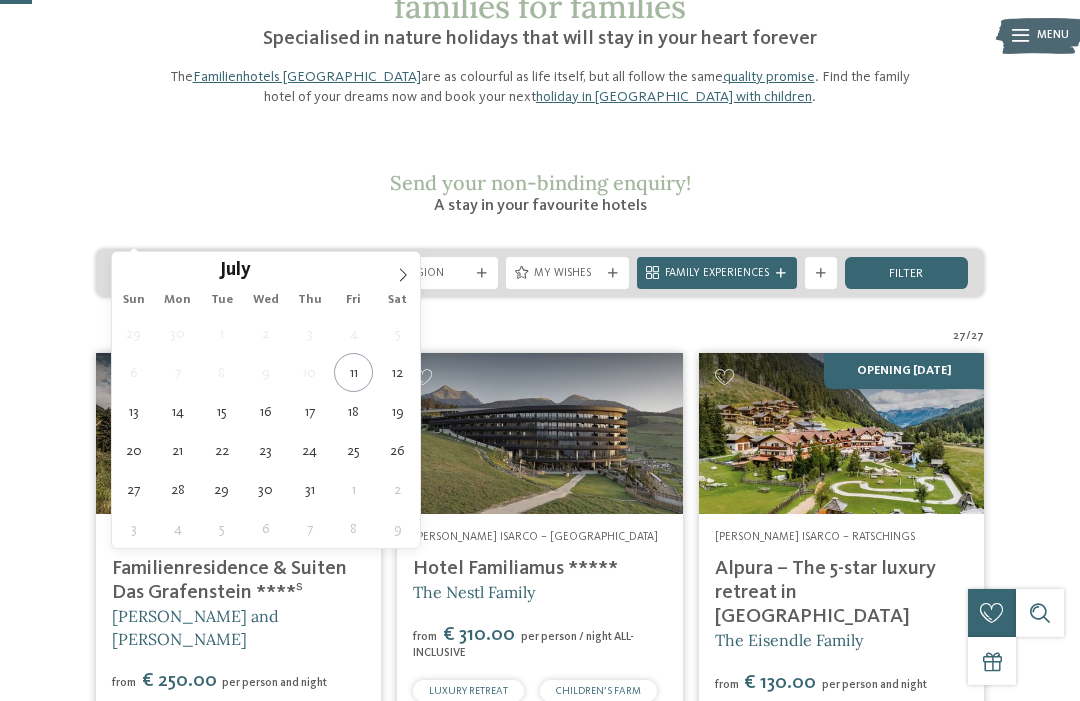 click 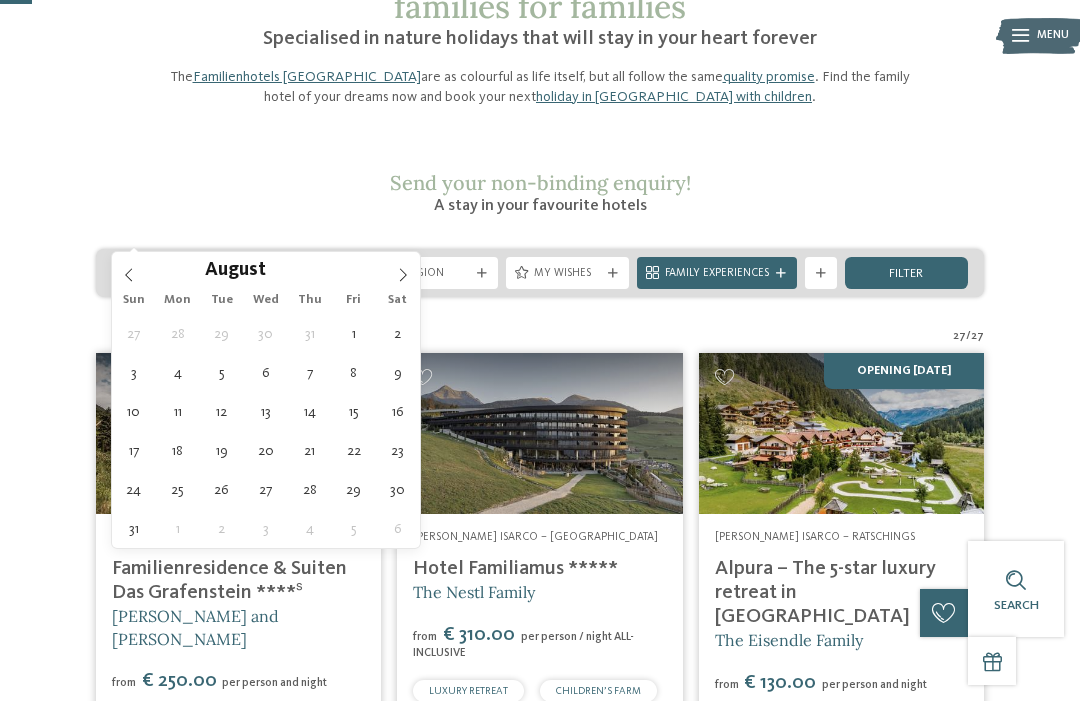 click 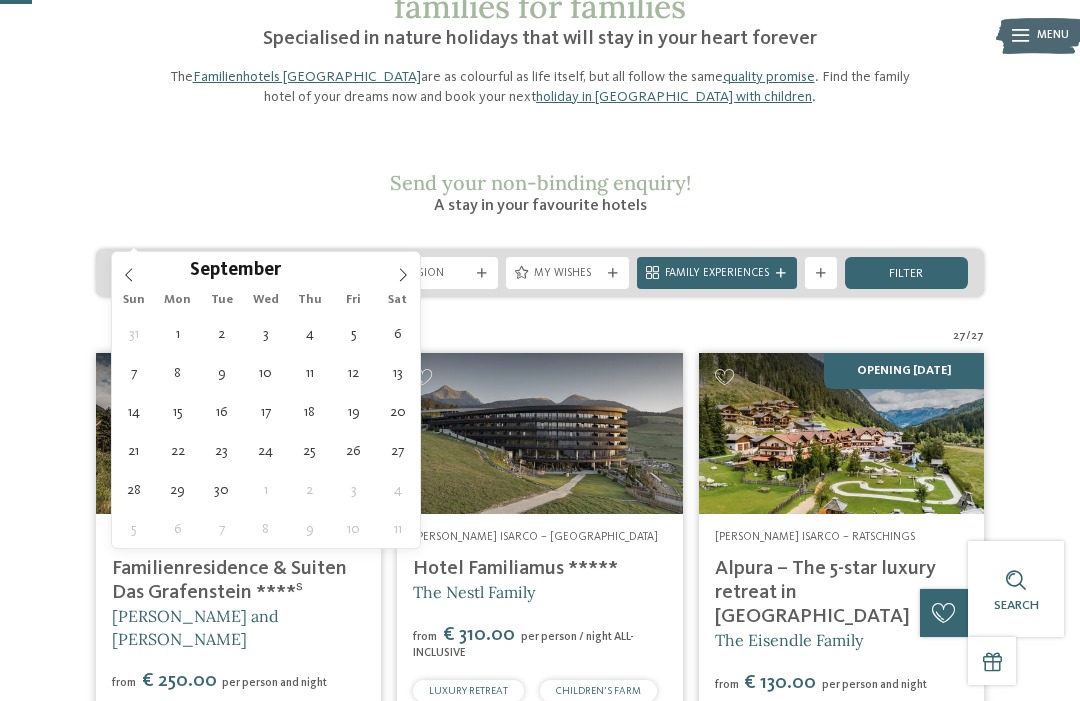 click 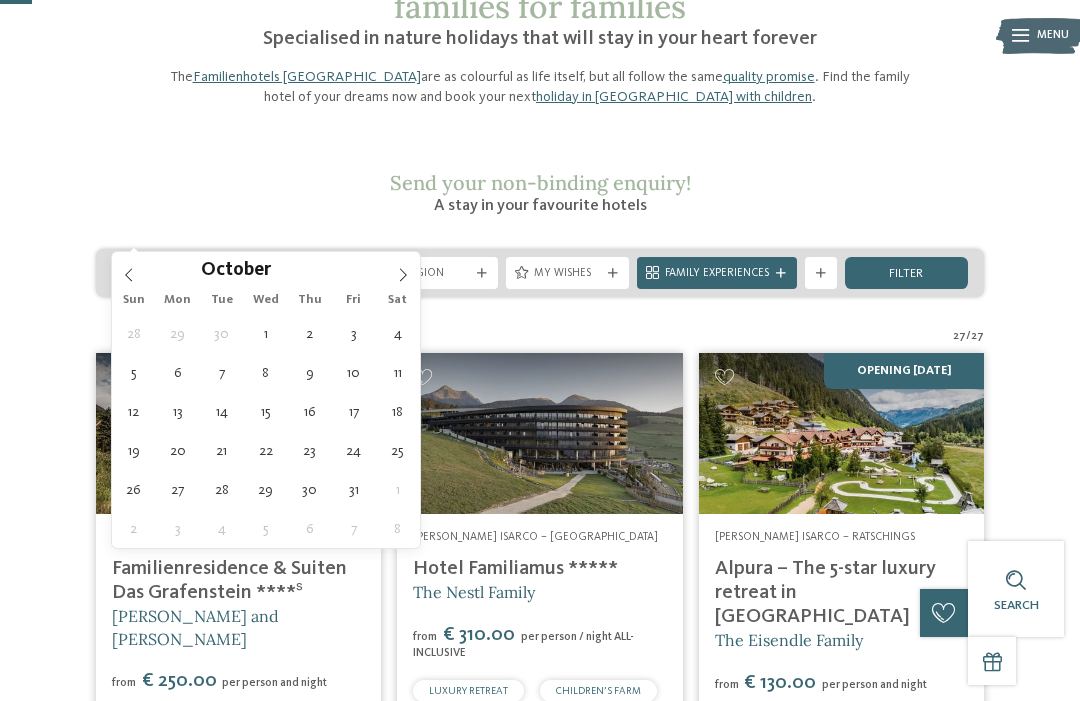 click 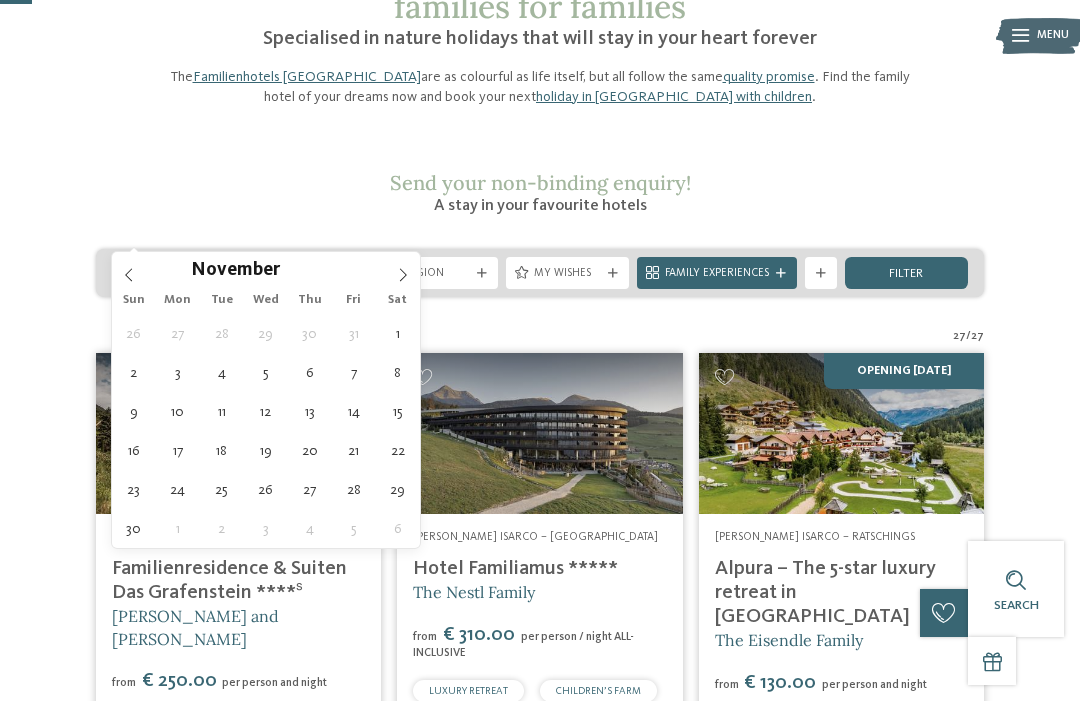 click 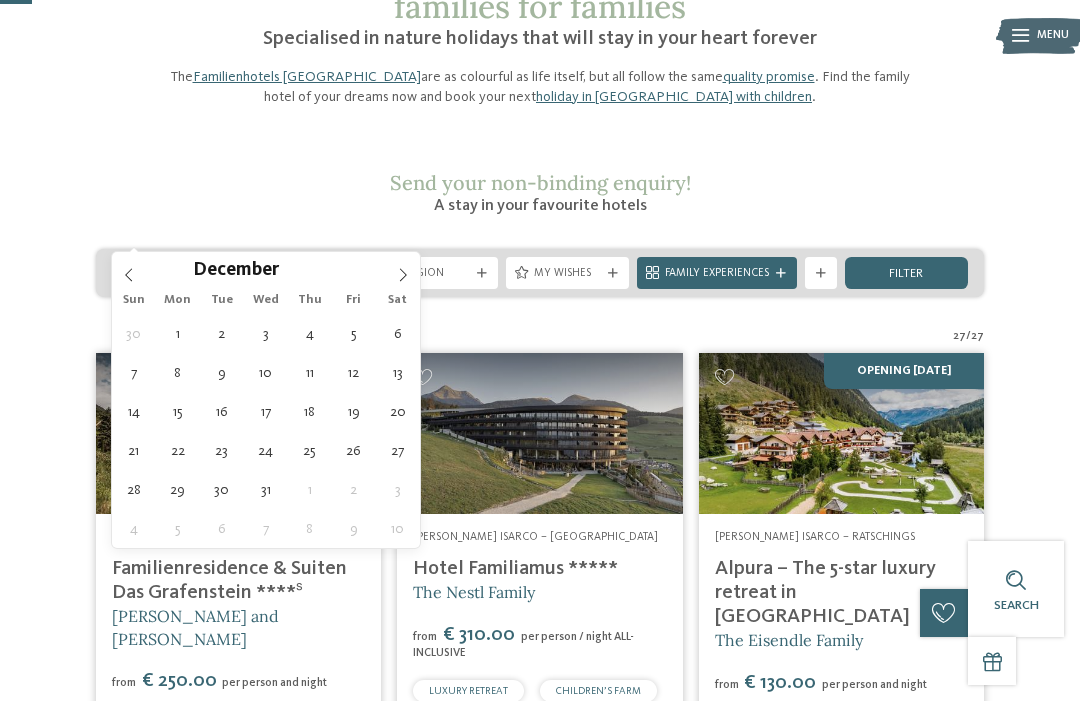 click 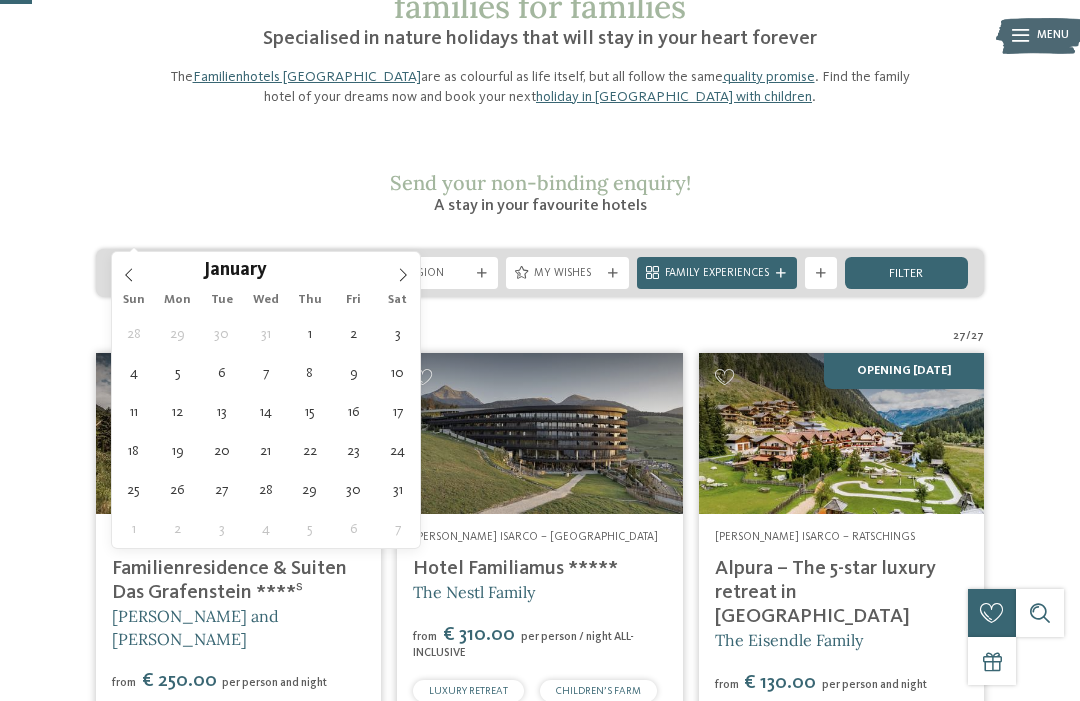 click 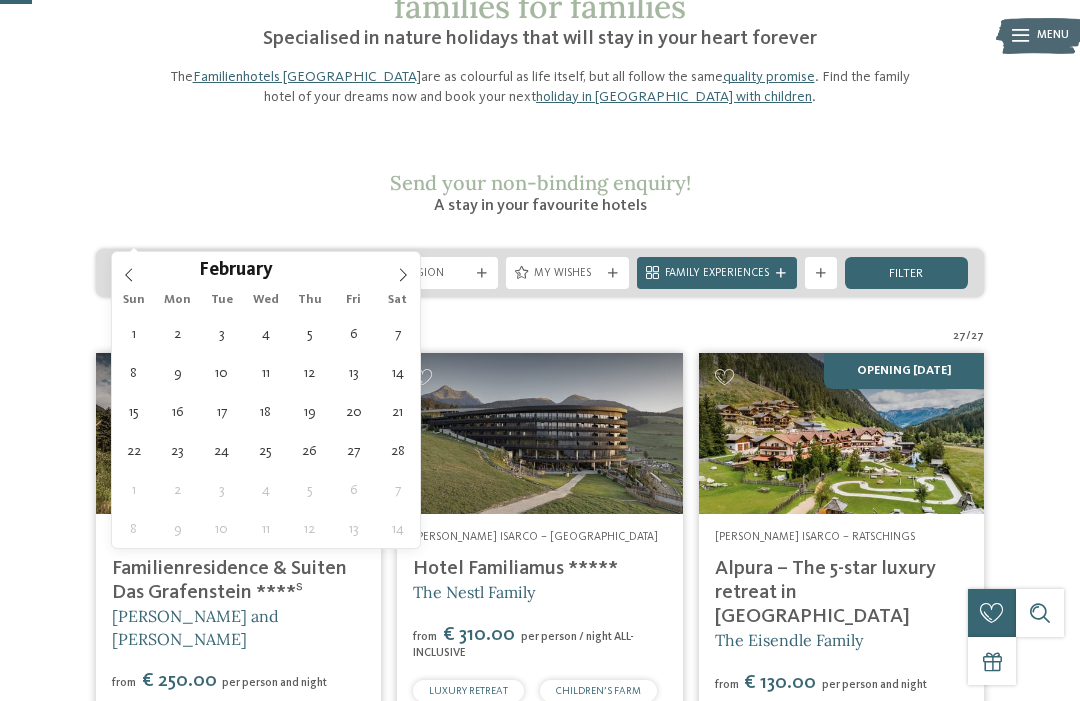 click 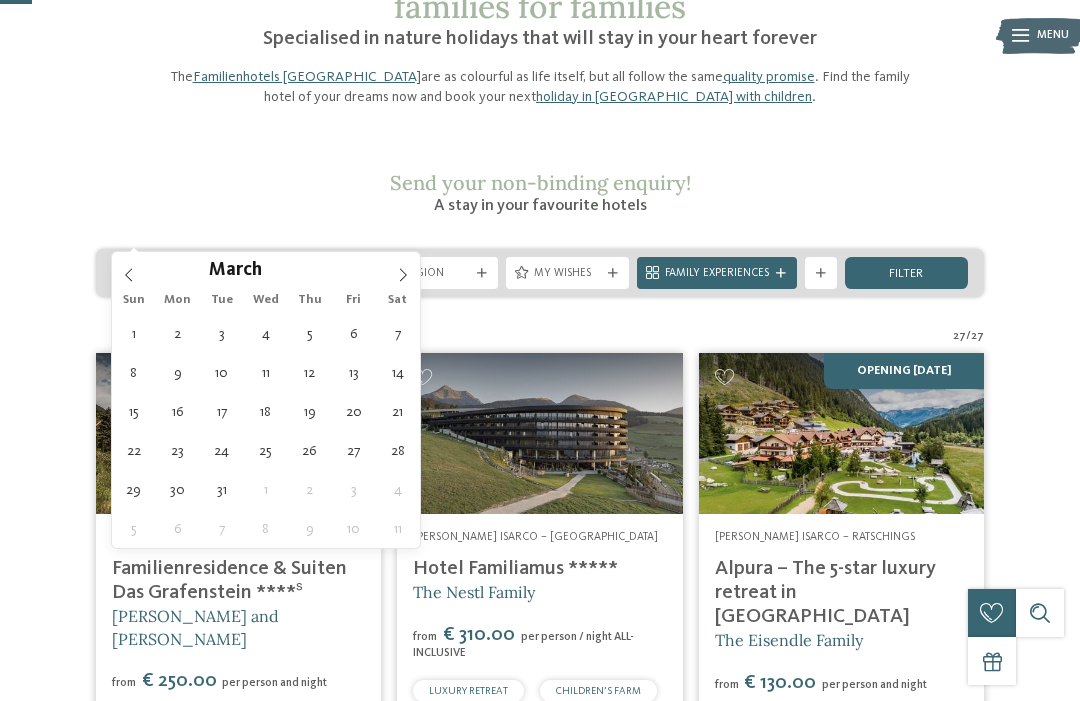 click 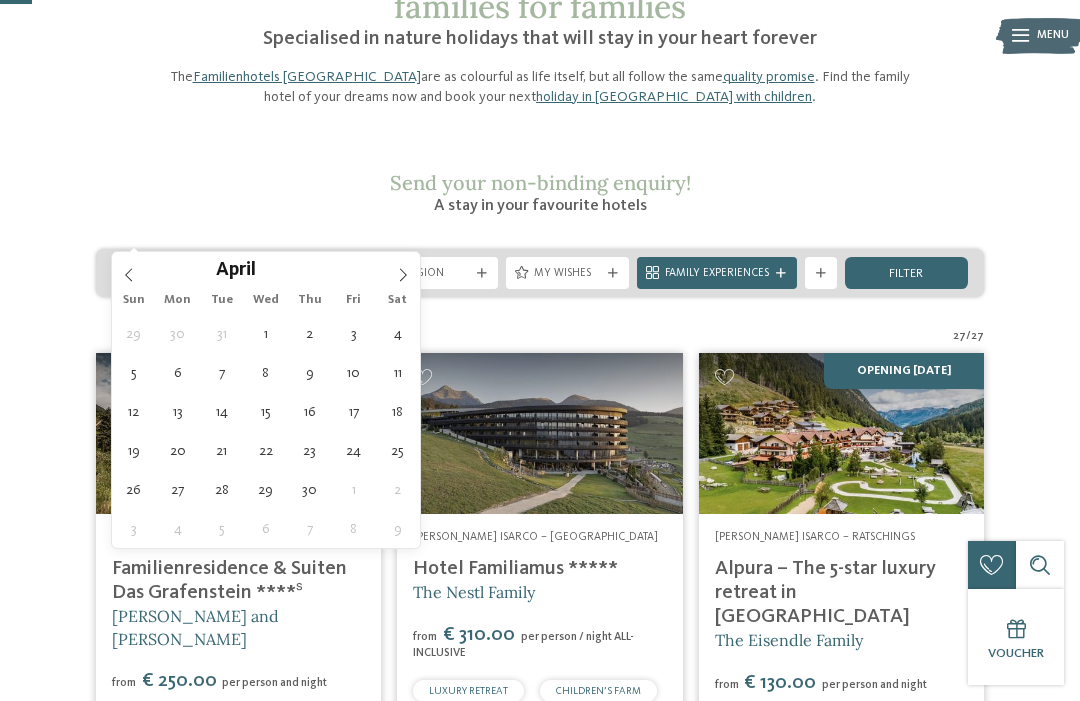 type on "04.04.2026" 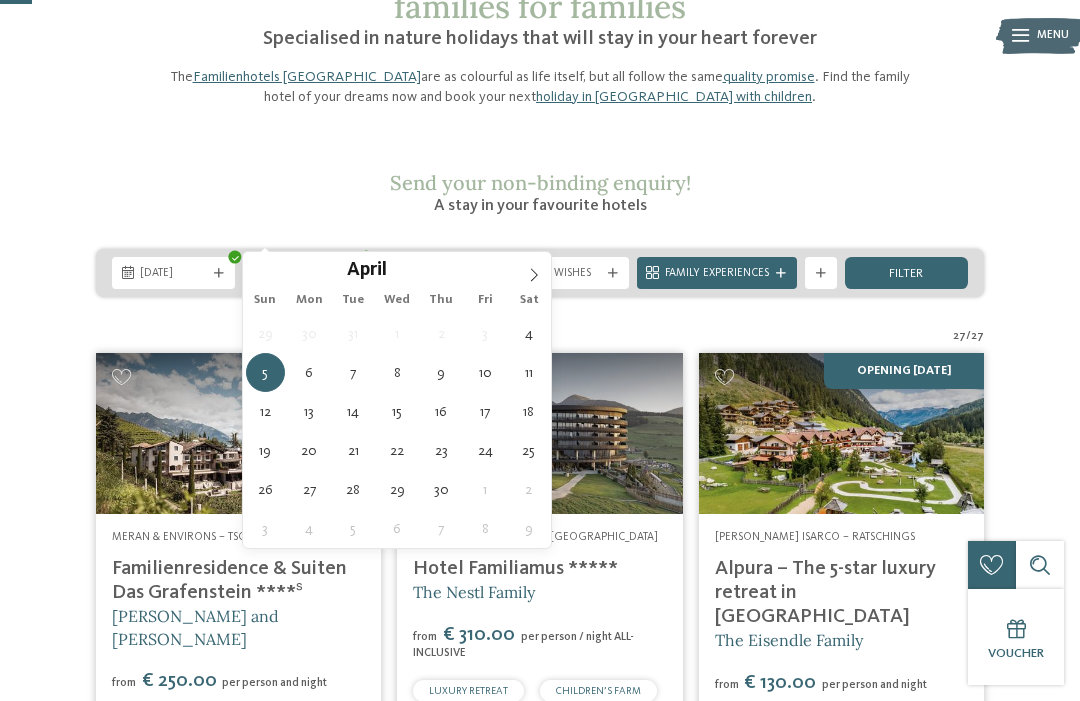 type on "11.04.2026" 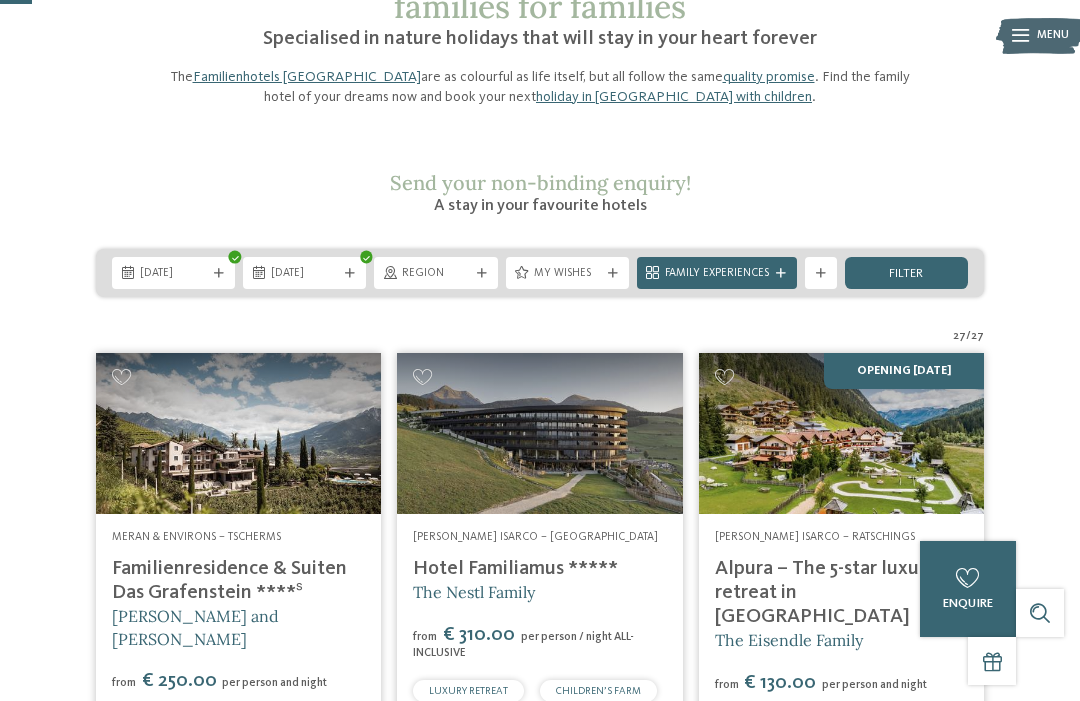 click on "filter" at bounding box center (906, 274) 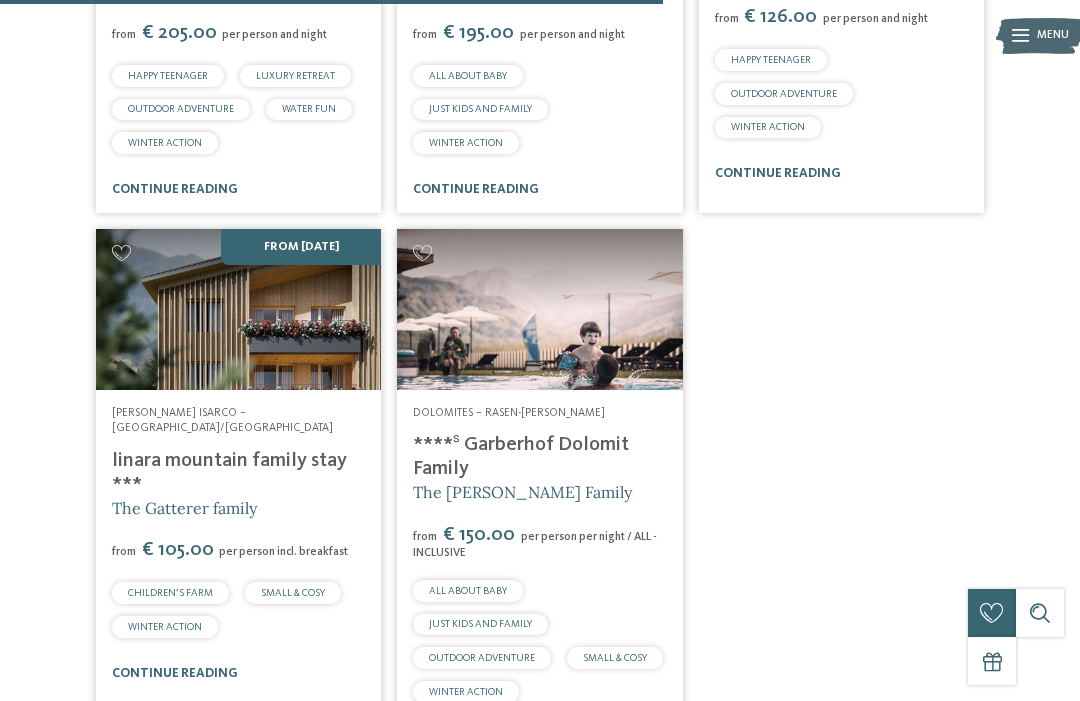 scroll, scrollTop: 1424, scrollLeft: 0, axis: vertical 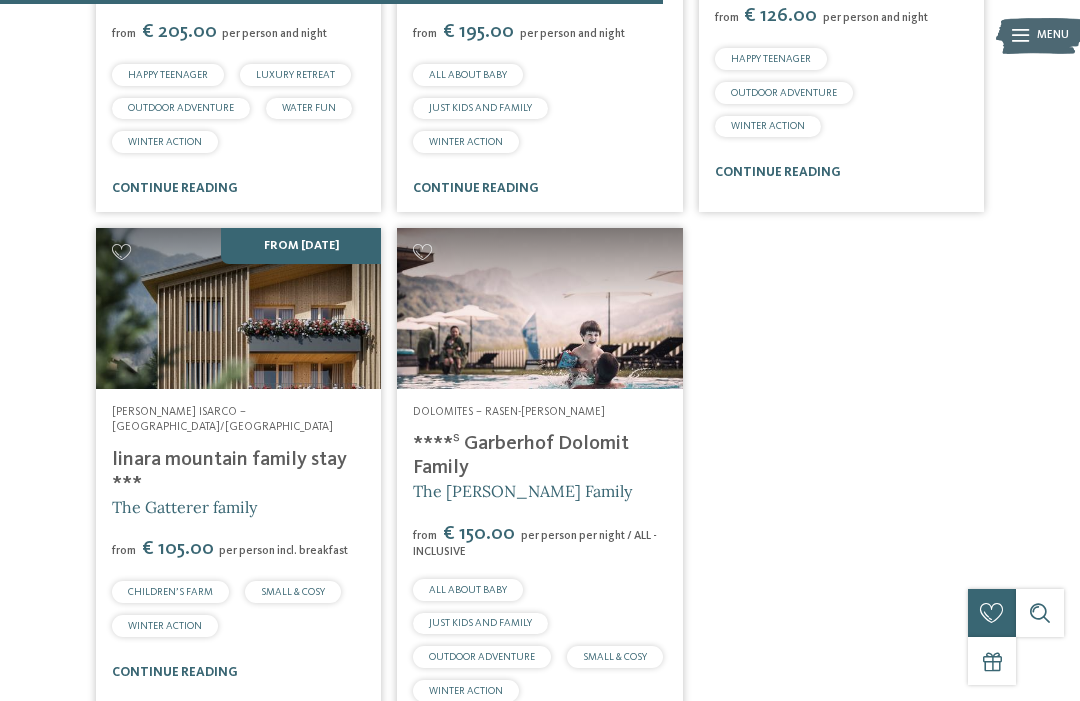 click at bounding box center (539, 308) 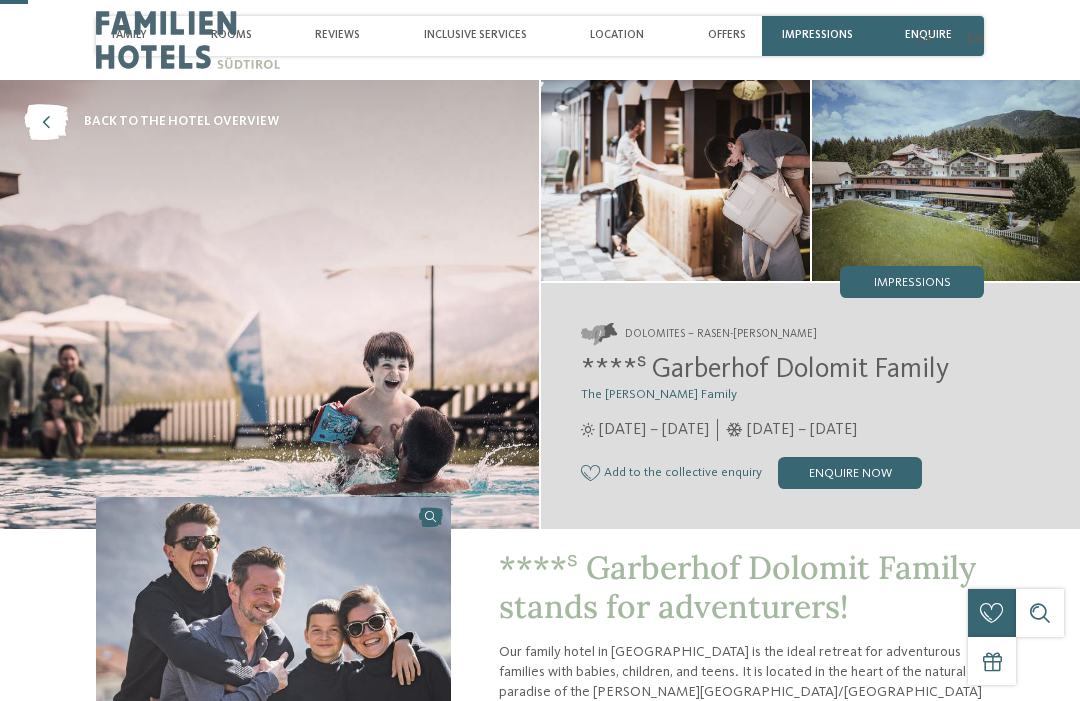 scroll, scrollTop: 254, scrollLeft: 0, axis: vertical 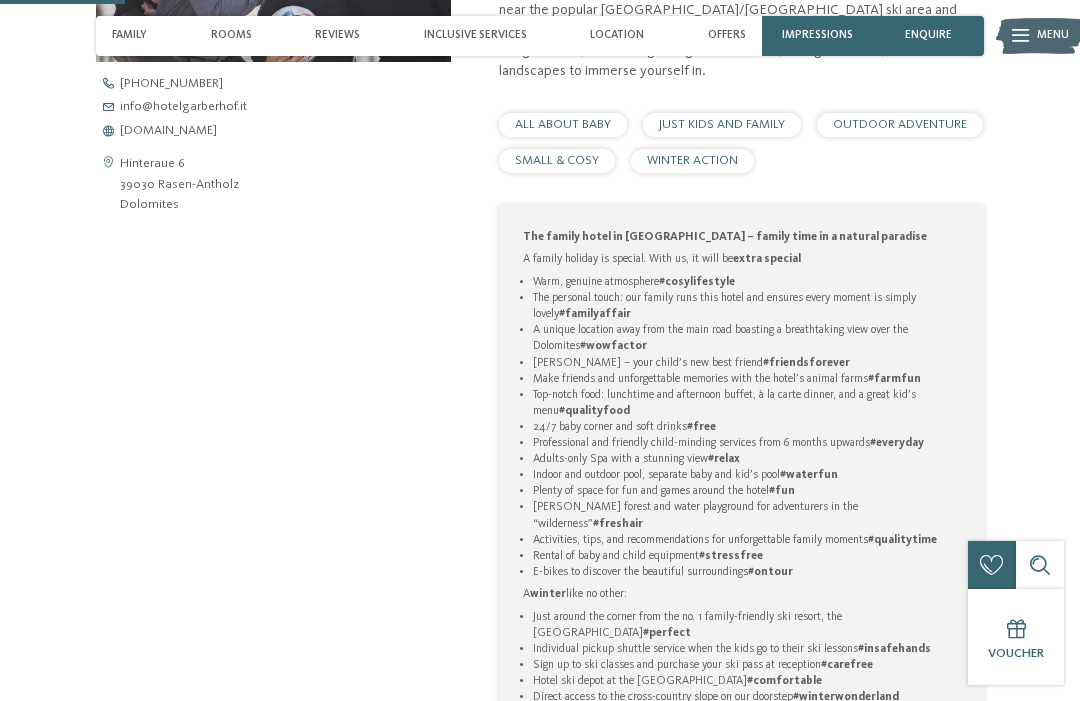 click on "****ˢ Garberhof Dolomit Family stands for adventurers!
Our family hotel in [GEOGRAPHIC_DATA] is the ideal retreat for adventurous families with babies, children, and teens. It is located in the heart of the natural paradise of the [PERSON_NAME][GEOGRAPHIC_DATA]/[GEOGRAPHIC_DATA] near the popular [GEOGRAPHIC_DATA]/[GEOGRAPHIC_DATA] ski area and amidst the impressive peaks of the Dolomites. A feel-good place with exclusive living comfort, refined regional gourmet cuisine, loving child care, and natural landscapes to immerse yourself in.
read more
ALL ABOUT BABY SMALL & COSY" at bounding box center (741, 341) 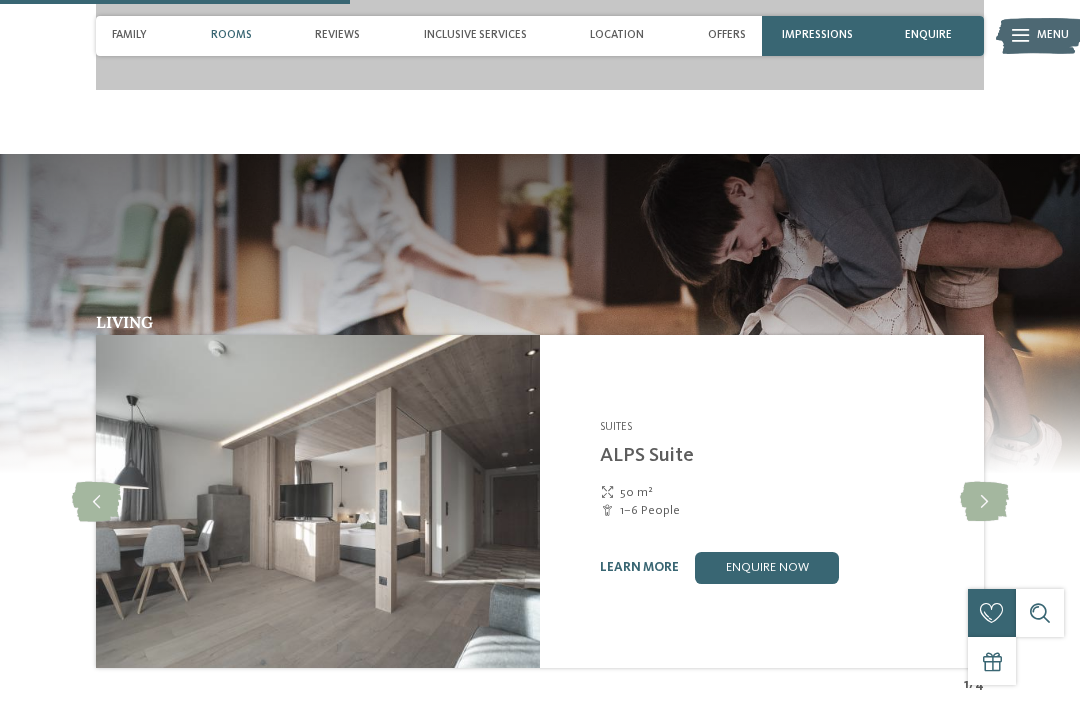scroll, scrollTop: 2134, scrollLeft: 0, axis: vertical 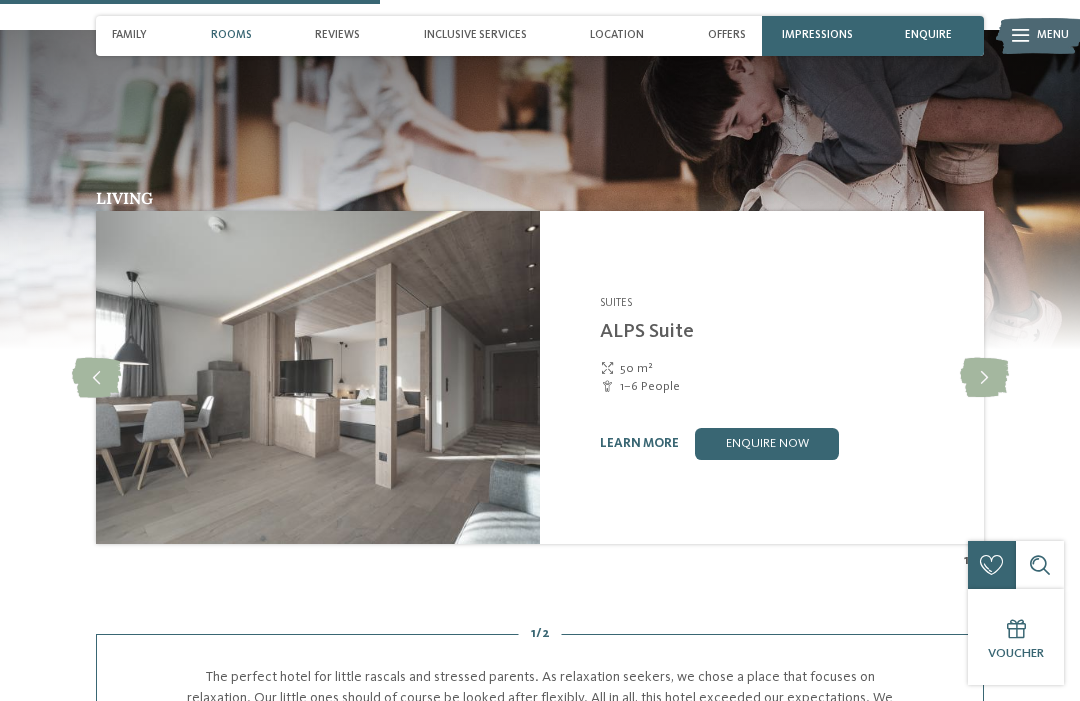 click on "learn more" at bounding box center (639, 443) 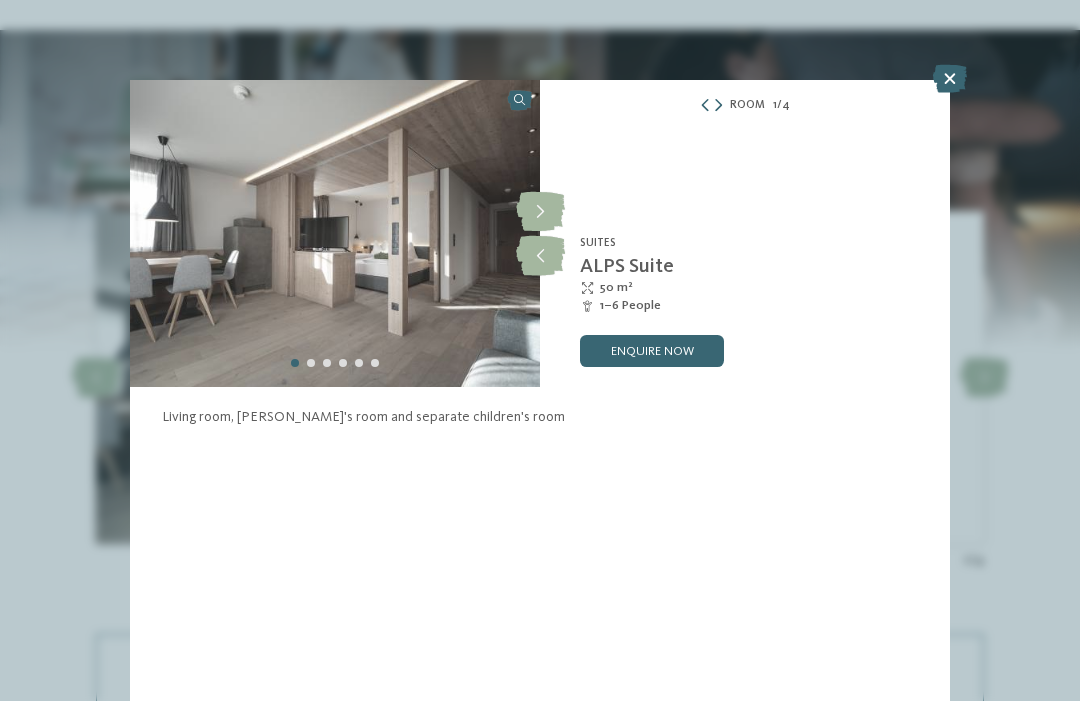 click at bounding box center (540, 212) 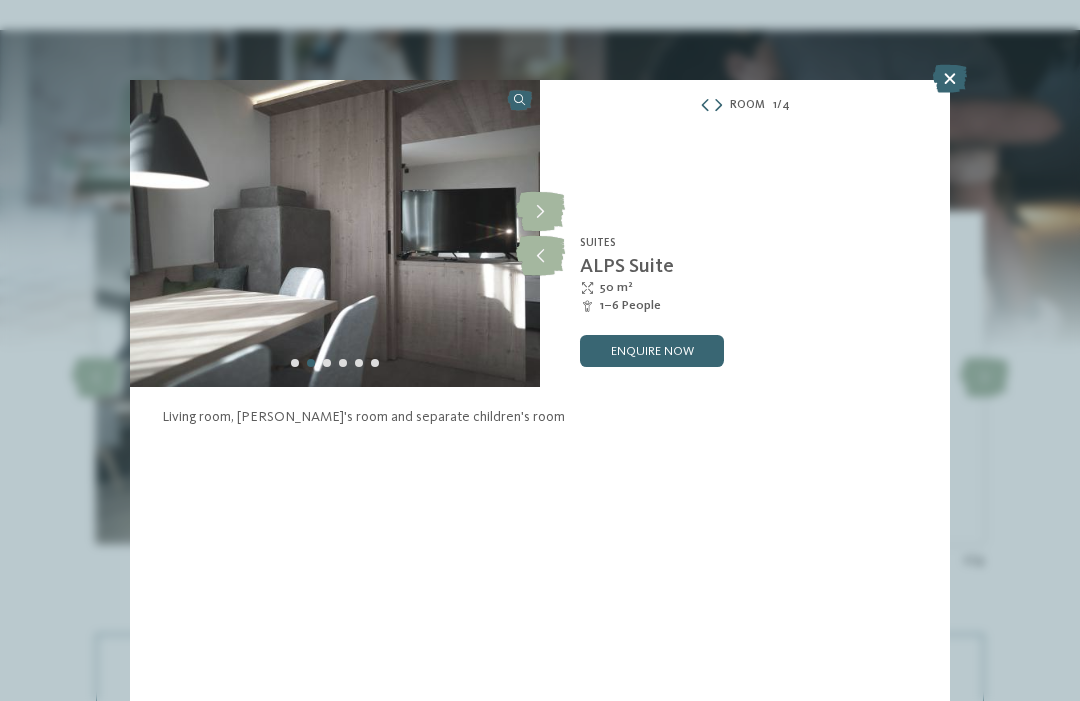 click at bounding box center [540, 212] 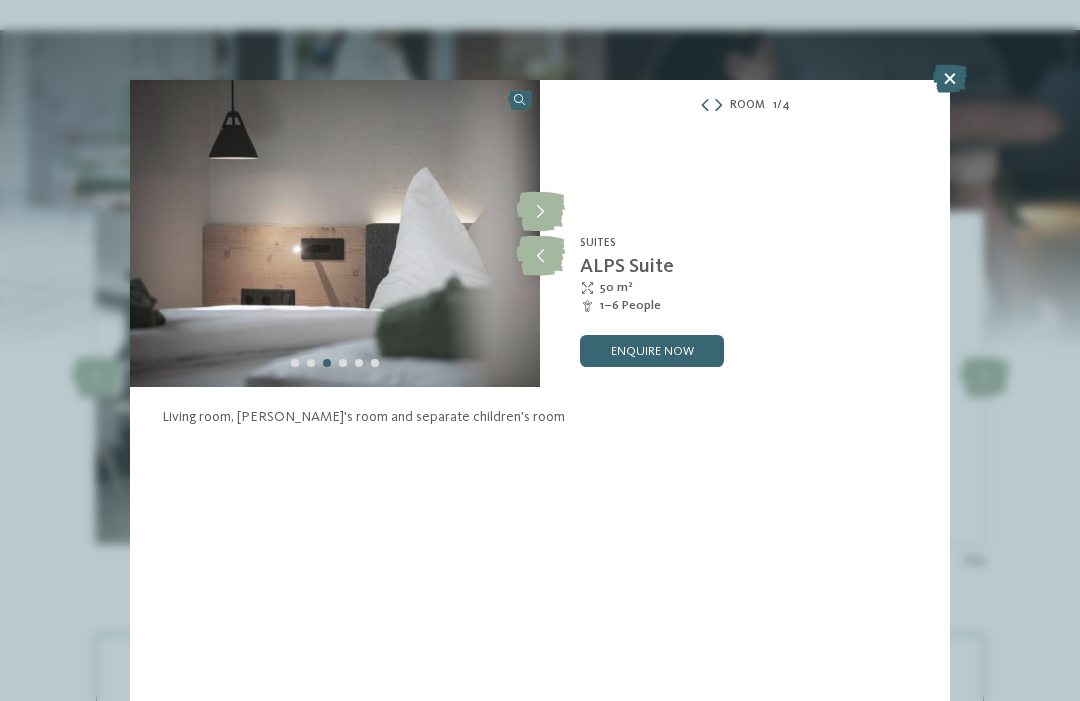 click at bounding box center (540, 212) 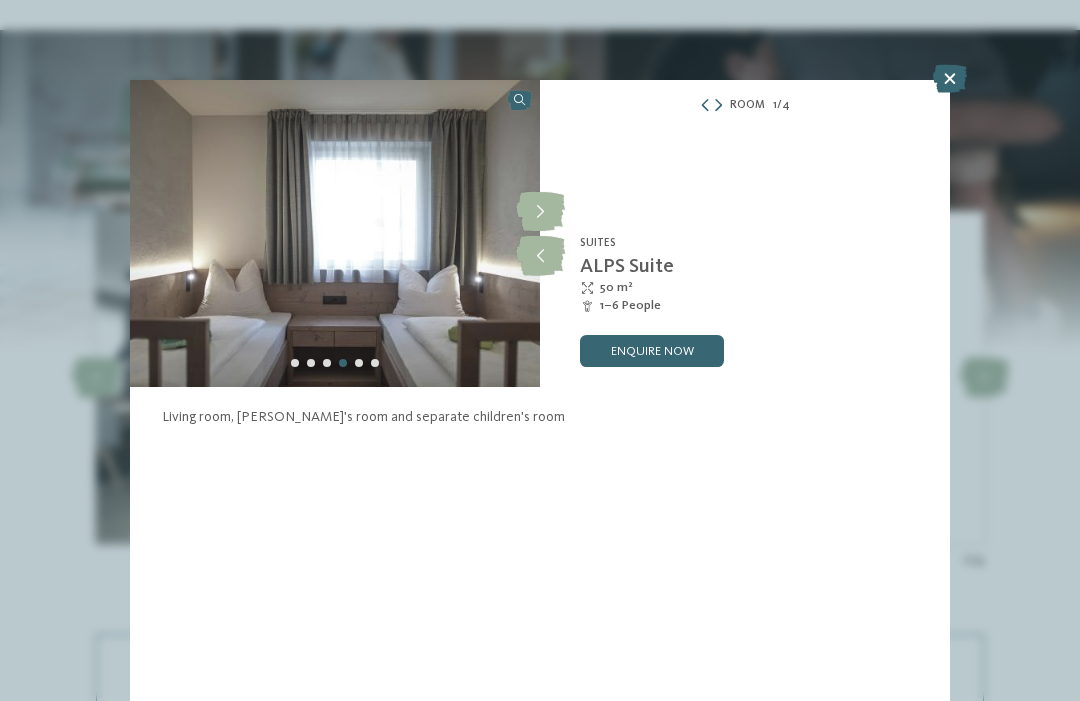 click at bounding box center [540, 212] 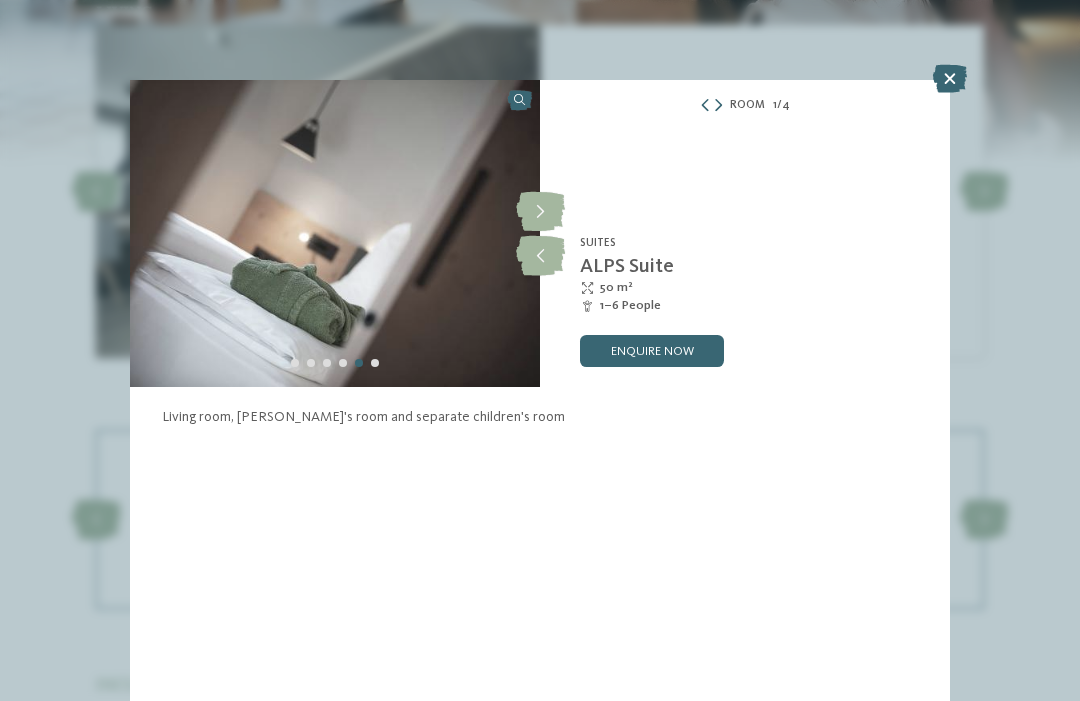 scroll, scrollTop: 2322, scrollLeft: 0, axis: vertical 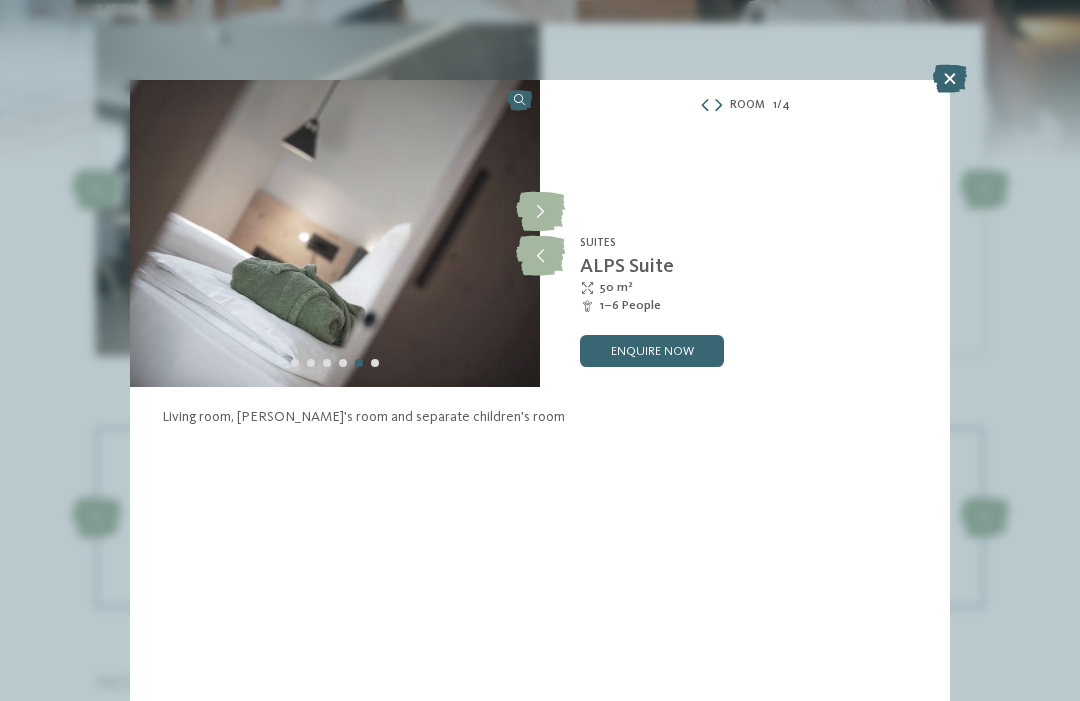 click at bounding box center [540, 212] 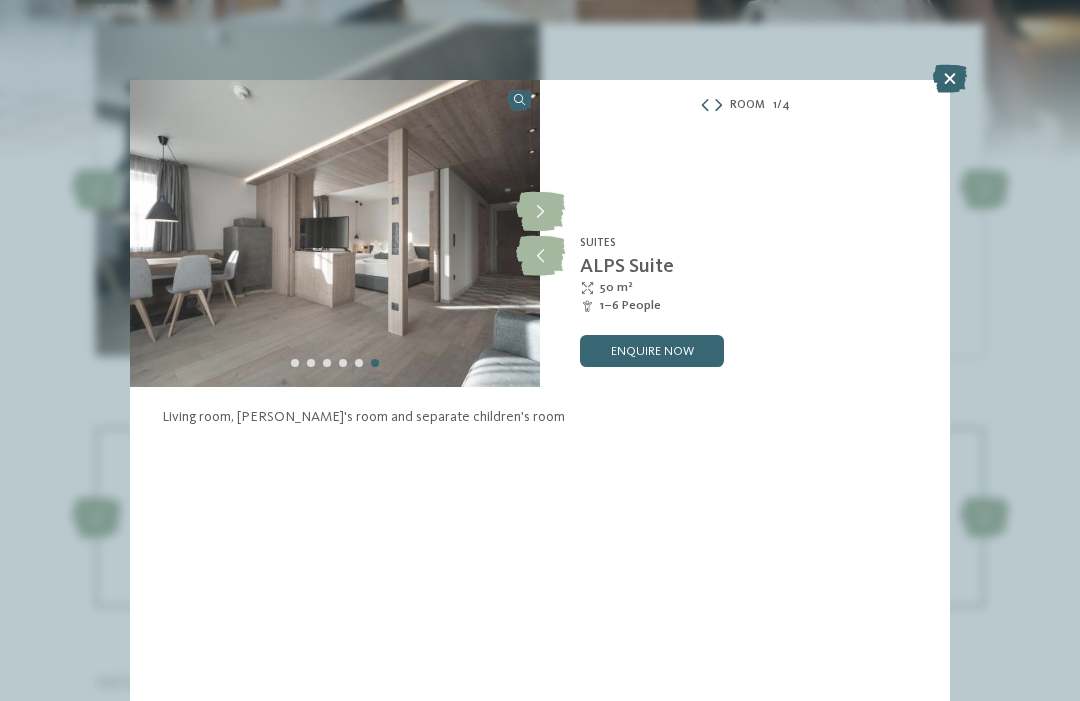 click at bounding box center (540, 212) 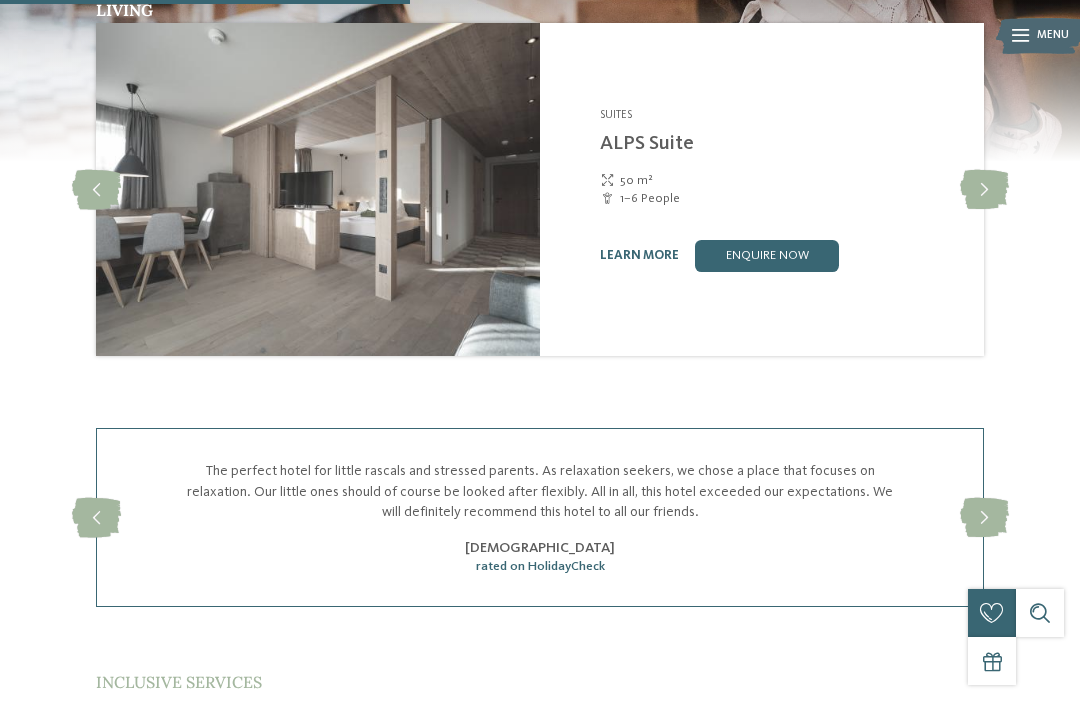 click on "Living
Suites
slide  2   of 4" at bounding box center [540, 183] 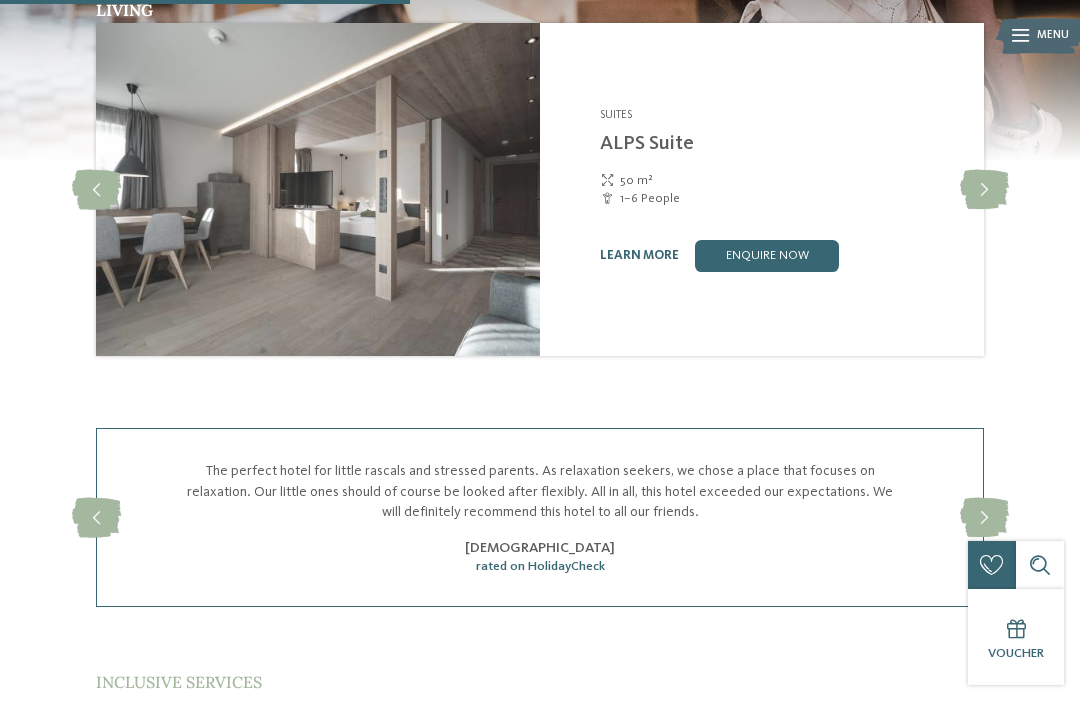 click on "Hotel Dolomit Family Resort Garberhof ****S
Rasen-Antholz - Dolomites
Suites
ALPS Suite
50 m²
1–6 People
from" at bounding box center (762, 189) 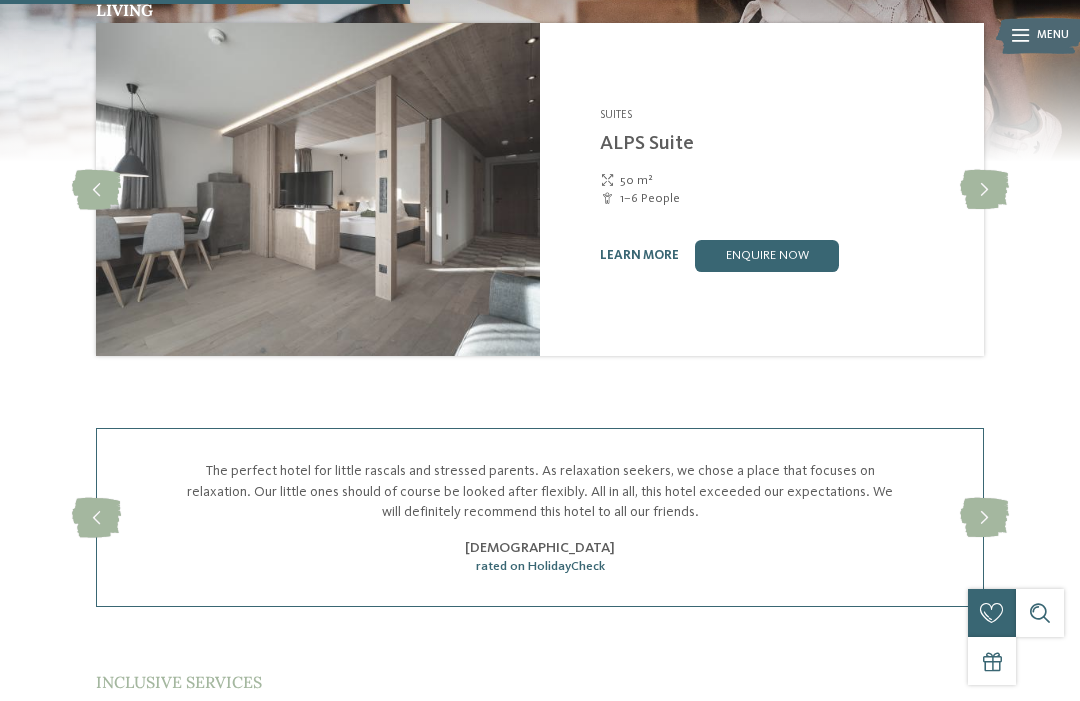 click at bounding box center [1040, 36] 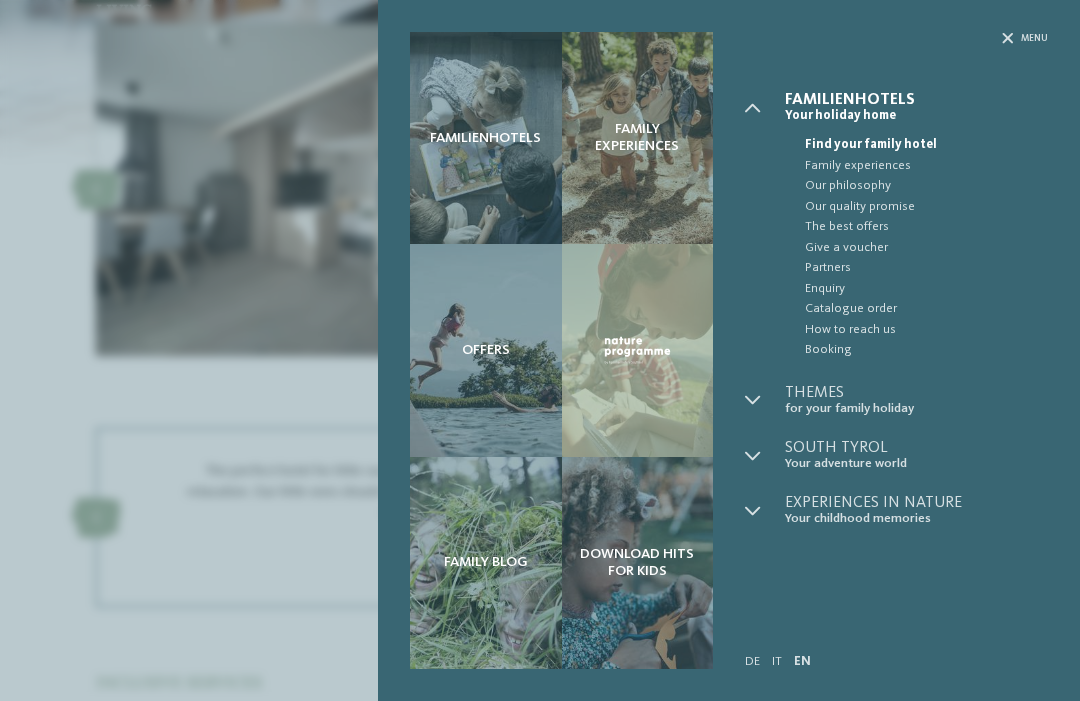 click on "Offers" at bounding box center (486, 350) 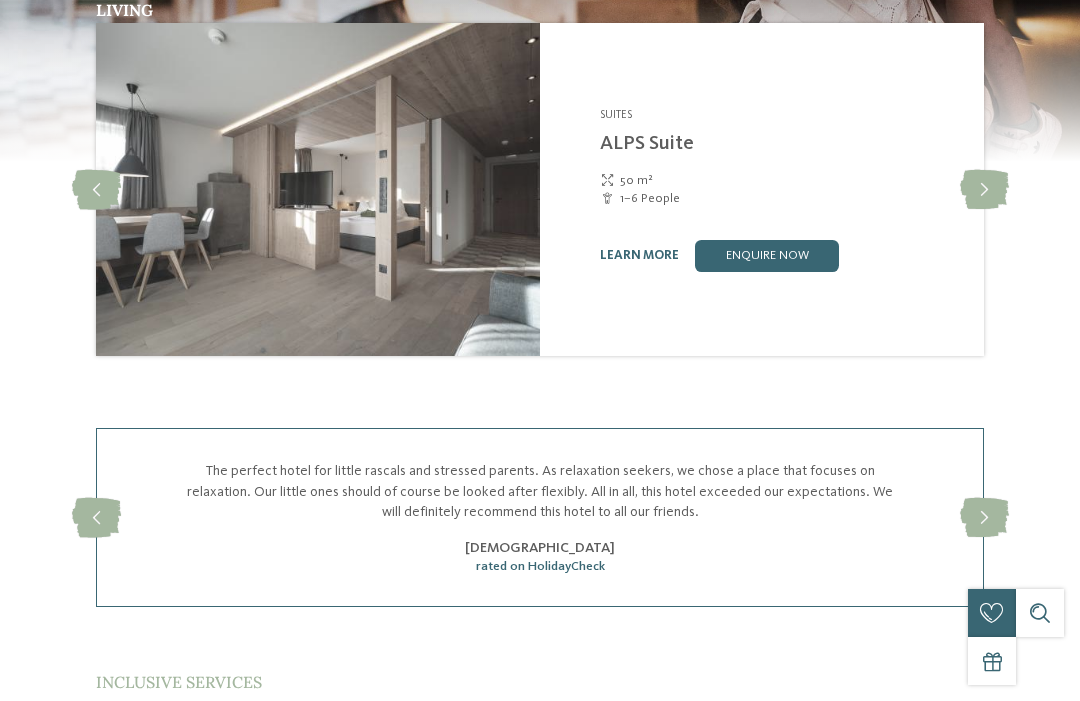 scroll, scrollTop: 0, scrollLeft: 0, axis: both 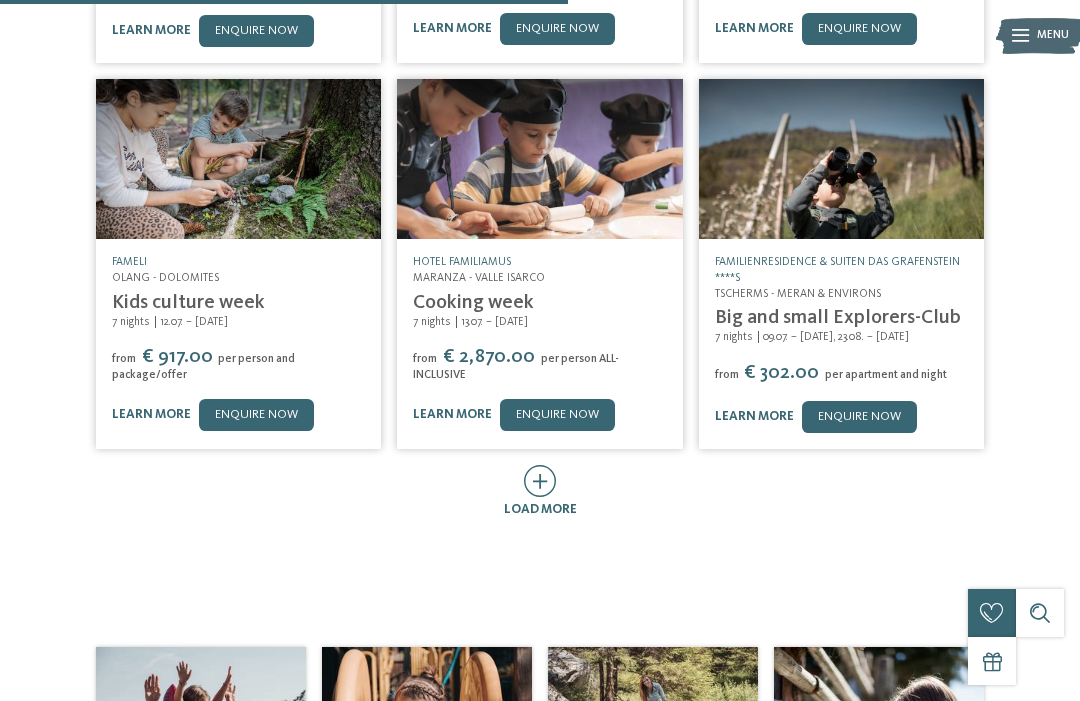 click at bounding box center (540, 481) 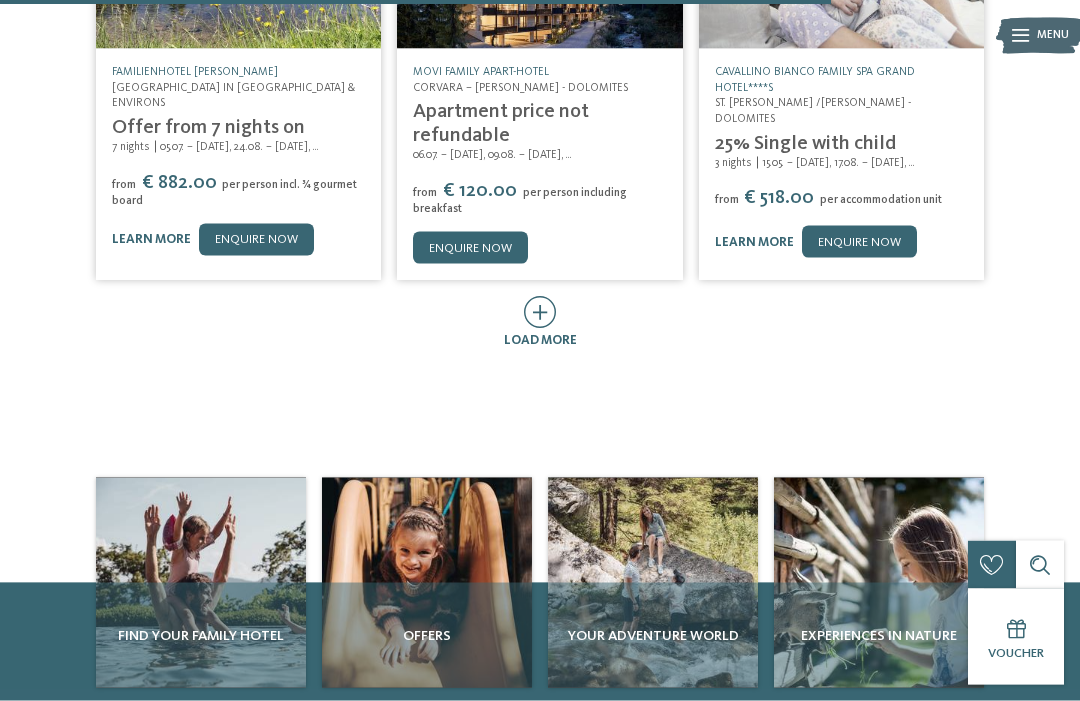 scroll, scrollTop: 1686, scrollLeft: 0, axis: vertical 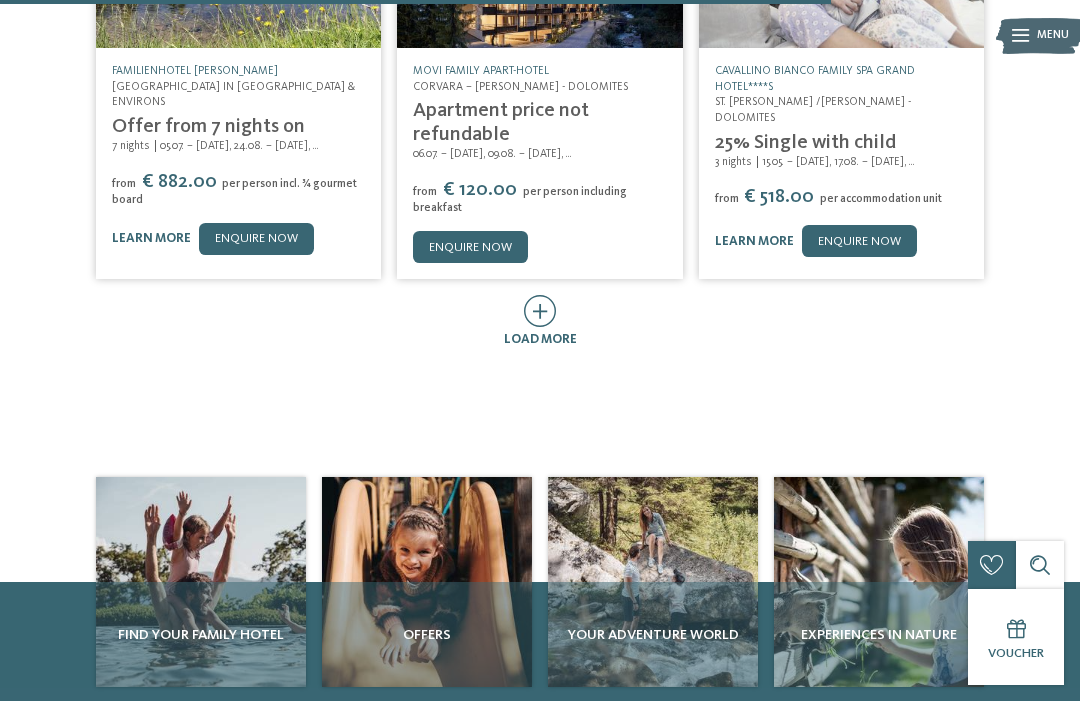 click at bounding box center (540, 311) 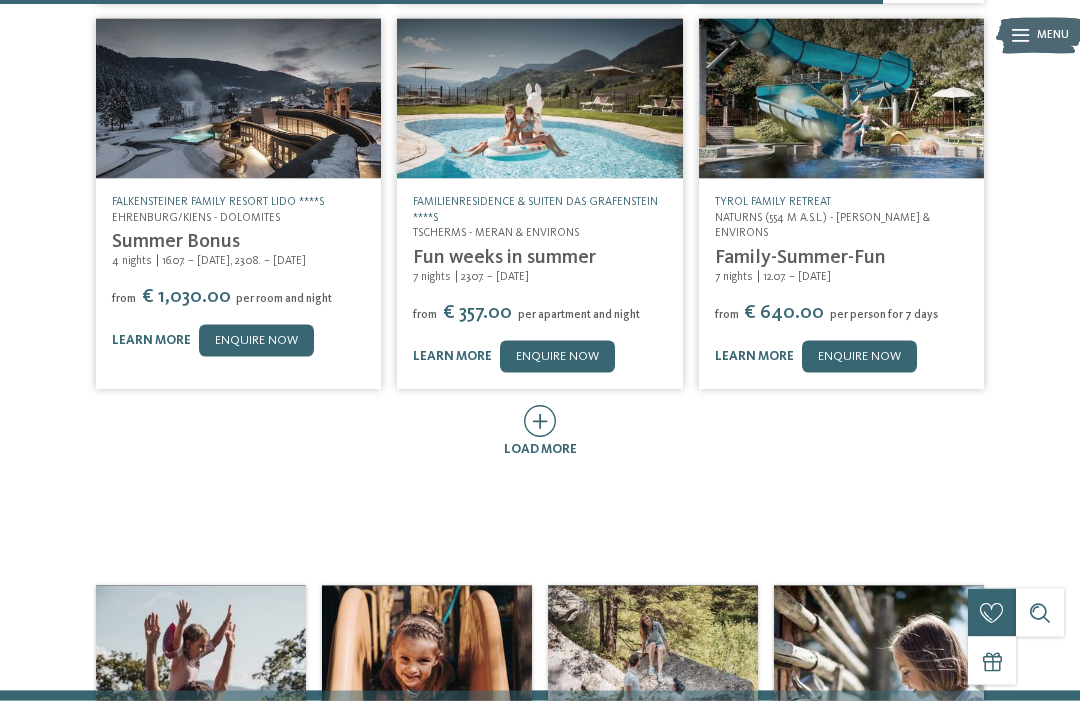 scroll, scrollTop: 2374, scrollLeft: 0, axis: vertical 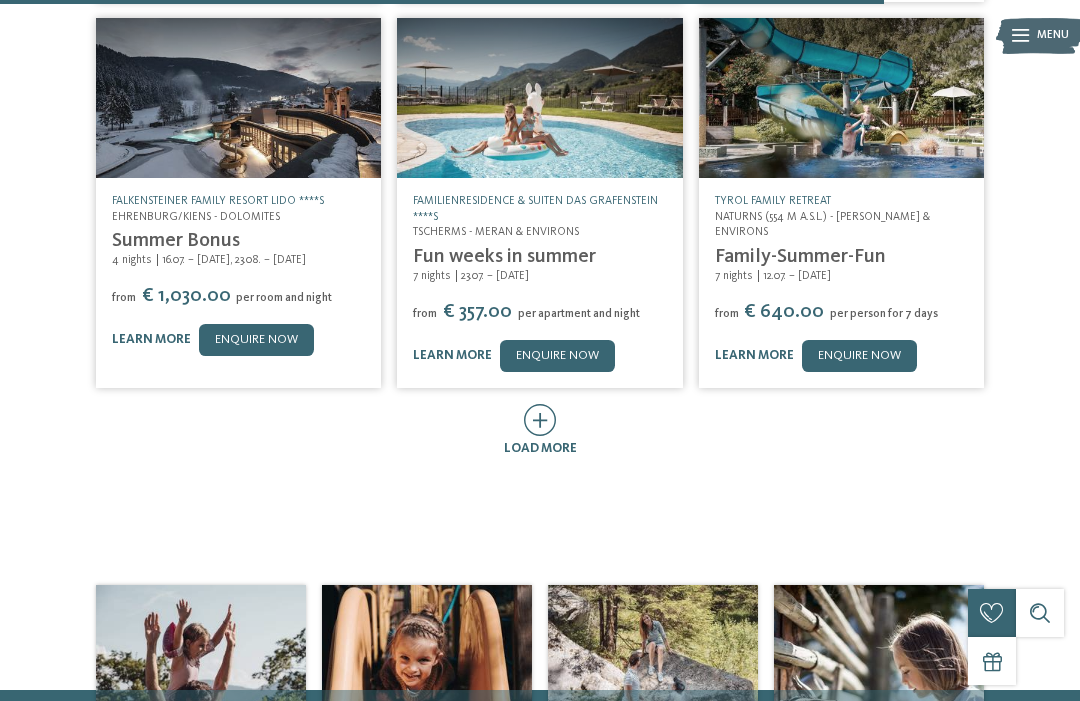click on "load more" at bounding box center (540, 448) 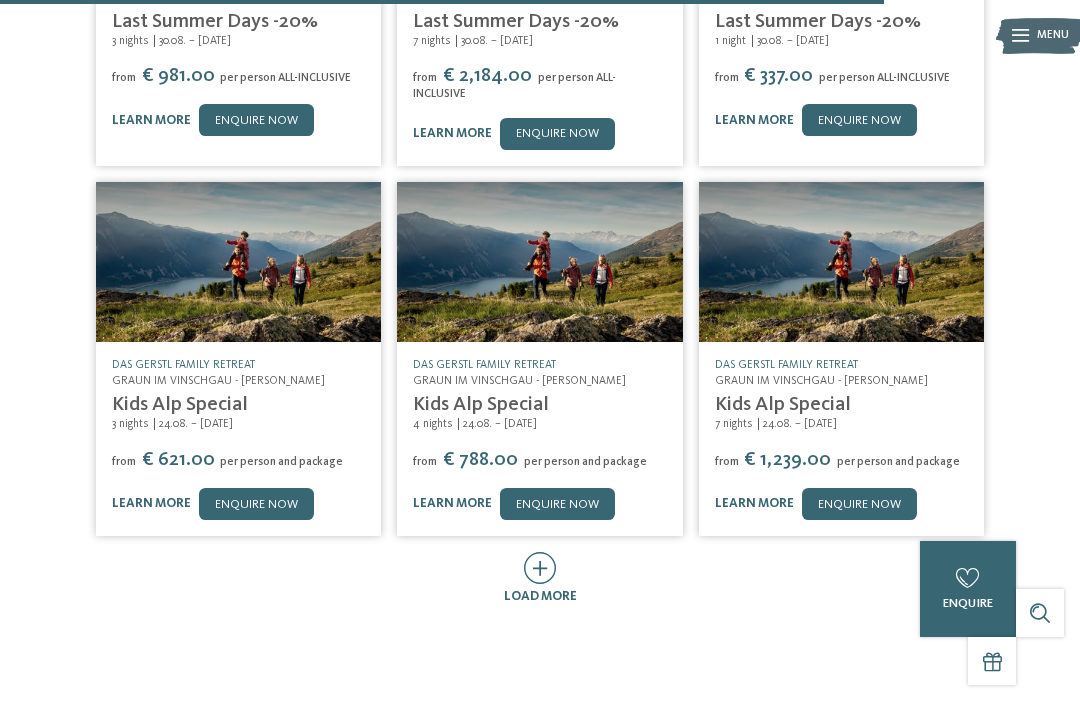 scroll, scrollTop: 2983, scrollLeft: 0, axis: vertical 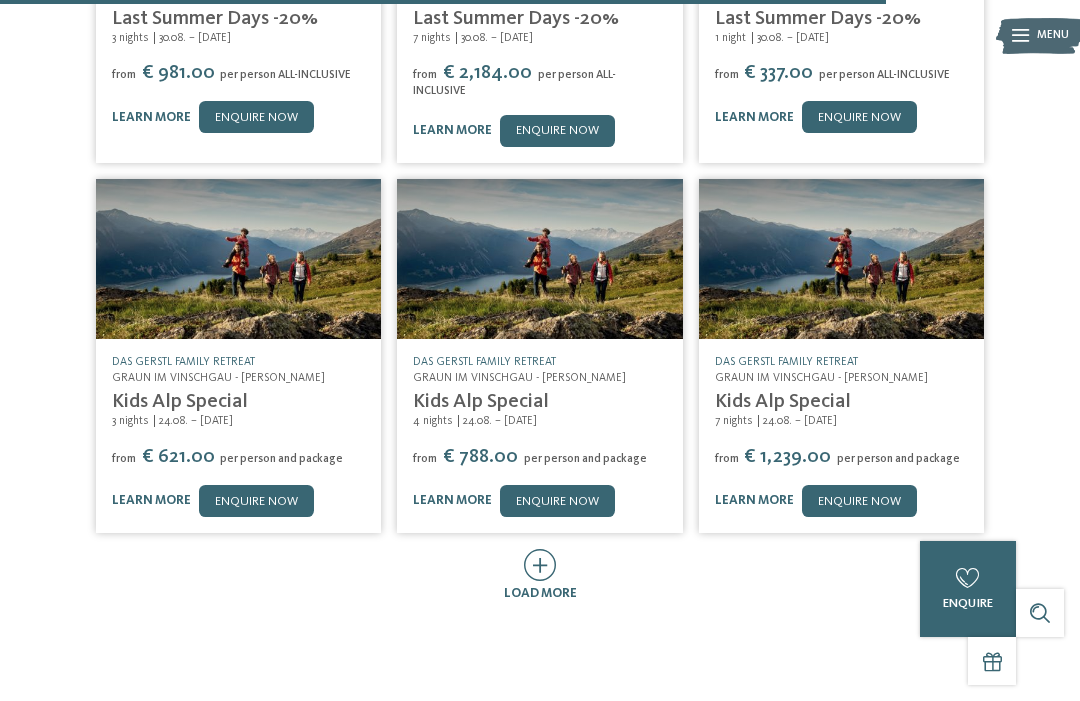 click at bounding box center (540, 565) 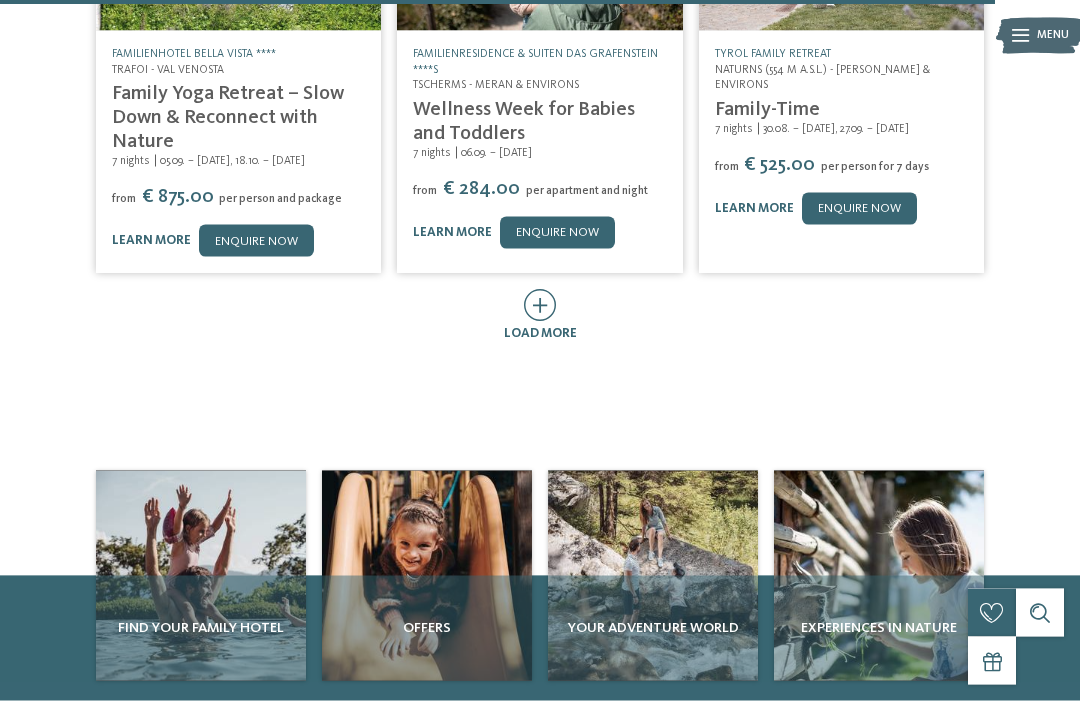 scroll, scrollTop: 4080, scrollLeft: 0, axis: vertical 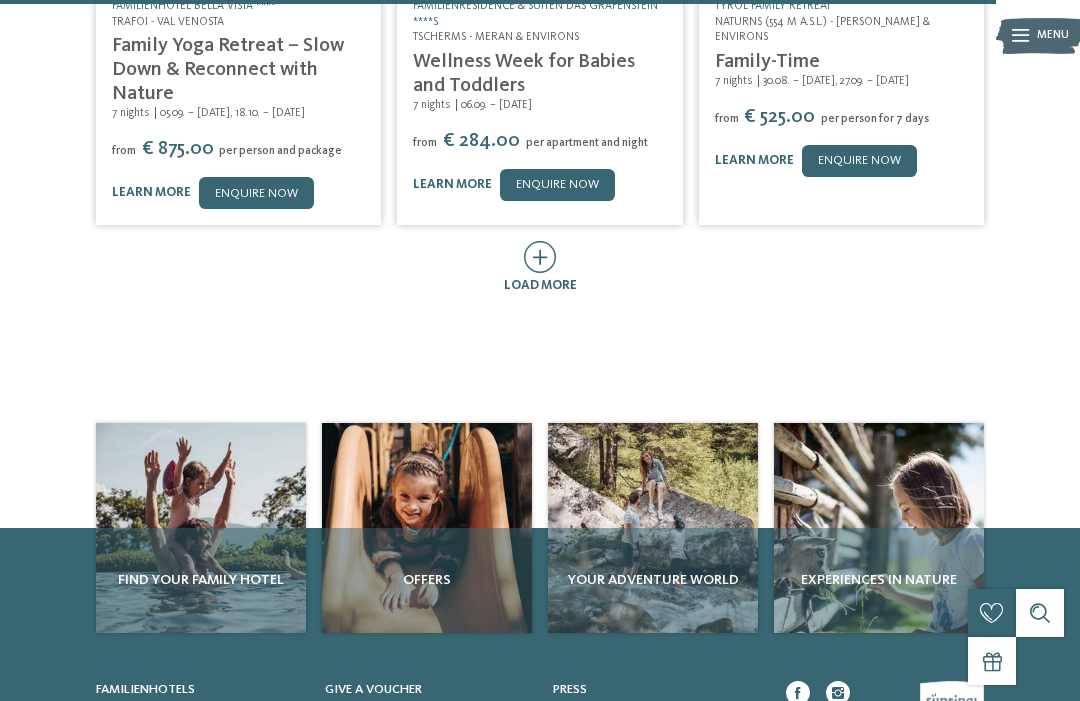click on "load more" at bounding box center [540, 285] 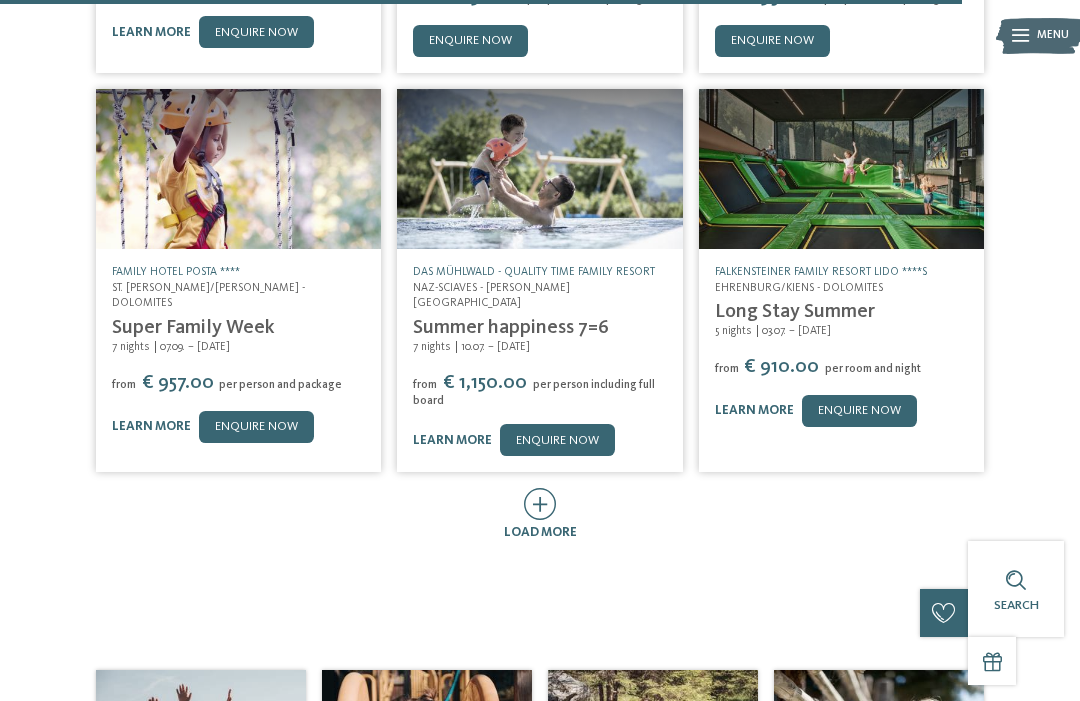 scroll, scrollTop: 4628, scrollLeft: 0, axis: vertical 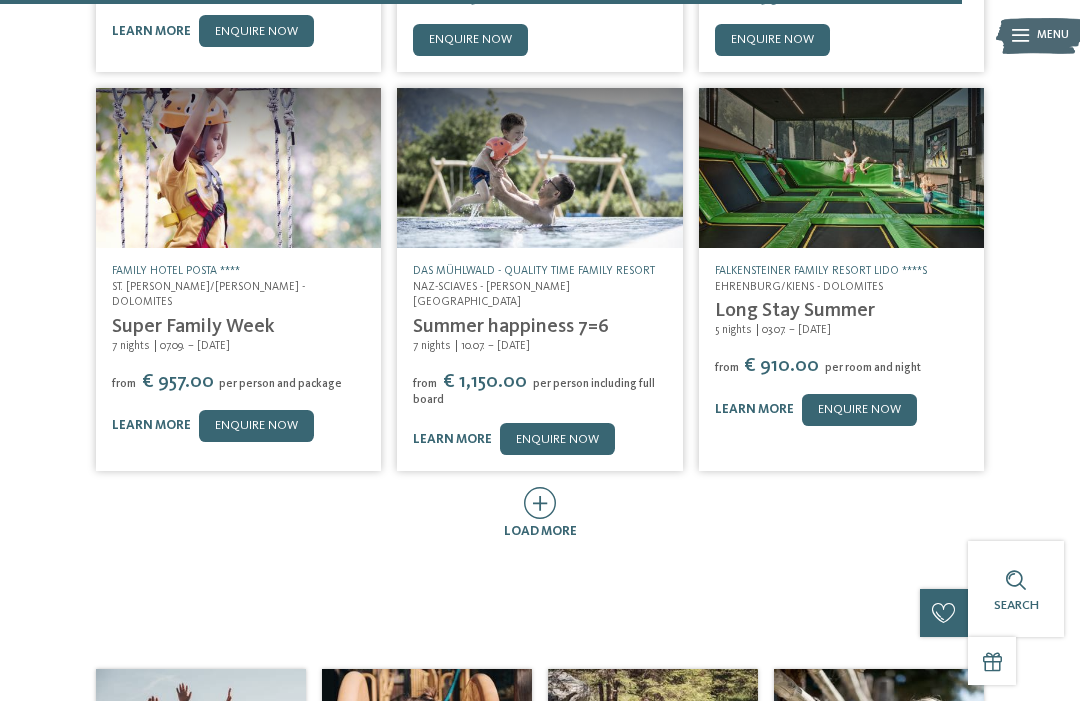 click at bounding box center (540, 503) 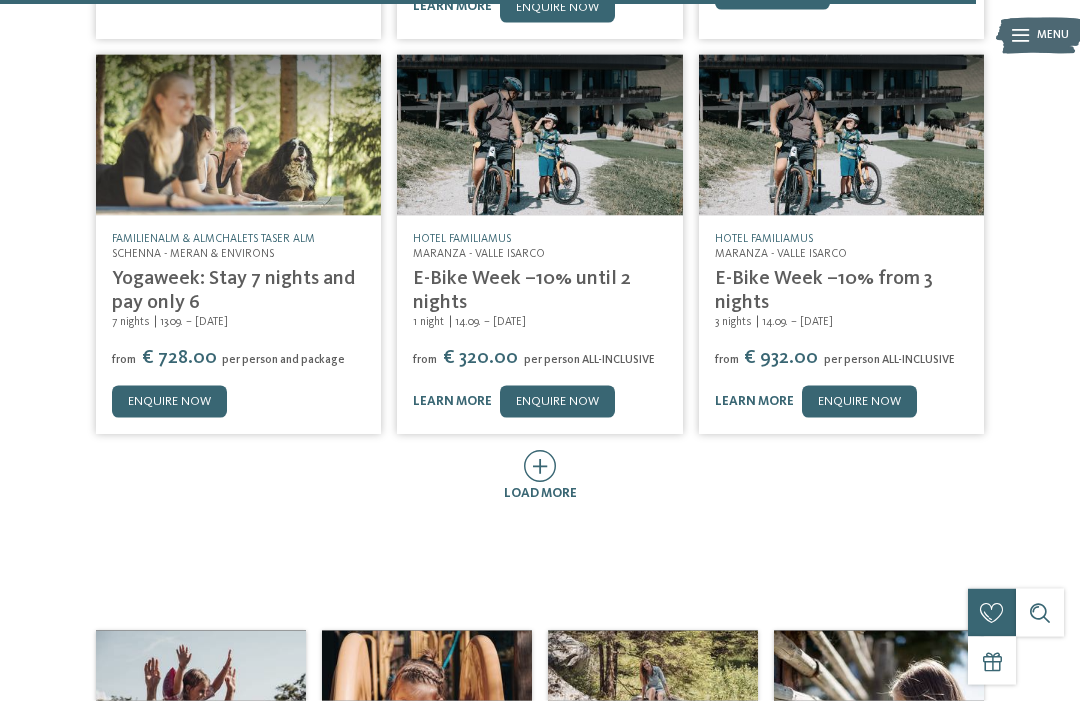 scroll, scrollTop: 5469, scrollLeft: 0, axis: vertical 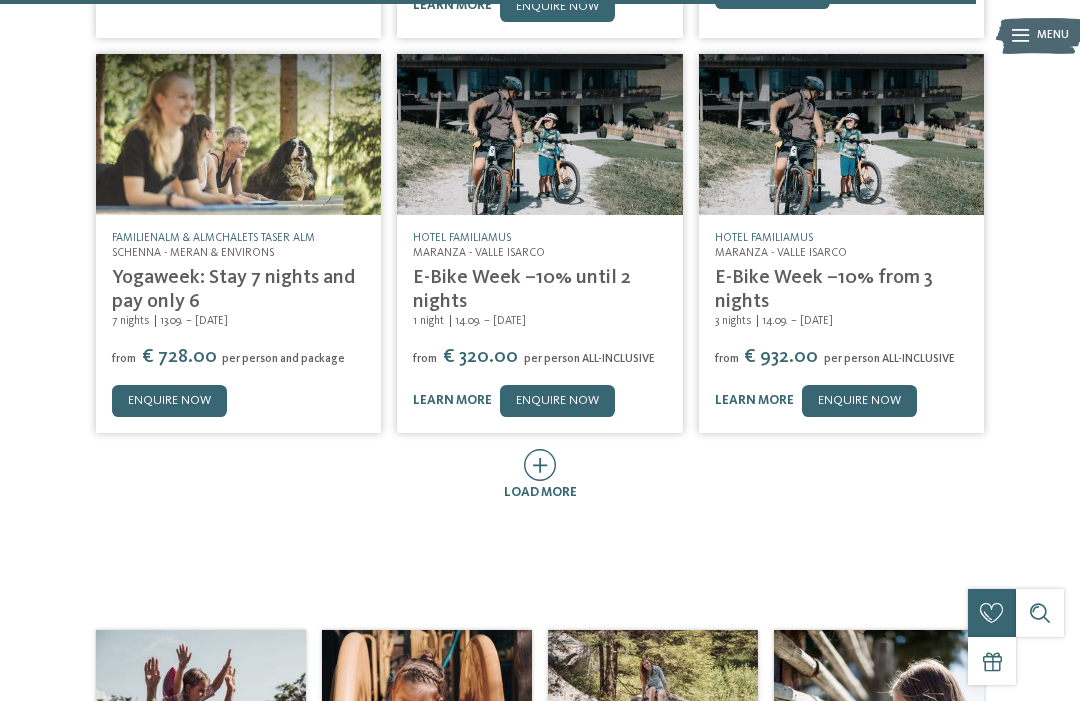 click at bounding box center [540, 465] 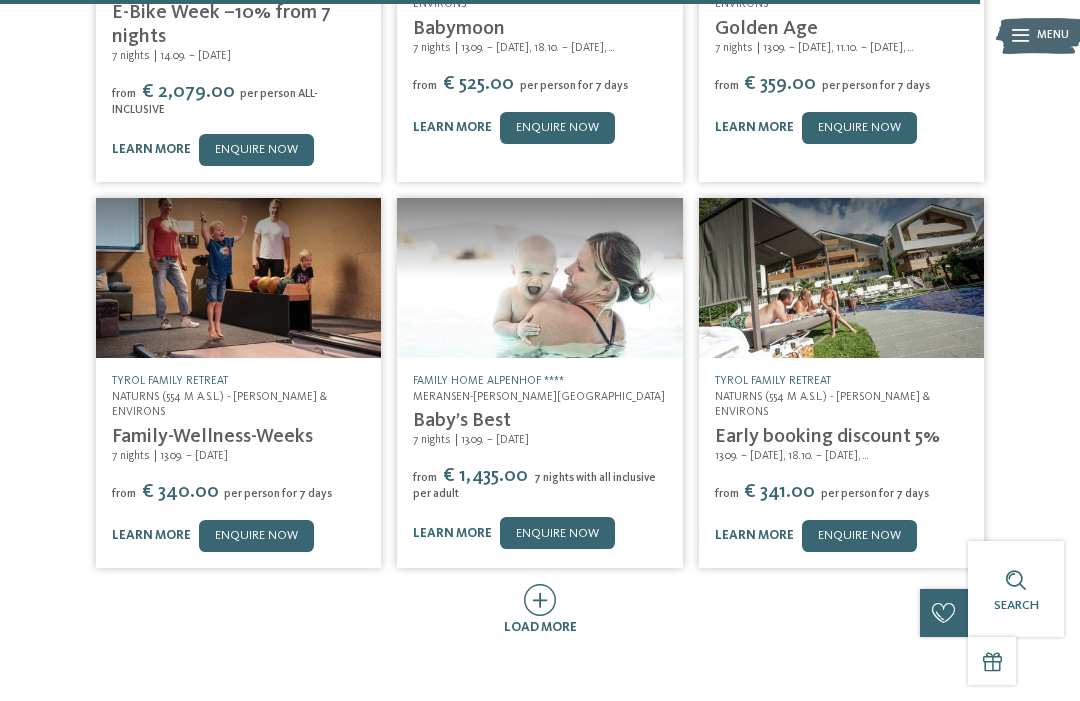 scroll, scrollTop: 6129, scrollLeft: 0, axis: vertical 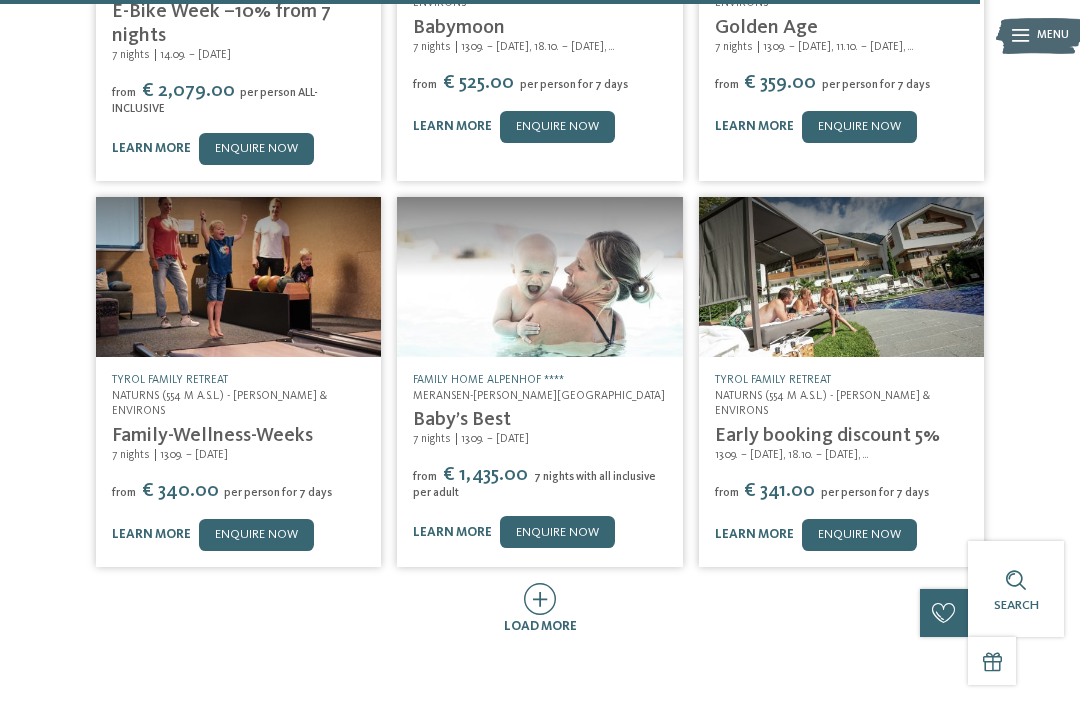click at bounding box center [540, 599] 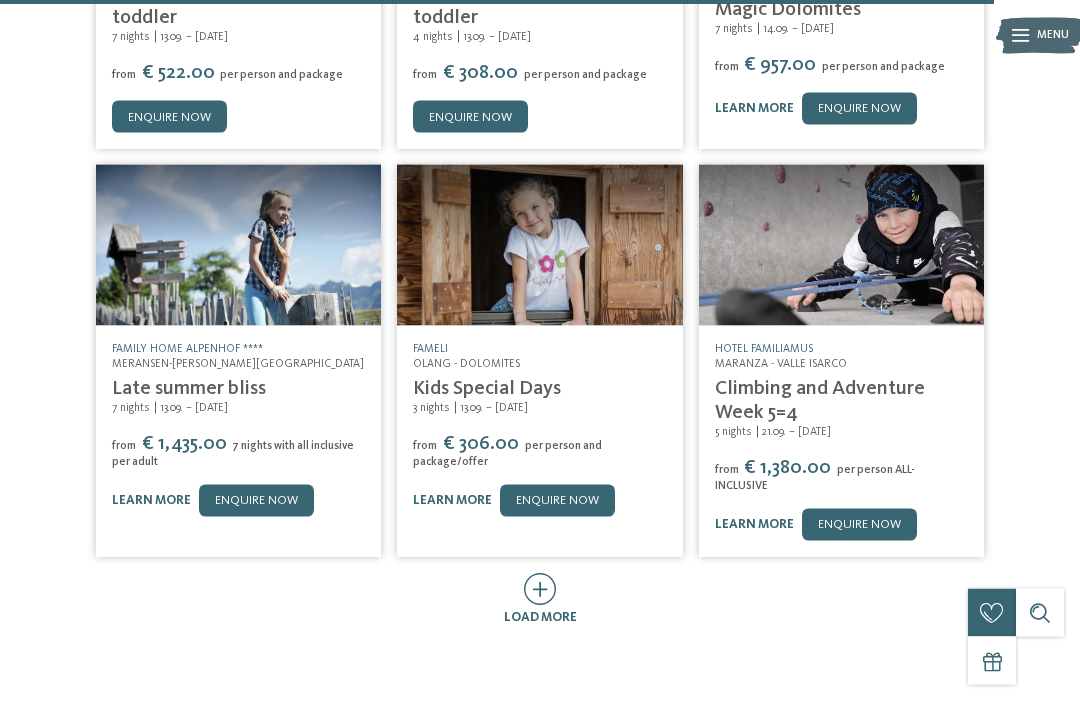 scroll, scrollTop: 6946, scrollLeft: 0, axis: vertical 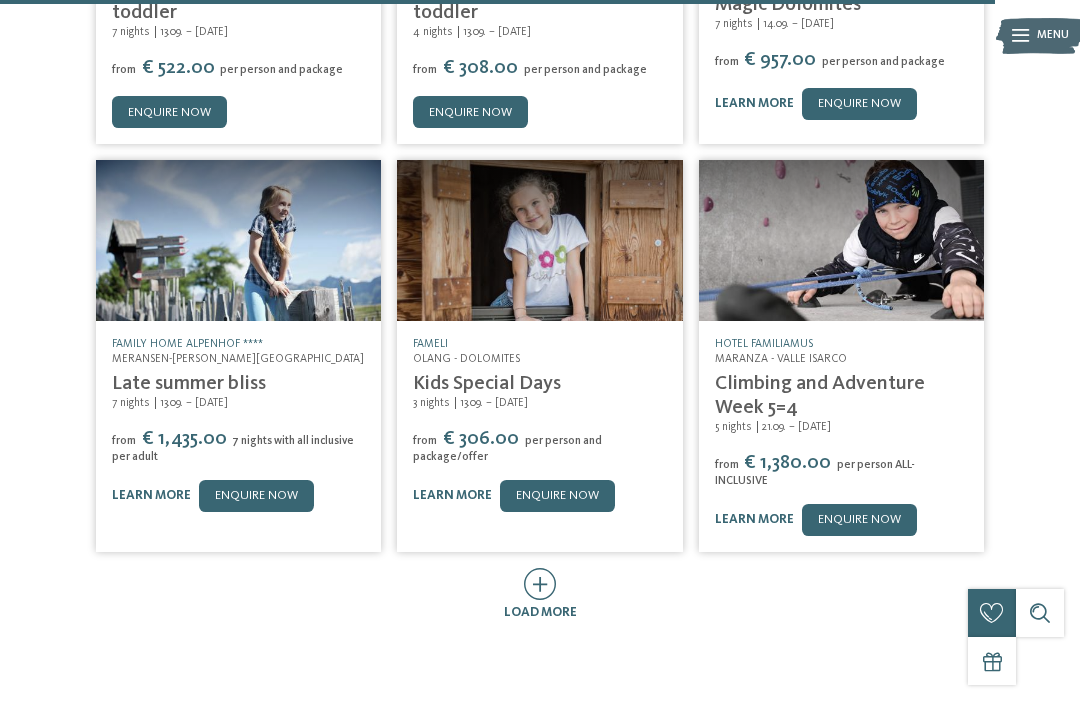 click at bounding box center [540, 584] 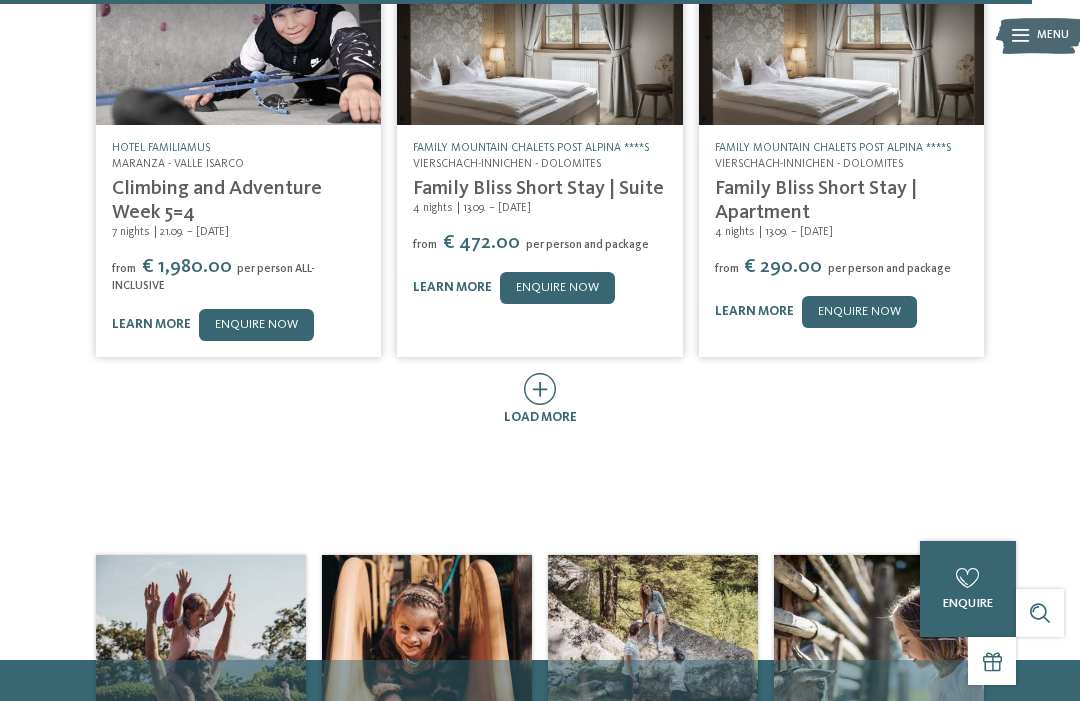scroll, scrollTop: 7934, scrollLeft: 0, axis: vertical 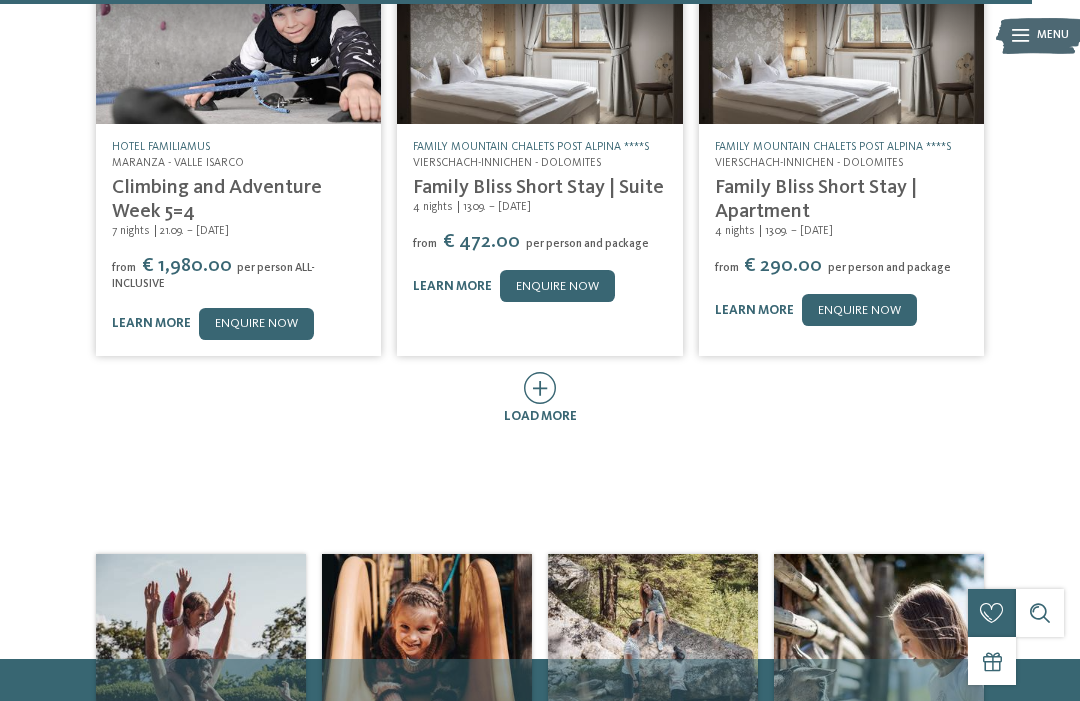 click on "load more" at bounding box center [540, 416] 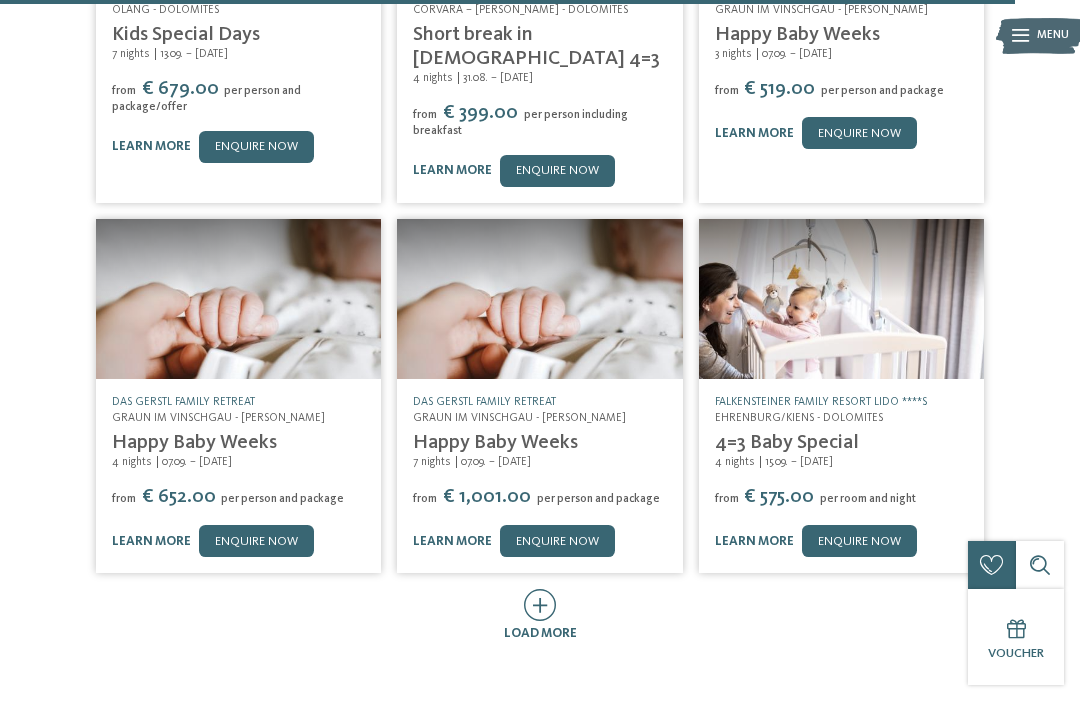 scroll, scrollTop: 8503, scrollLeft: 0, axis: vertical 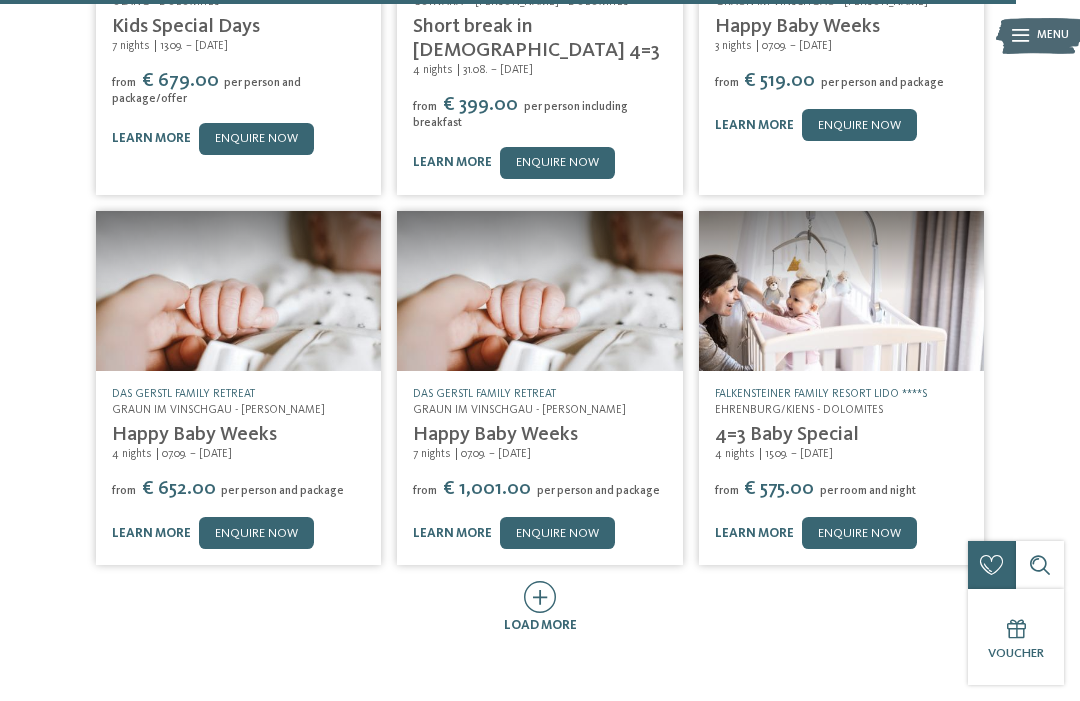 click on "load more" at bounding box center (540, 625) 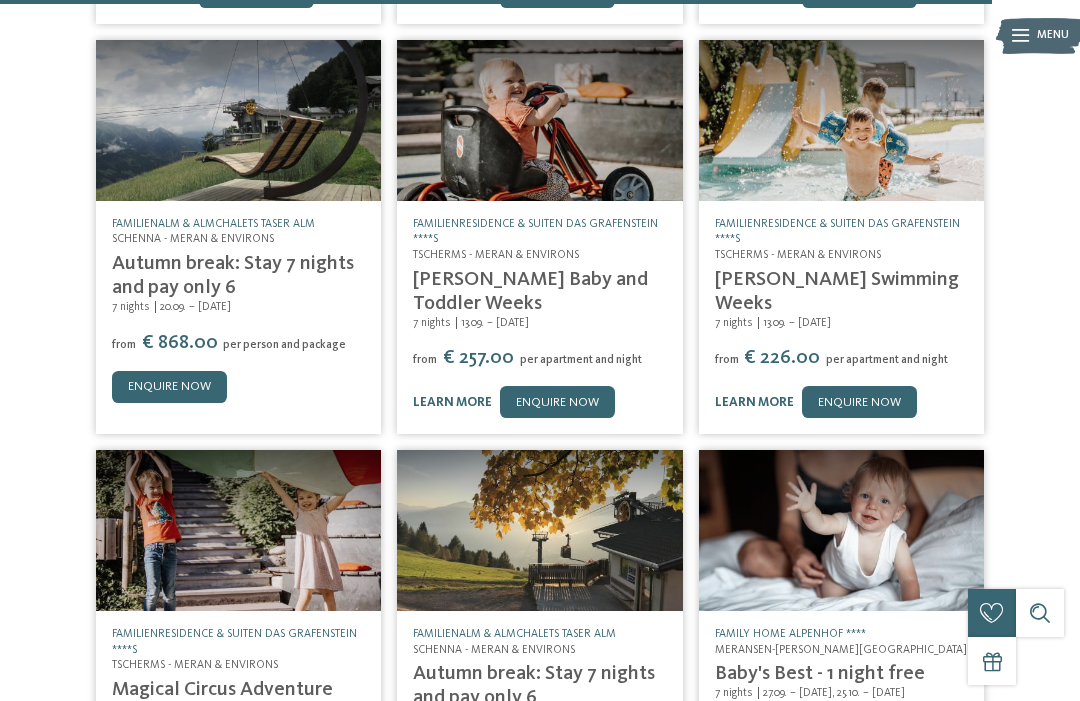 scroll, scrollTop: 9048, scrollLeft: 0, axis: vertical 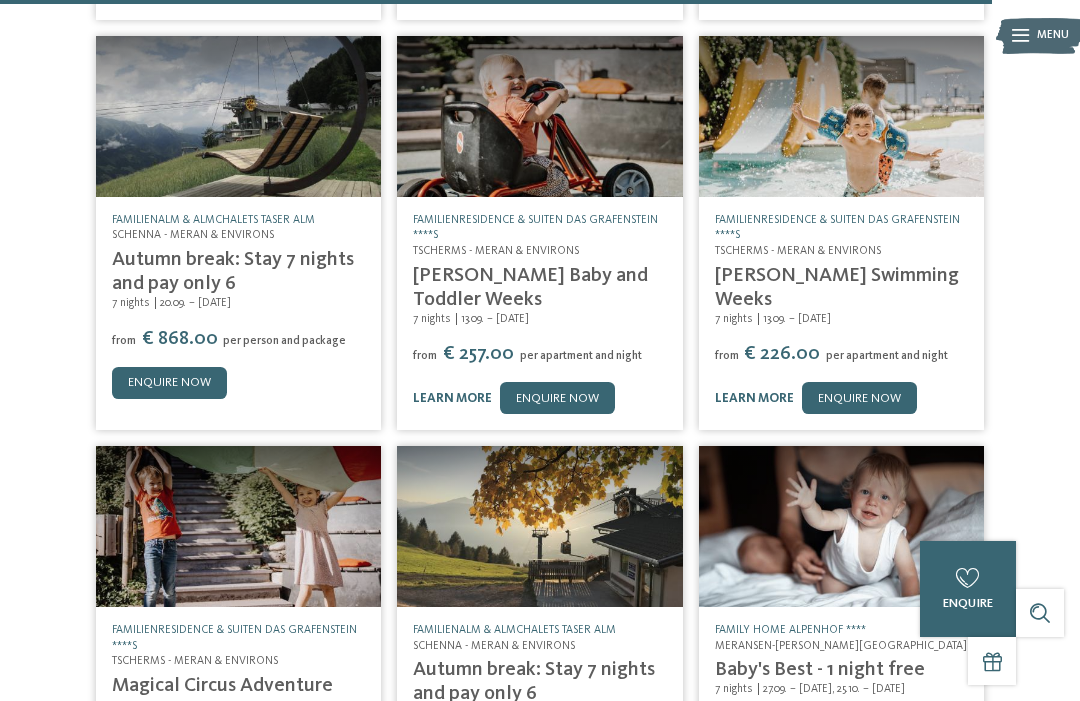 click at bounding box center (540, 873) 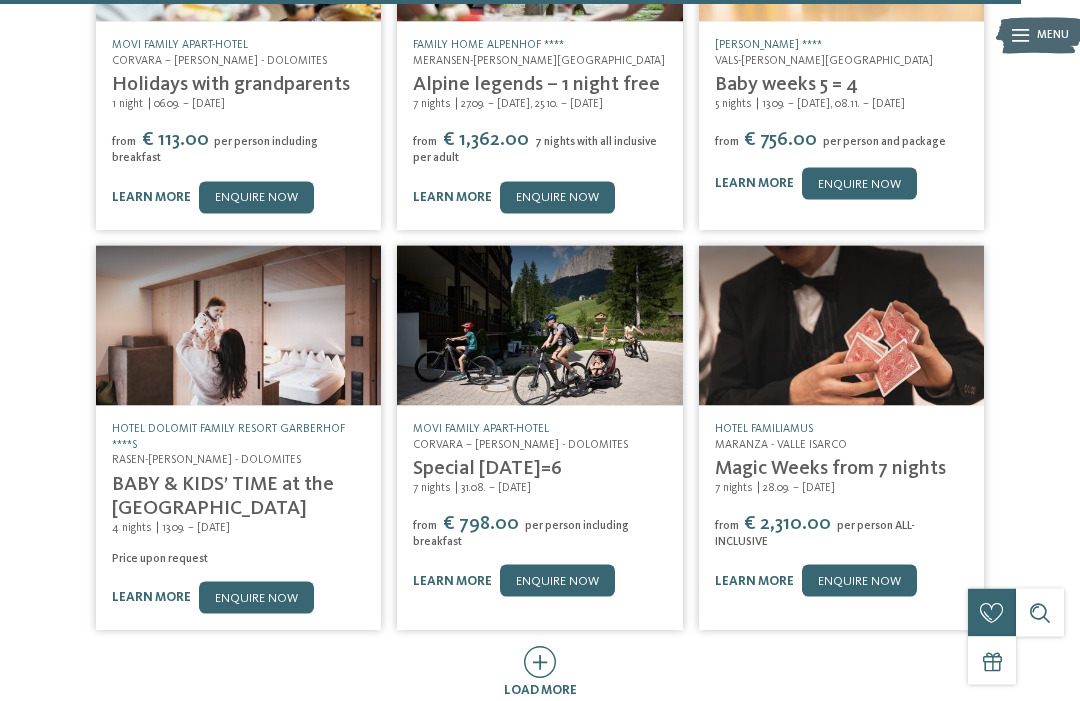 scroll, scrollTop: 10049, scrollLeft: 0, axis: vertical 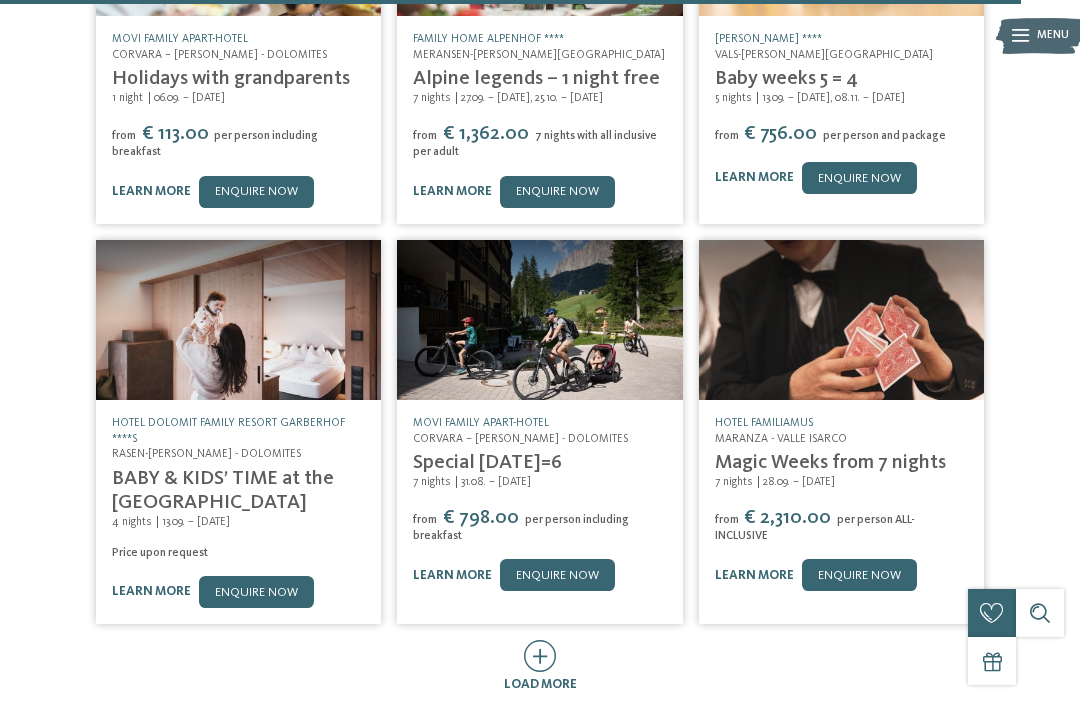 click at bounding box center [540, 656] 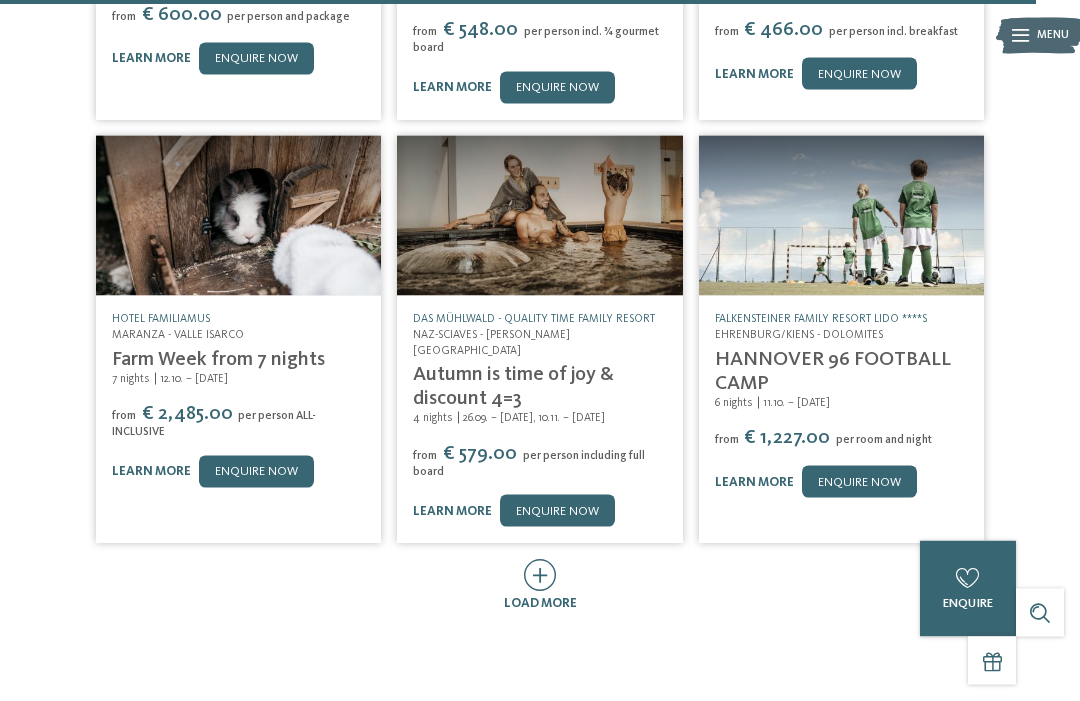 scroll, scrollTop: 10957, scrollLeft: 0, axis: vertical 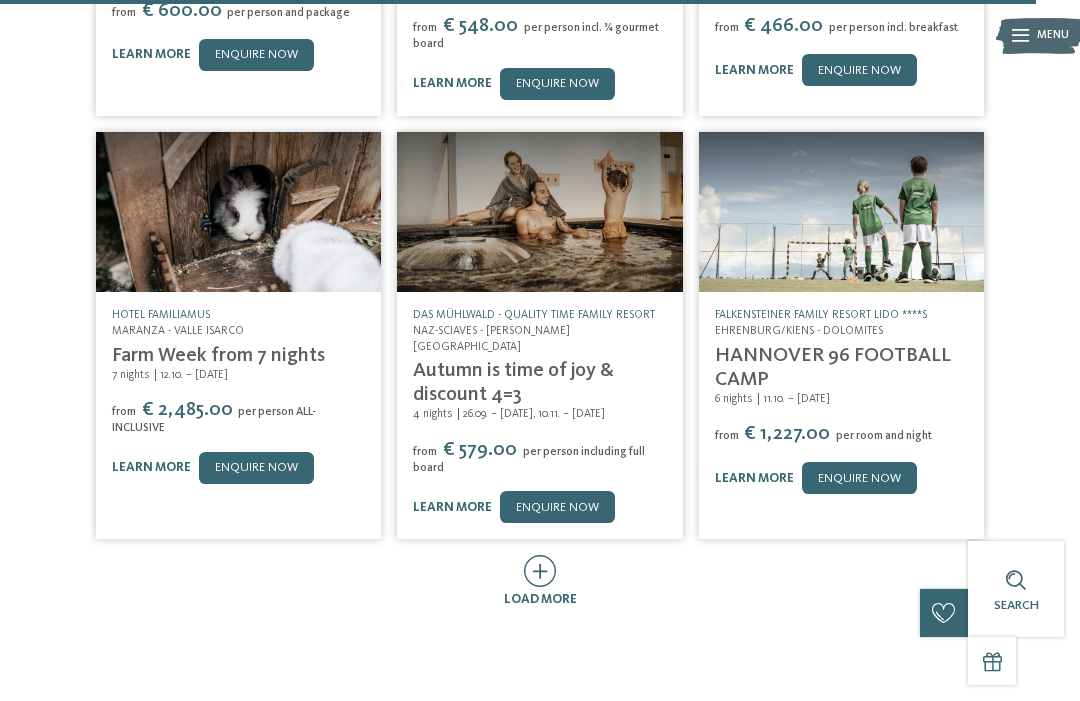 click at bounding box center [540, 571] 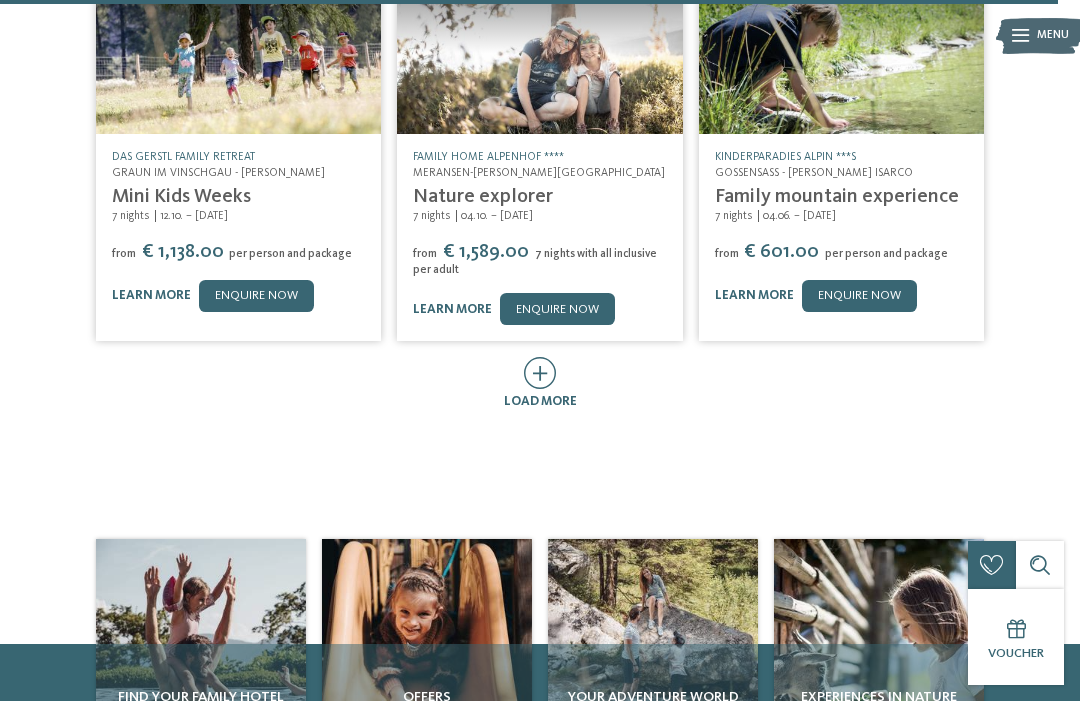 scroll, scrollTop: 11973, scrollLeft: 0, axis: vertical 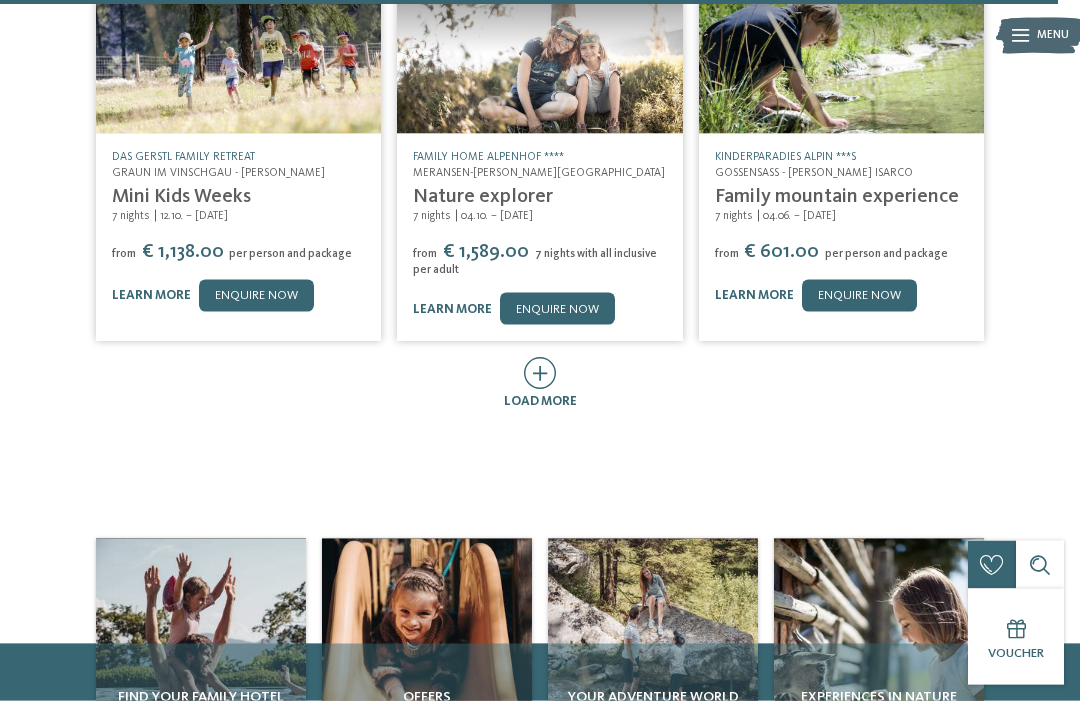 click on "load more" at bounding box center (540, 401) 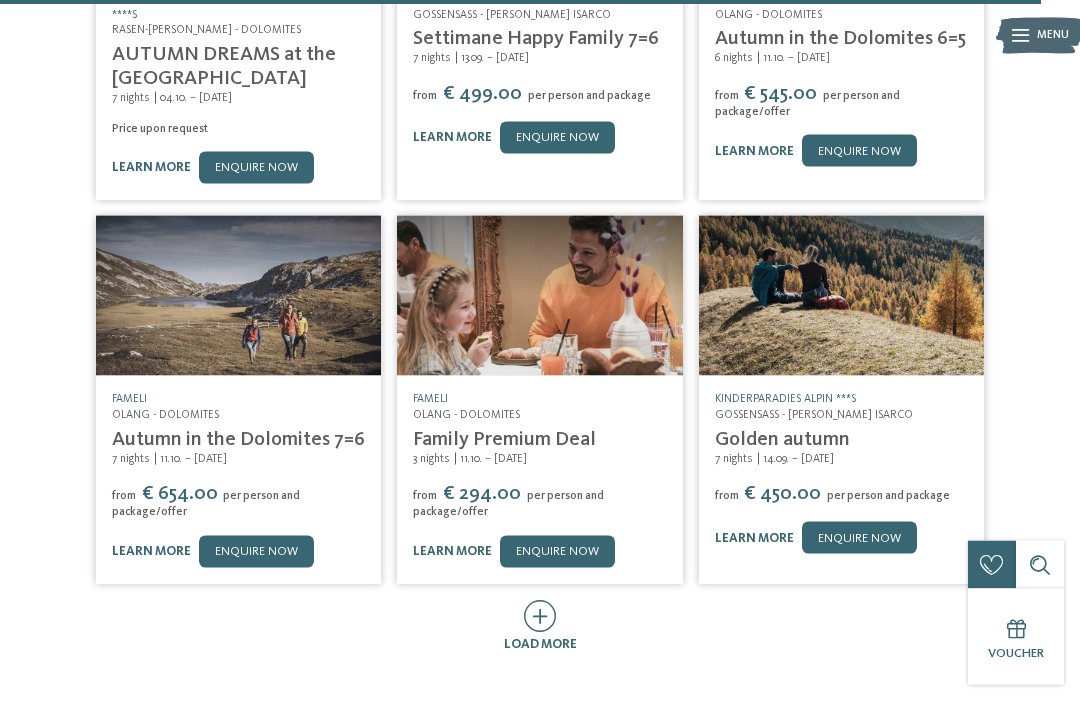 scroll, scrollTop: 12516, scrollLeft: 0, axis: vertical 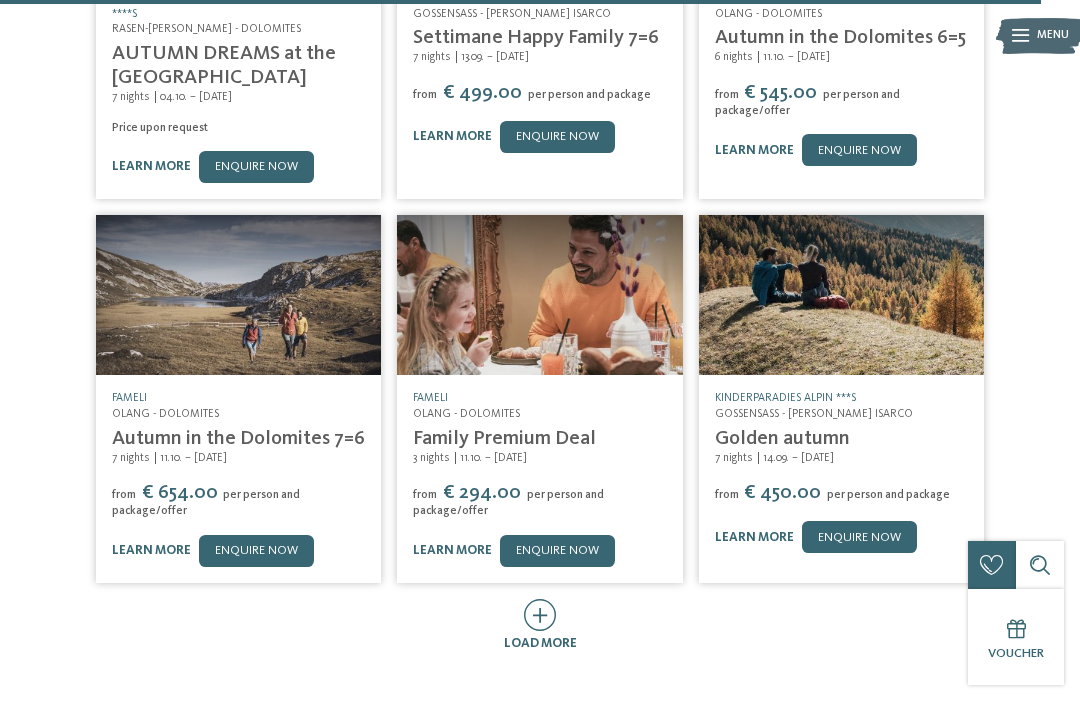 click at bounding box center [540, 615] 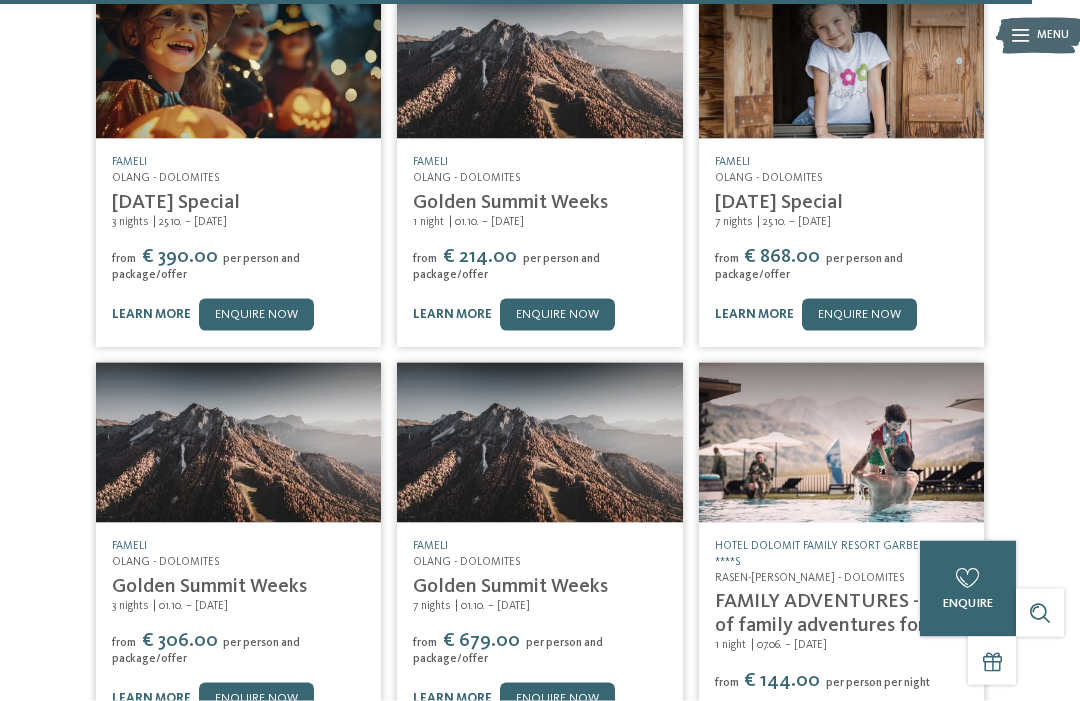 scroll, scrollTop: 13154, scrollLeft: 0, axis: vertical 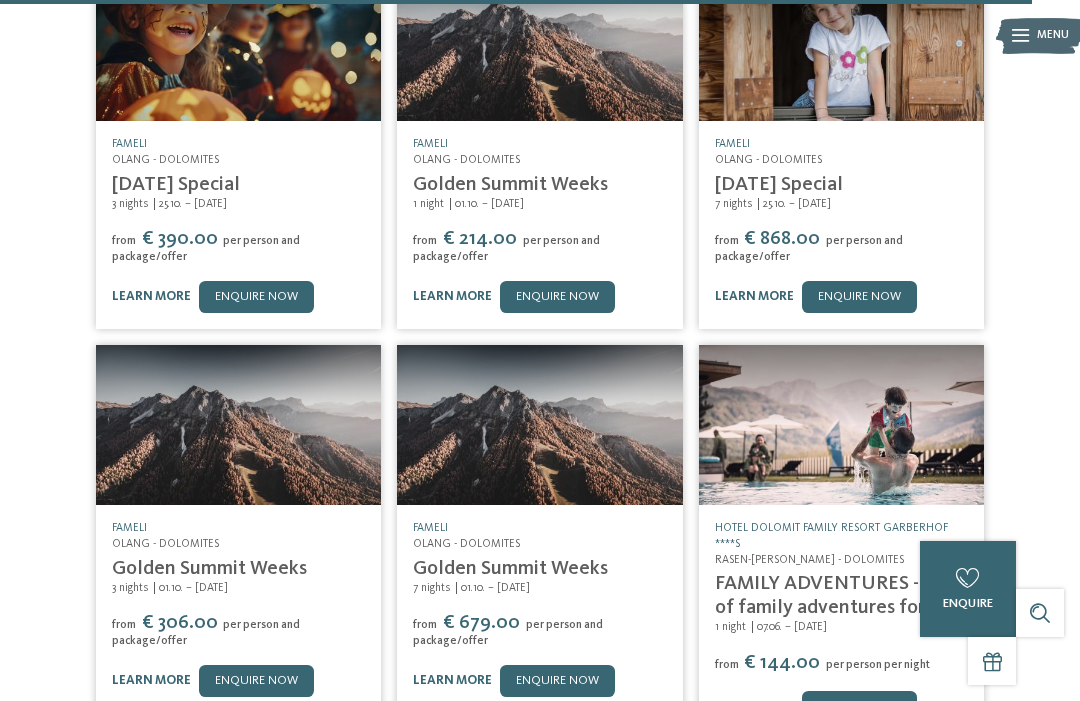 click at bounding box center [540, 771] 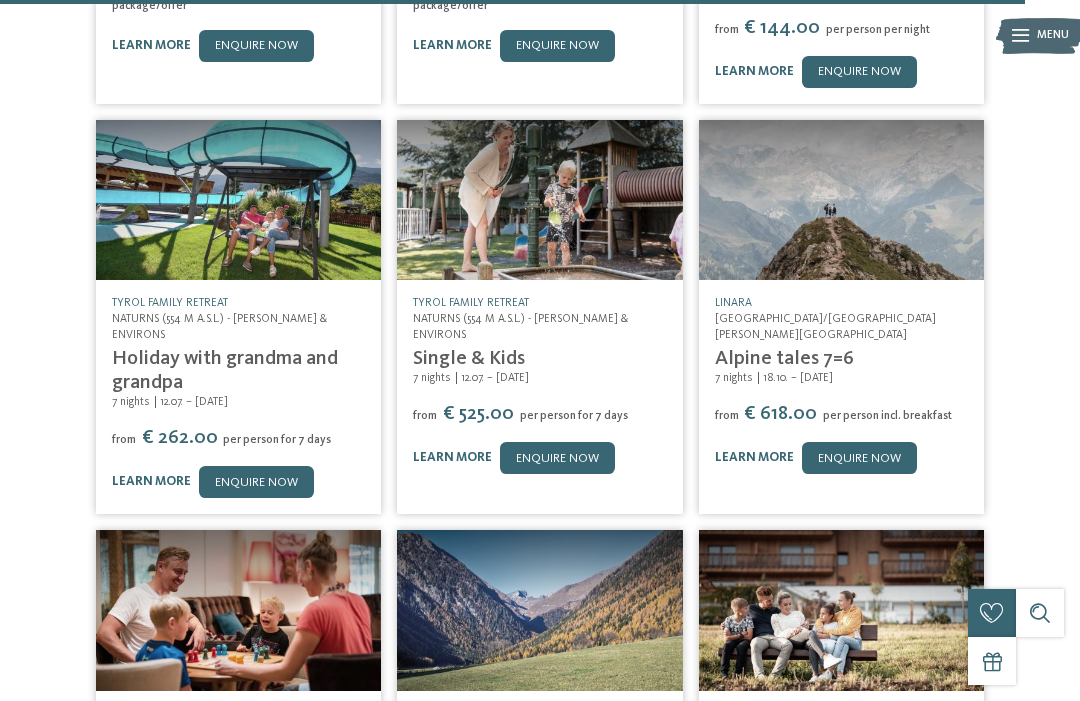 scroll, scrollTop: 13791, scrollLeft: 0, axis: vertical 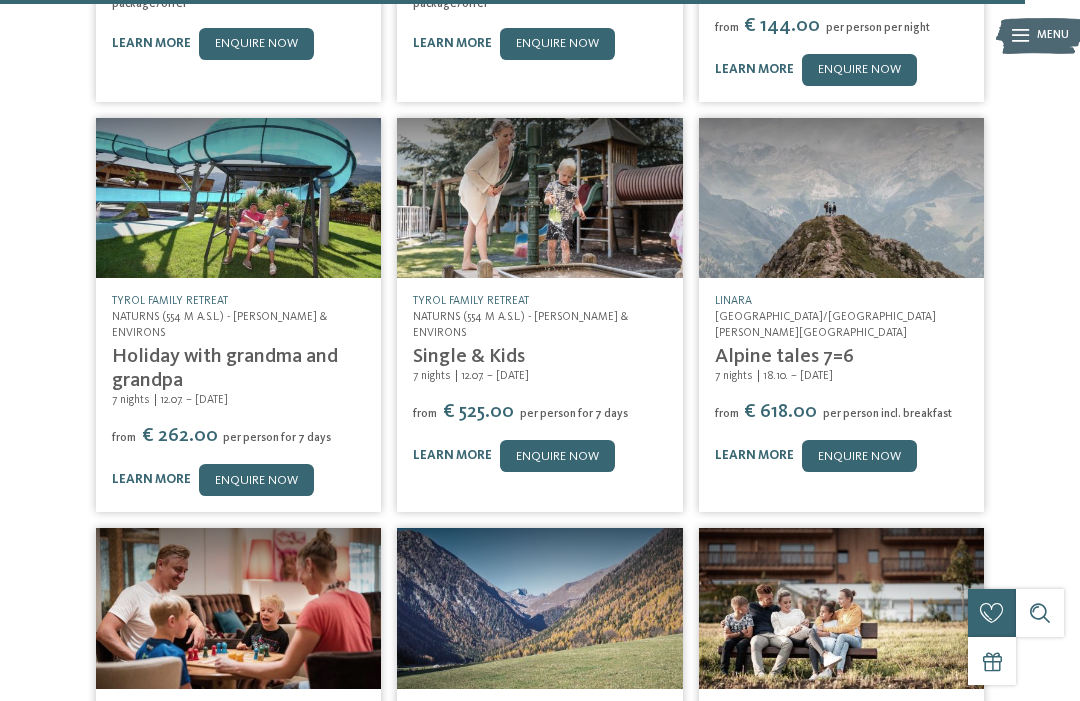 click at bounding box center (540, 930) 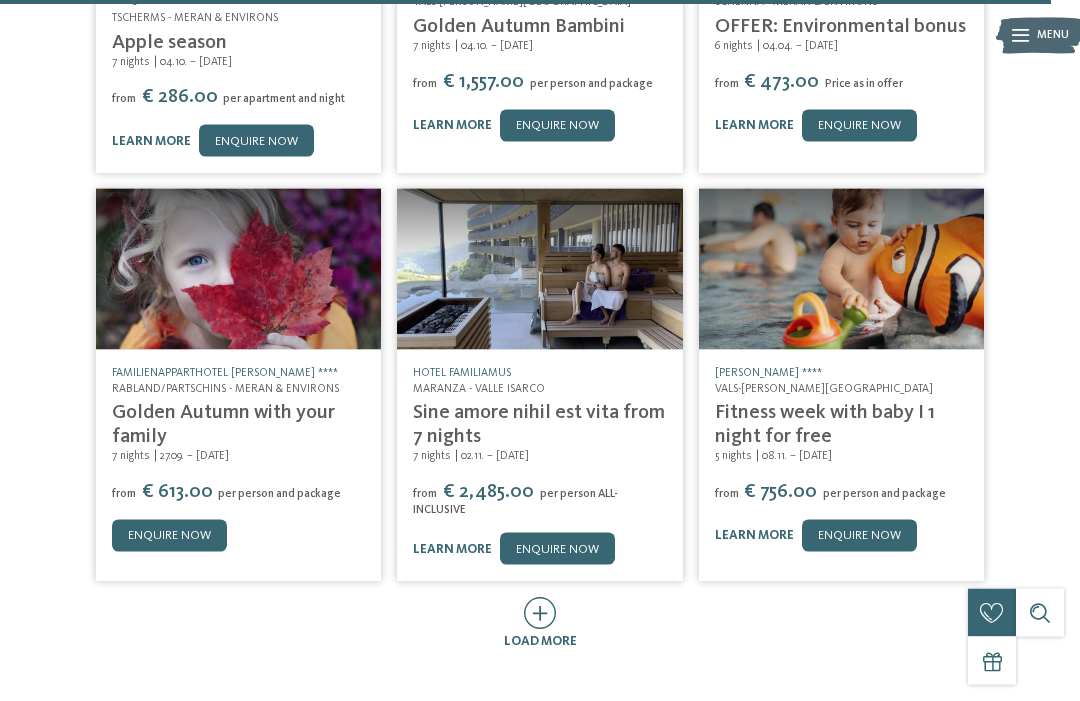 scroll, scrollTop: 14903, scrollLeft: 0, axis: vertical 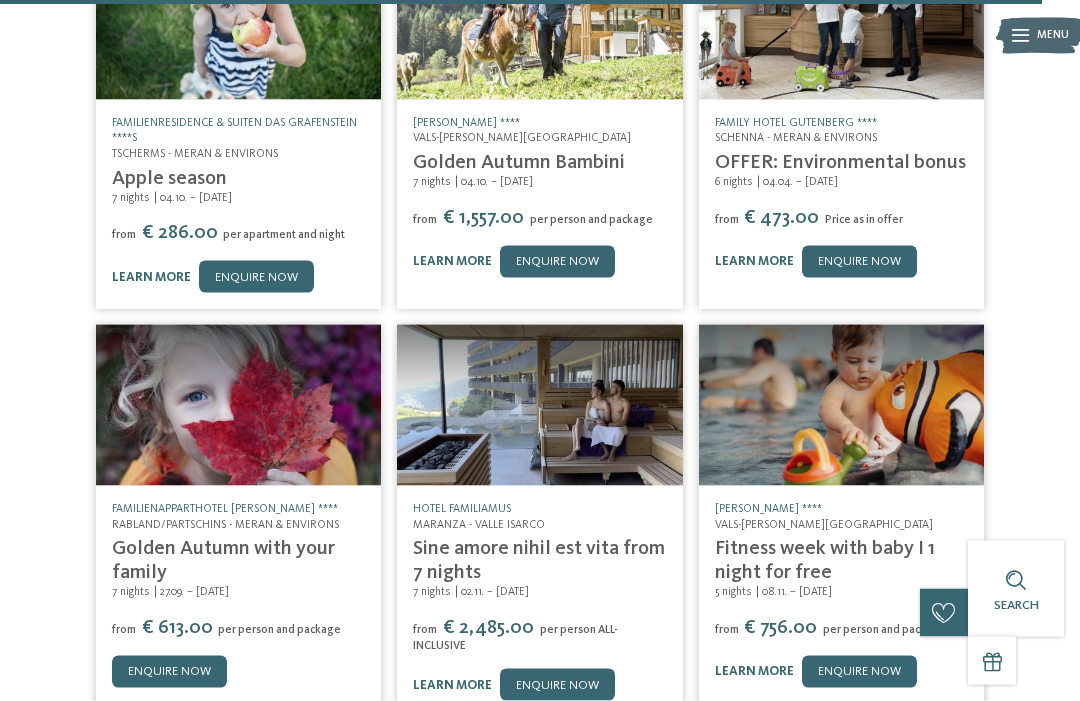click at bounding box center [540, 749] 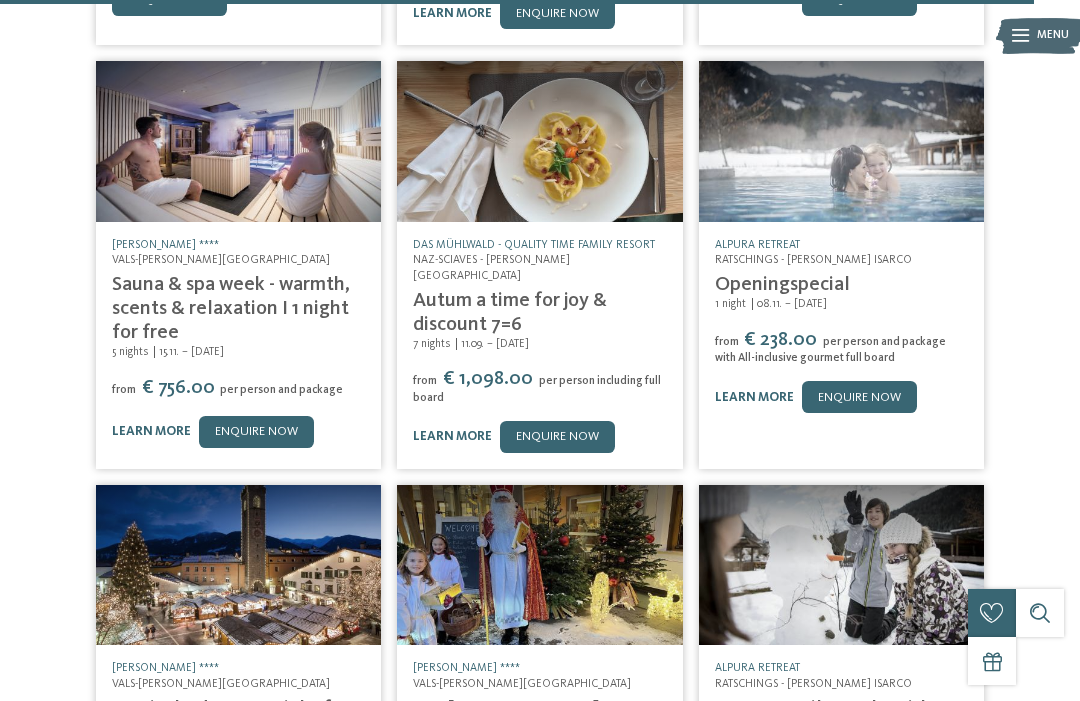 scroll, scrollTop: 15438, scrollLeft: 0, axis: vertical 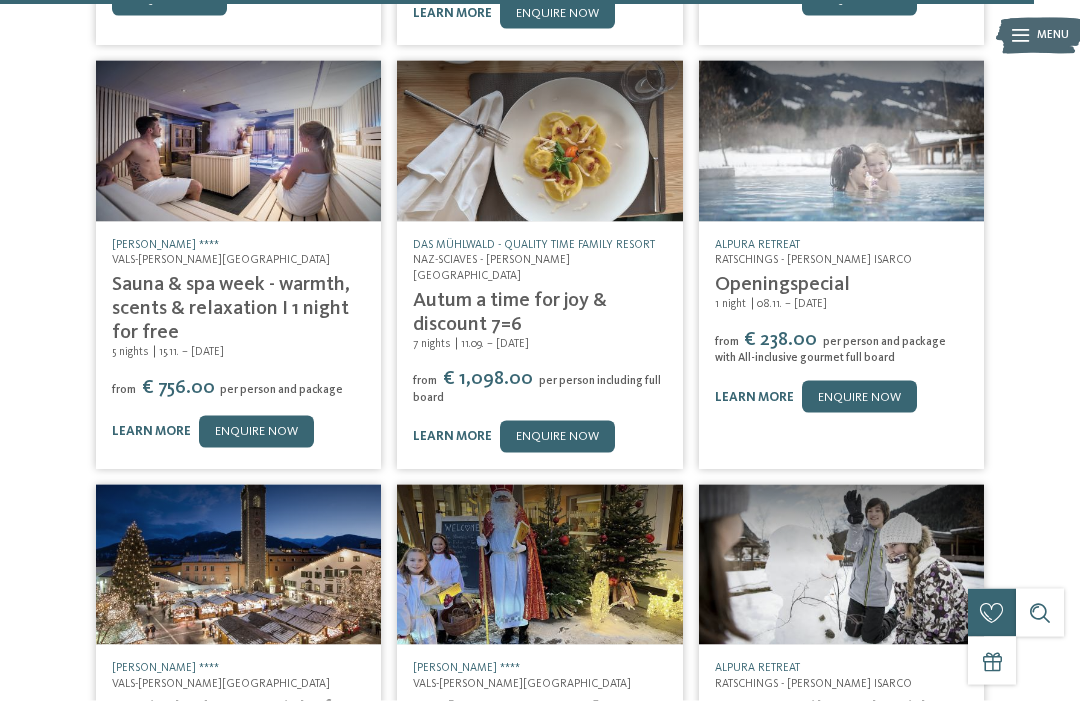 click at bounding box center (540, 909) 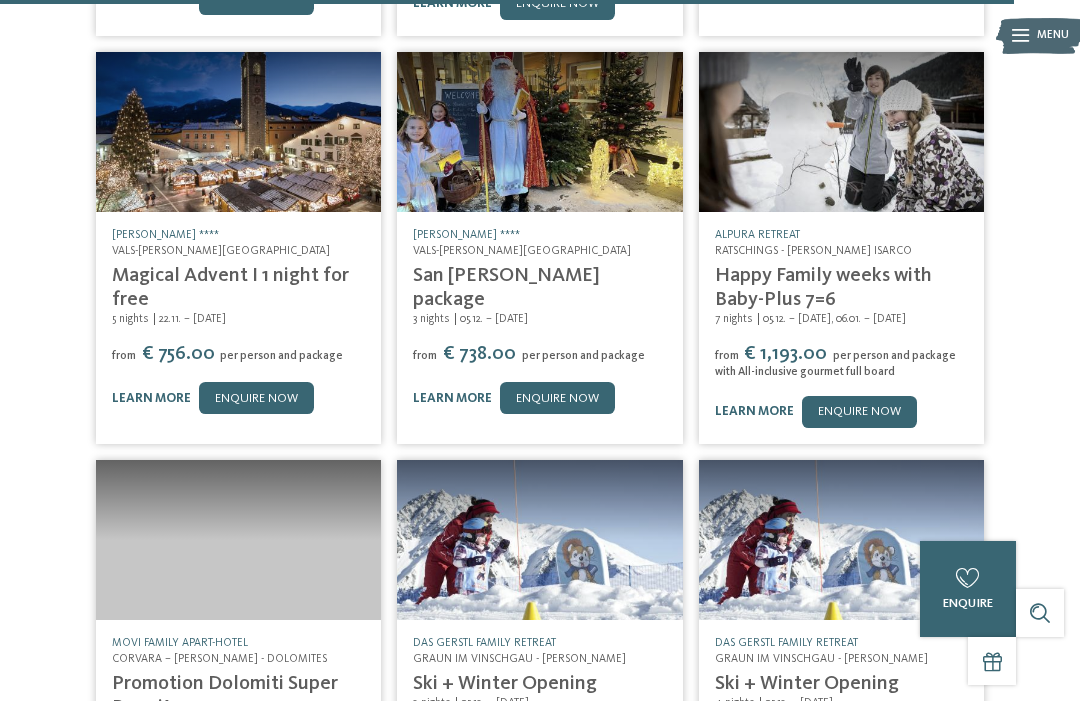 scroll, scrollTop: 15877, scrollLeft: 0, axis: vertical 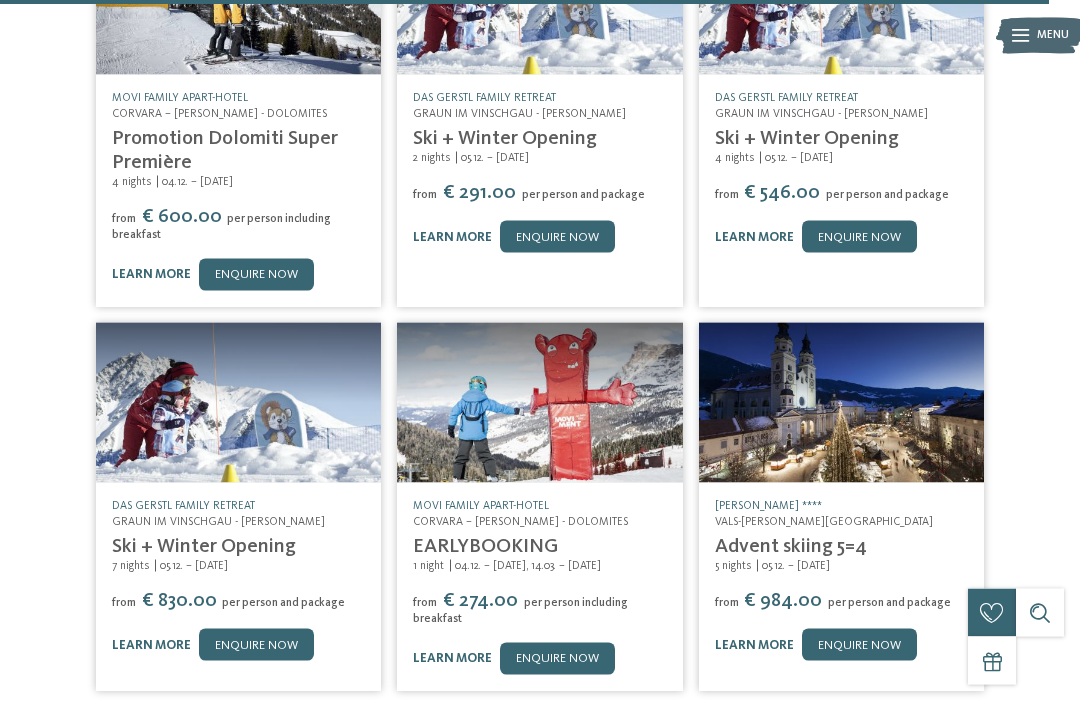 click at bounding box center [540, 723] 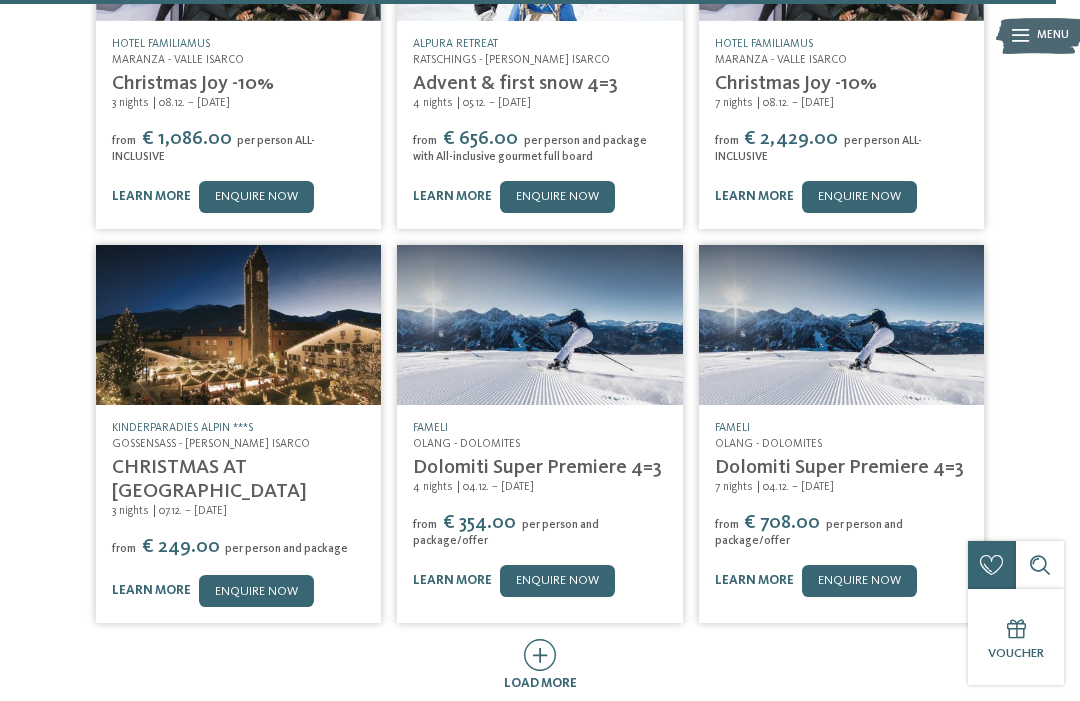 scroll, scrollTop: 17261, scrollLeft: 0, axis: vertical 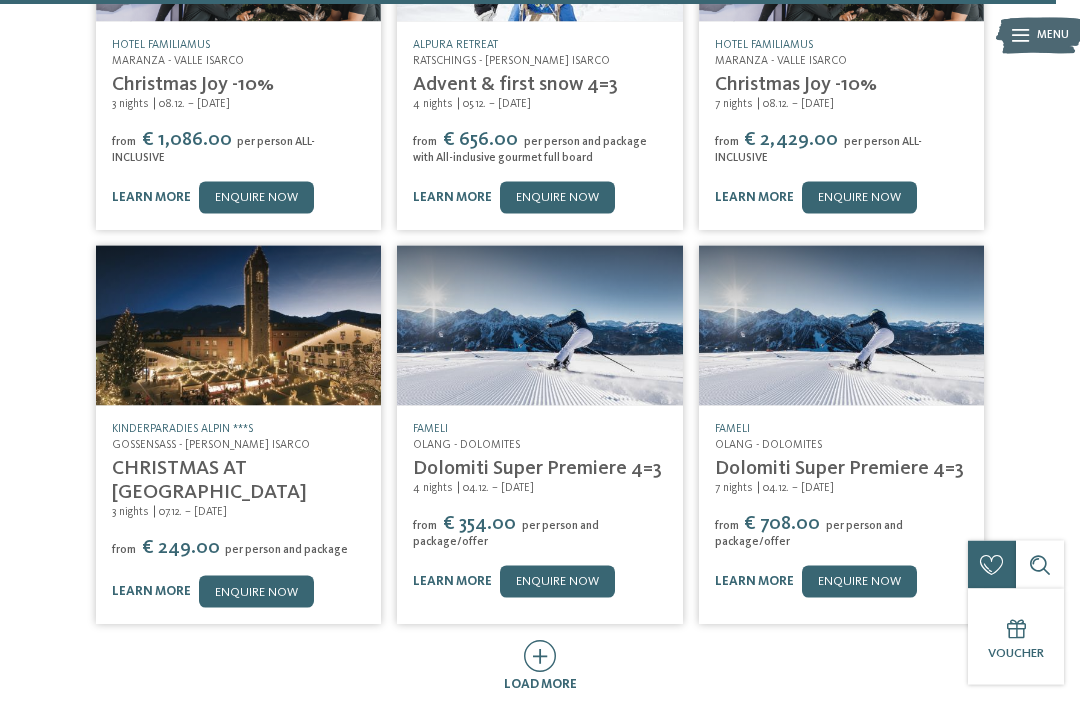 click at bounding box center [540, 656] 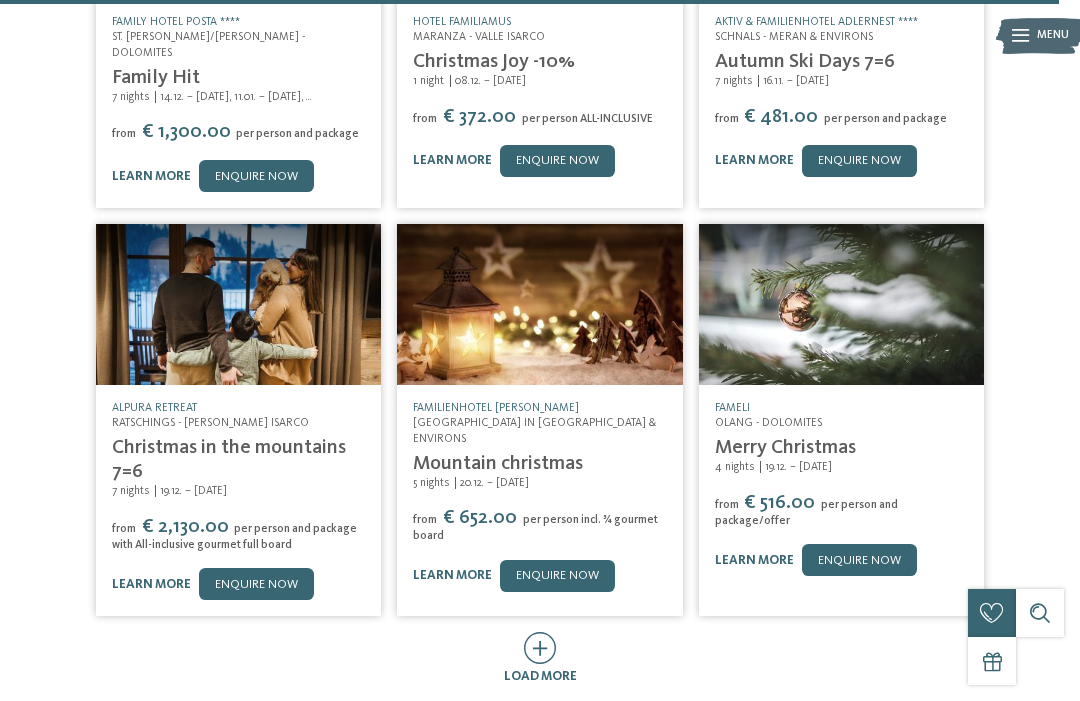 scroll, scrollTop: 18064, scrollLeft: 0, axis: vertical 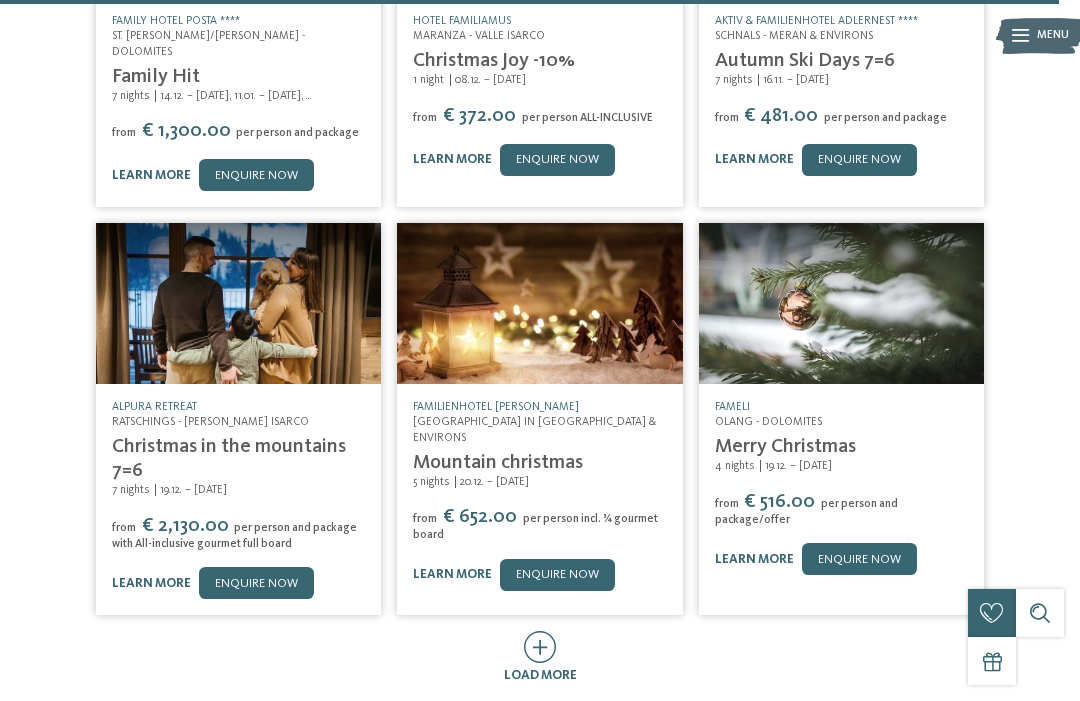 click on "load more" at bounding box center (540, 675) 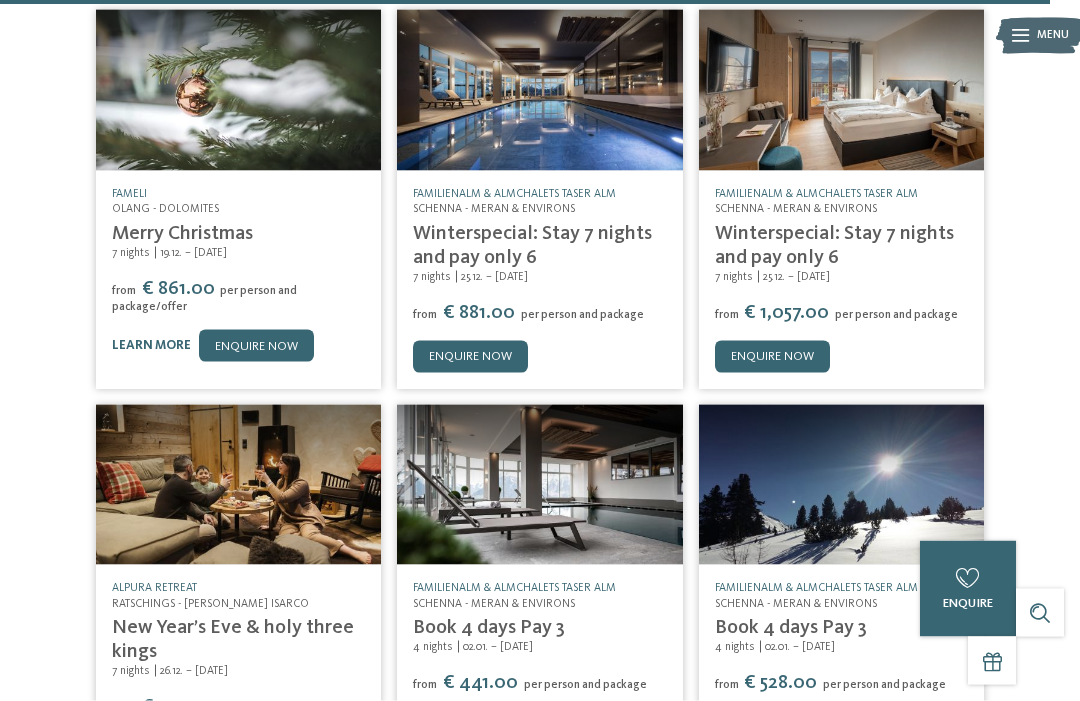 scroll, scrollTop: 18687, scrollLeft: 0, axis: vertical 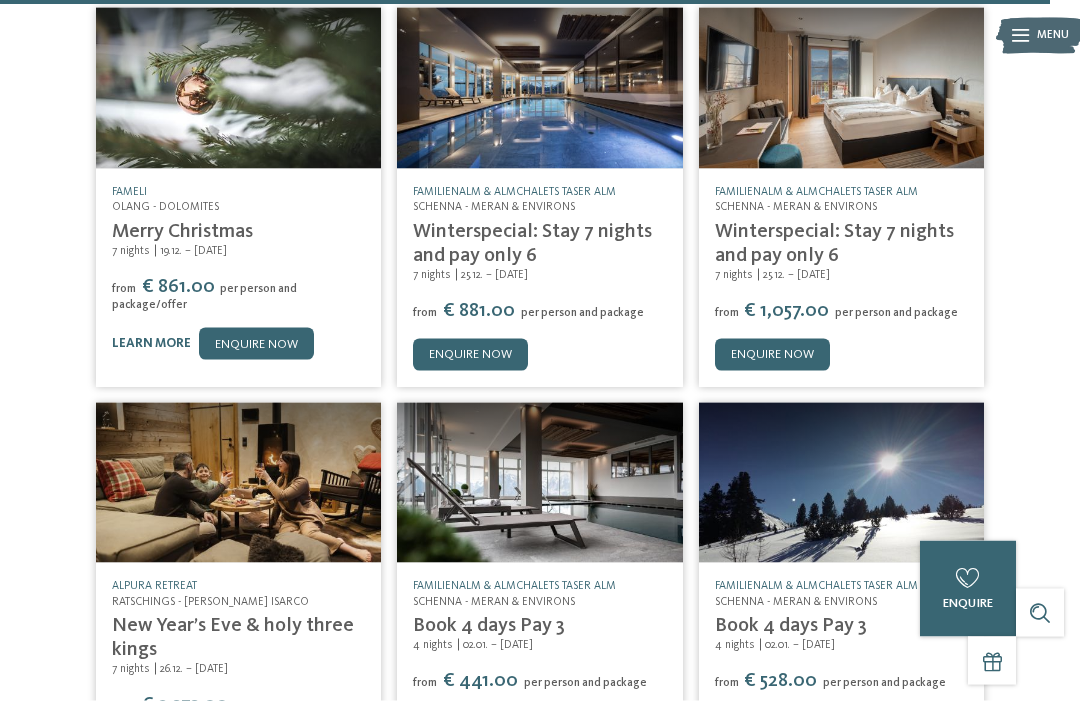 click at bounding box center (540, 827) 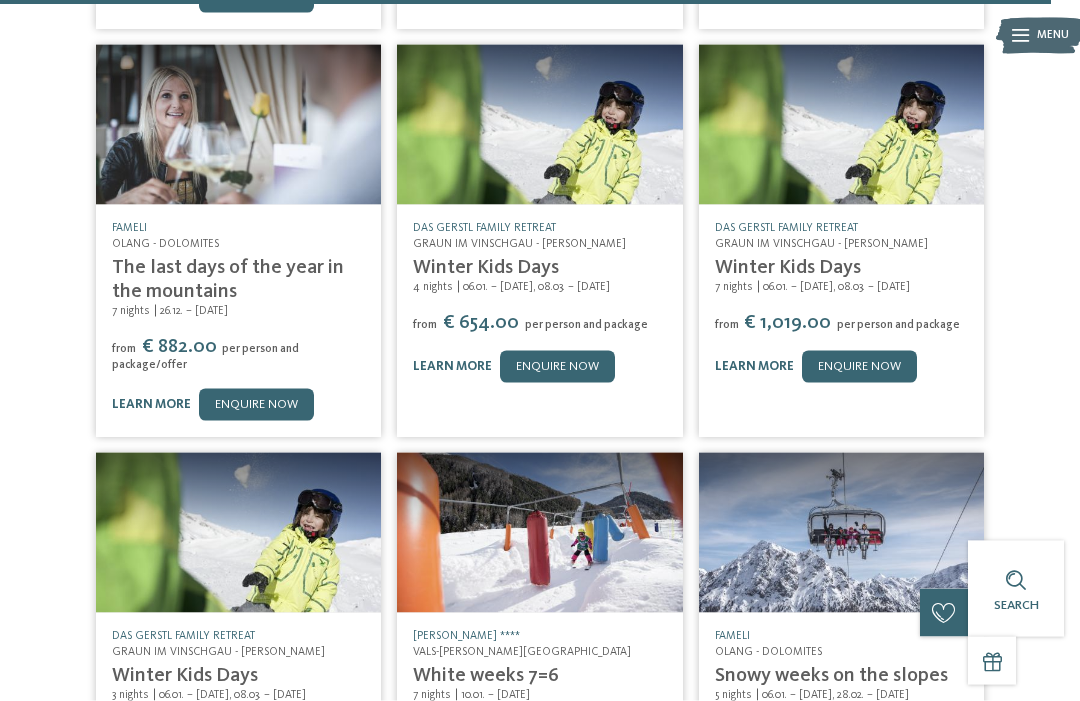 scroll, scrollTop: 19454, scrollLeft: 0, axis: vertical 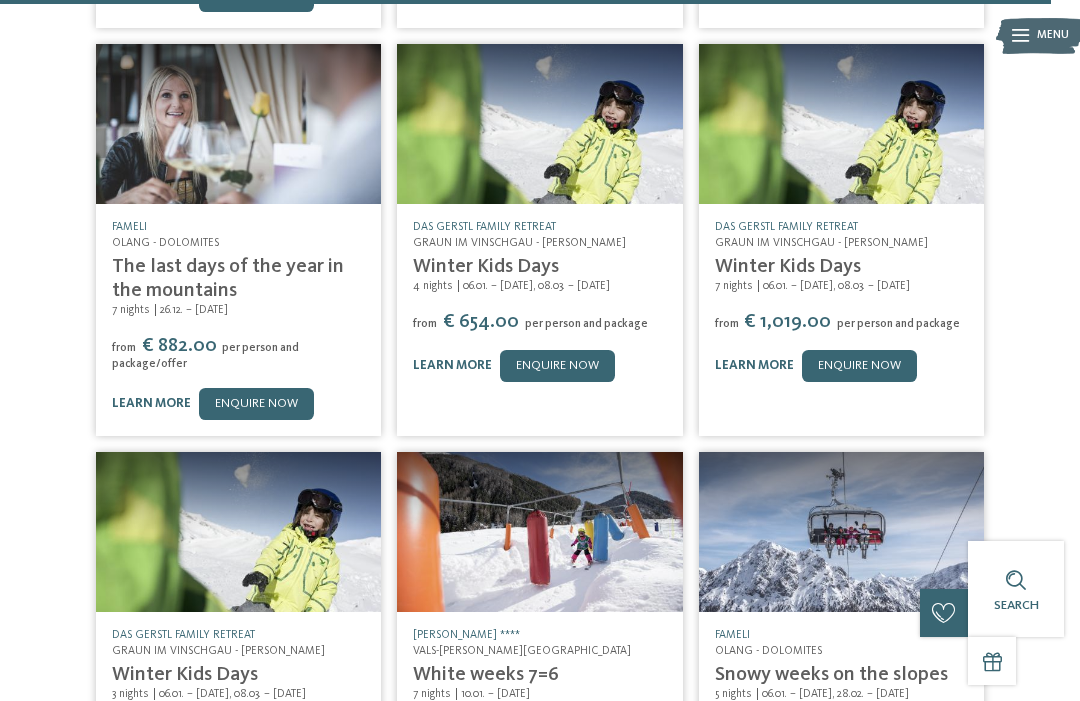 click at bounding box center (540, 851) 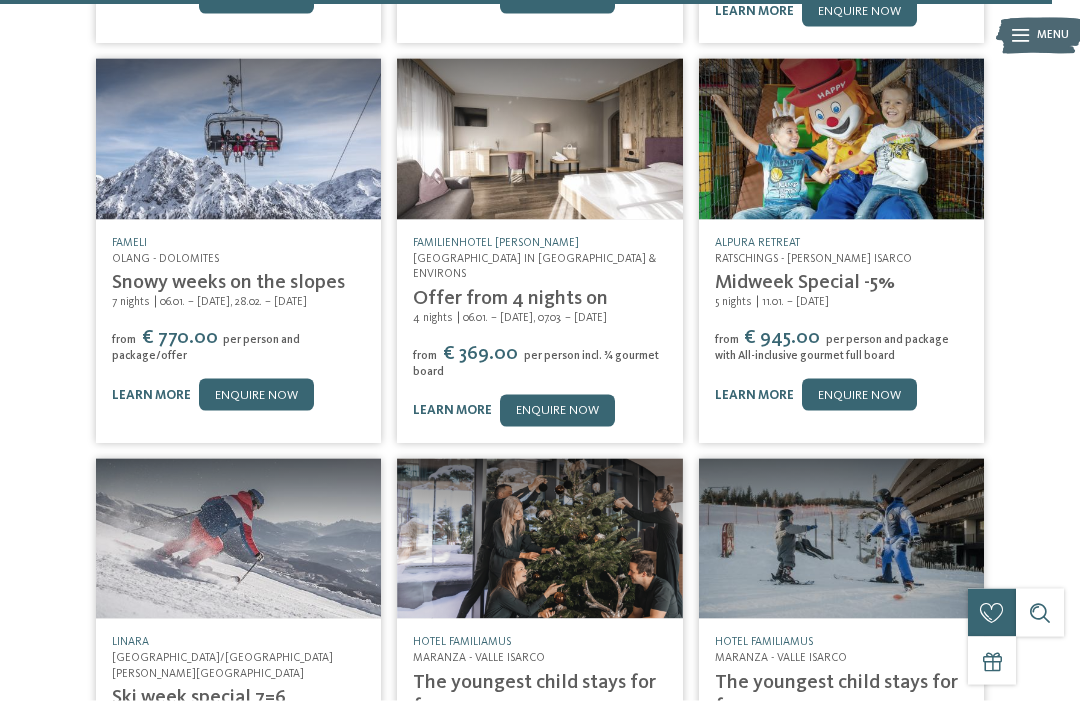 scroll, scrollTop: 20231, scrollLeft: 0, axis: vertical 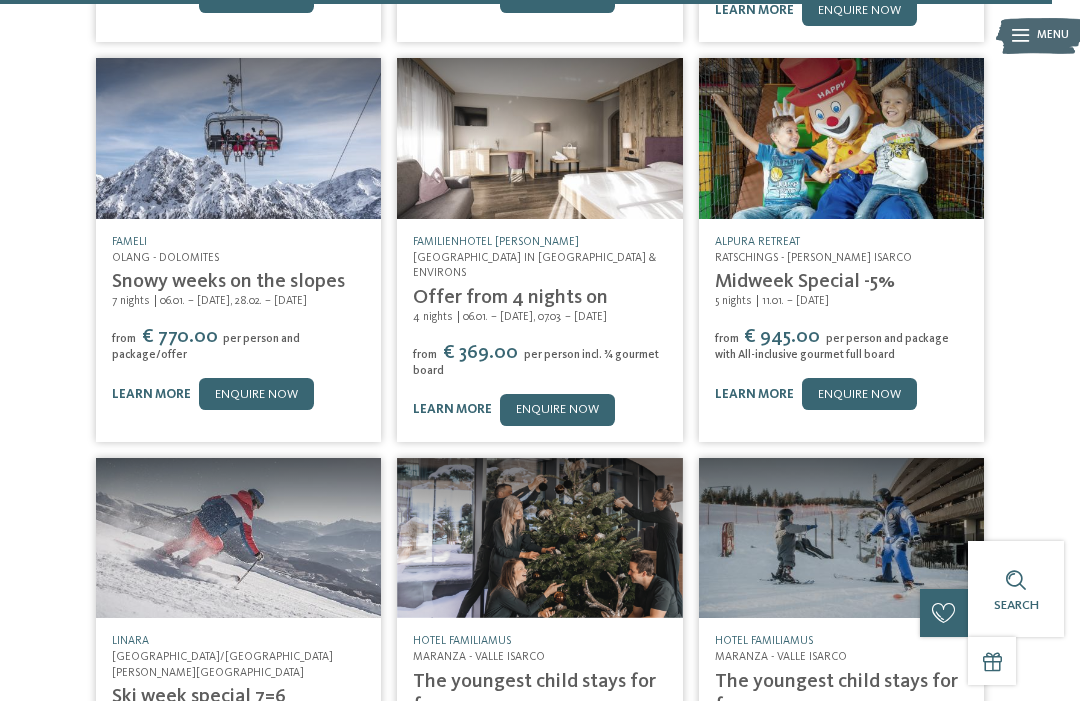 click at bounding box center [540, 882] 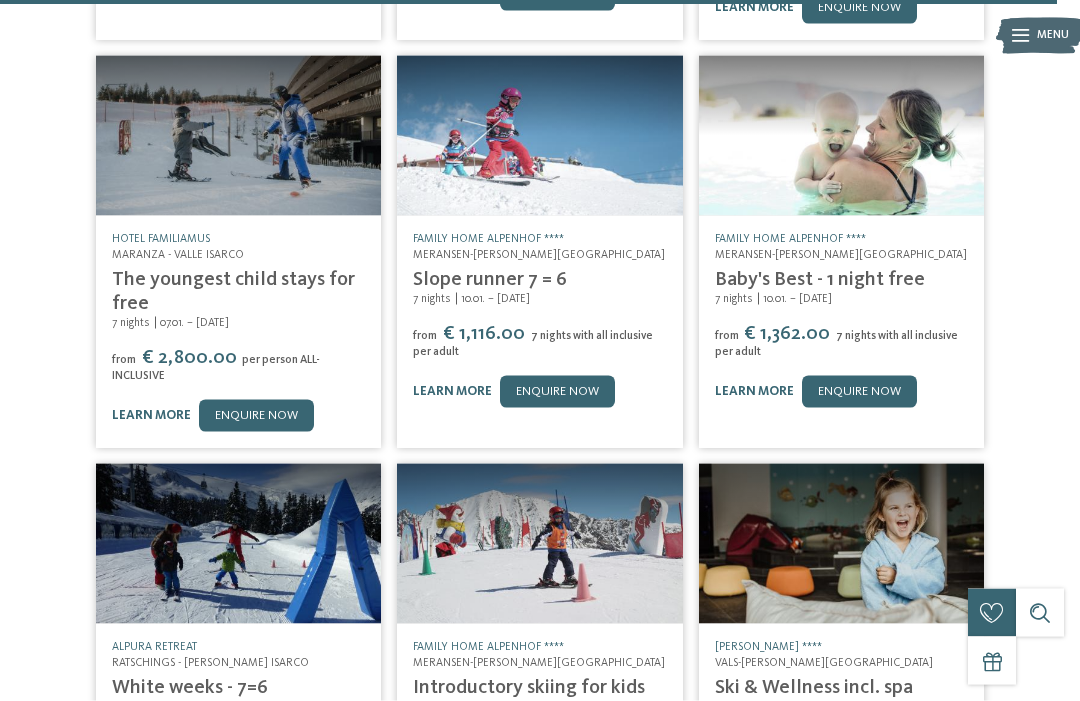 scroll, scrollTop: 21214, scrollLeft: 0, axis: vertical 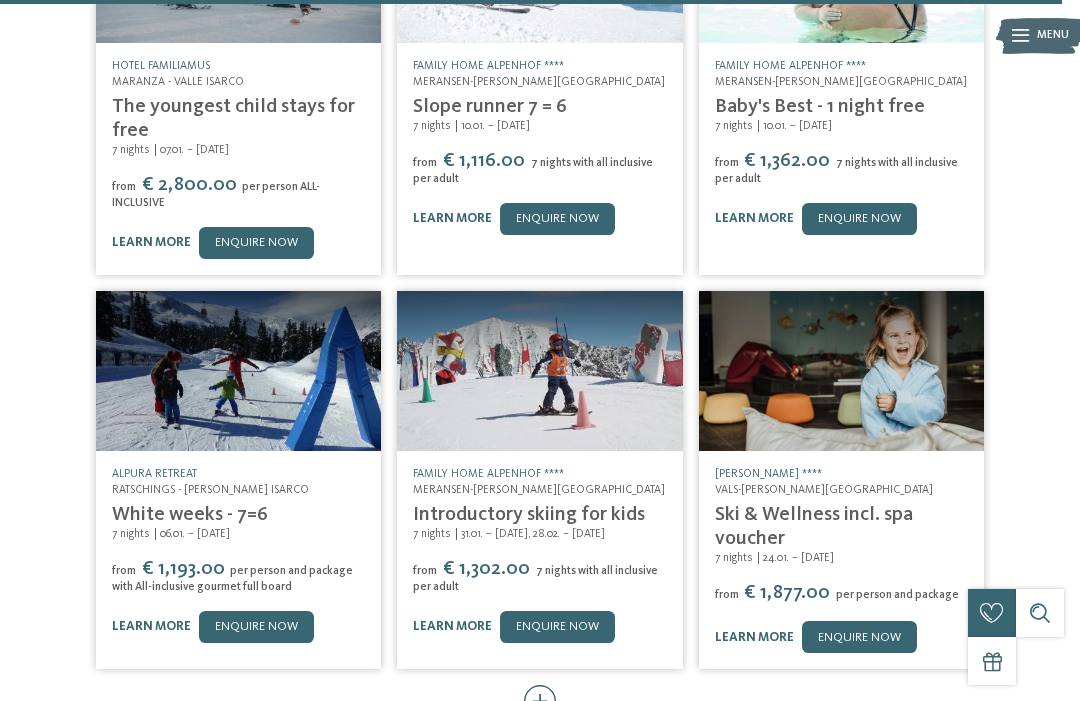 click on "load more" at bounding box center (540, 729) 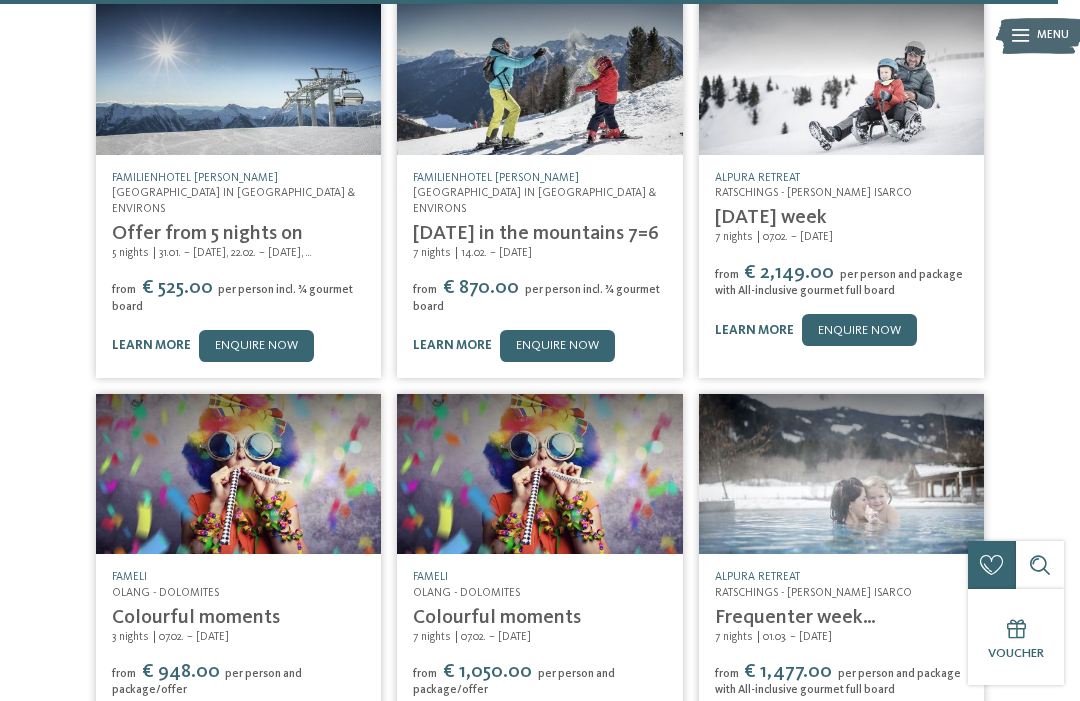 scroll, scrollTop: 21919, scrollLeft: 0, axis: vertical 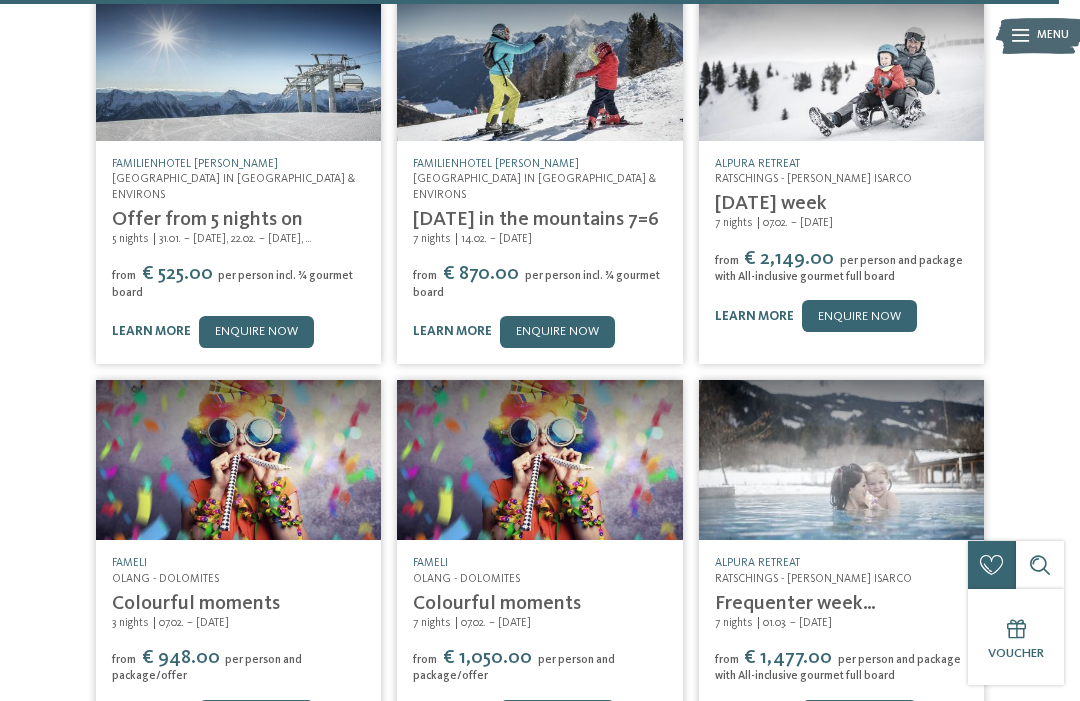 click at bounding box center (540, 780) 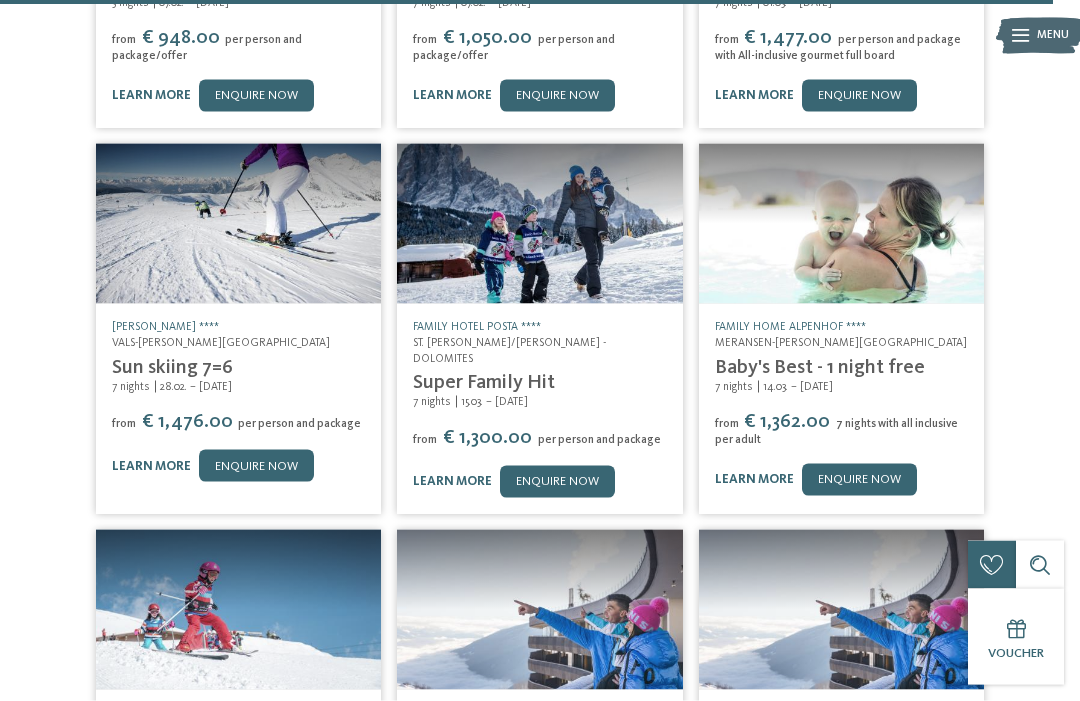 scroll, scrollTop: 22544, scrollLeft: 0, axis: vertical 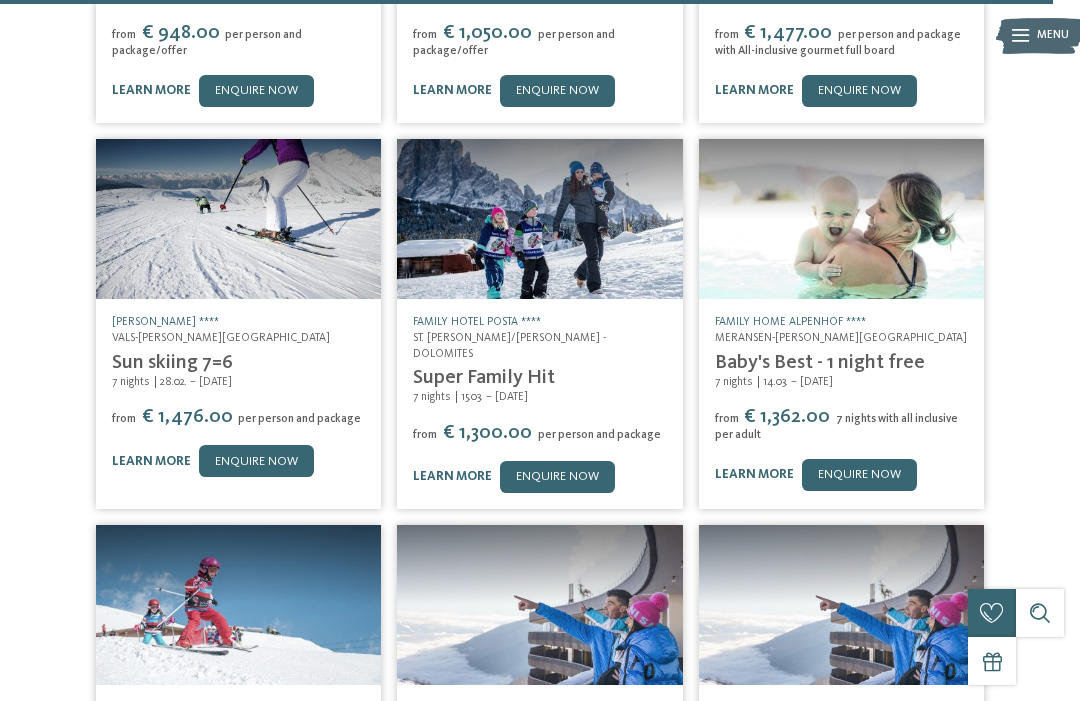 click on "load more" at bounding box center [540, 953] 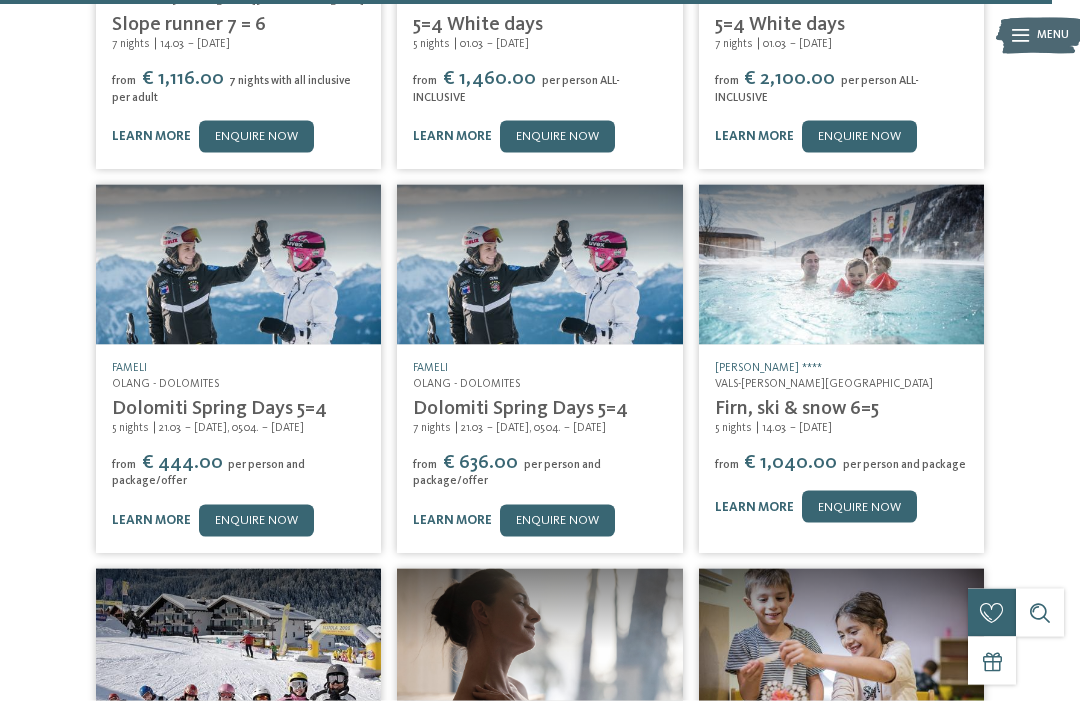 scroll, scrollTop: 23270, scrollLeft: 0, axis: vertical 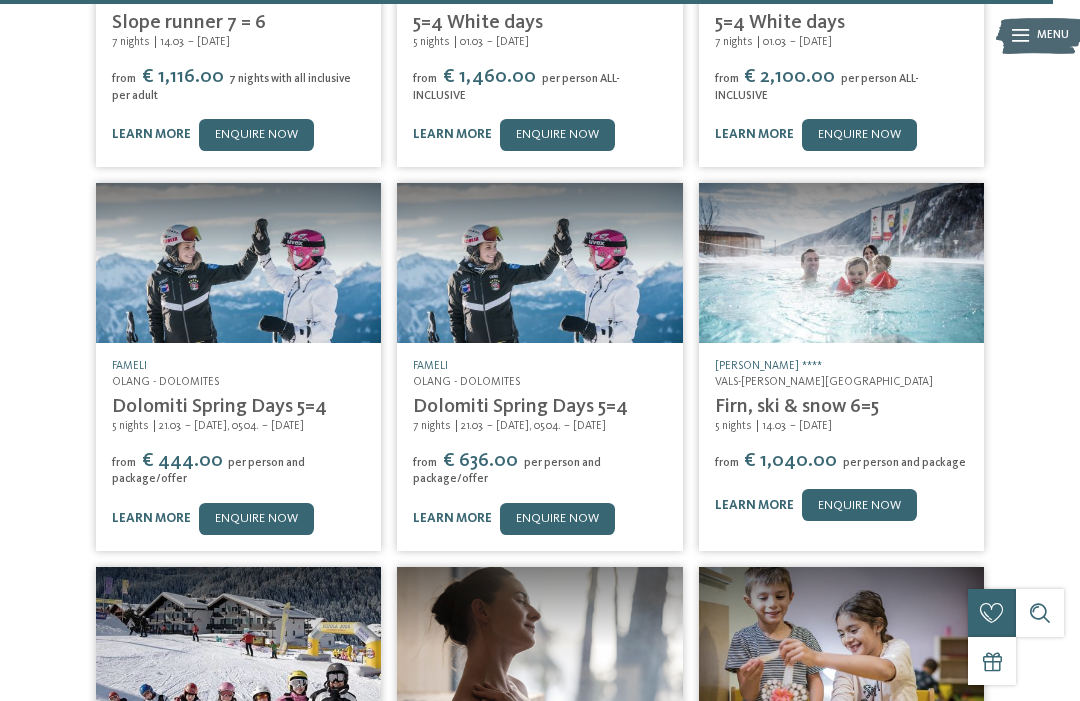 click at bounding box center [540, 991] 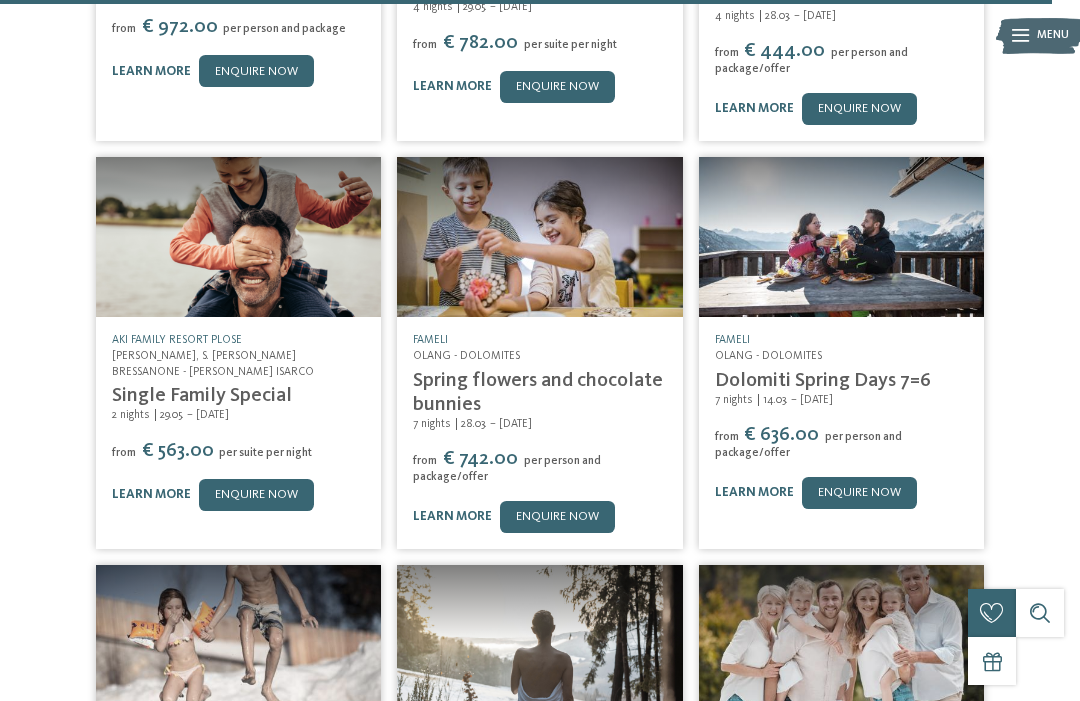 scroll, scrollTop: 24087, scrollLeft: 0, axis: vertical 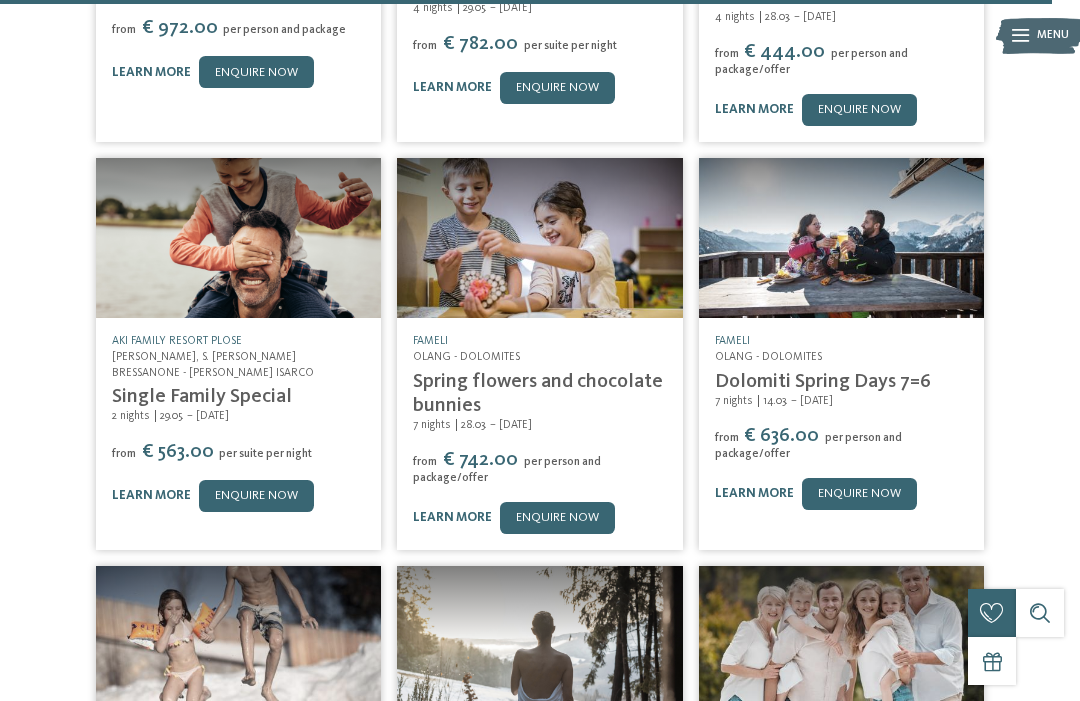 click on "enquire now" at bounding box center (256, 902) 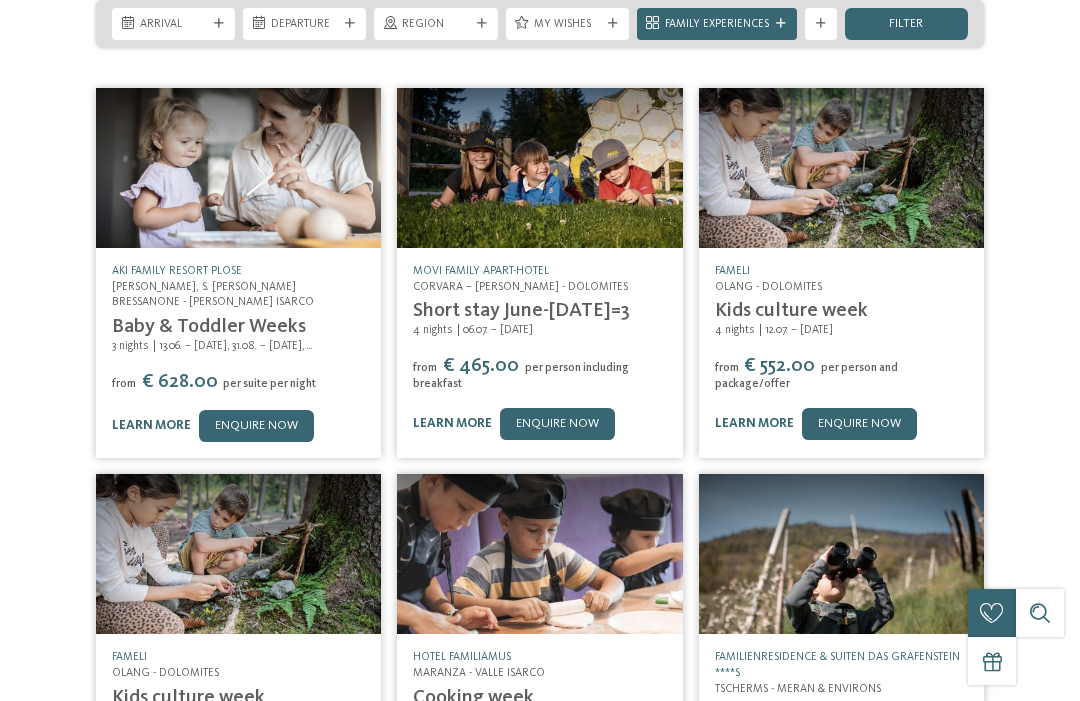 scroll, scrollTop: 0, scrollLeft: 0, axis: both 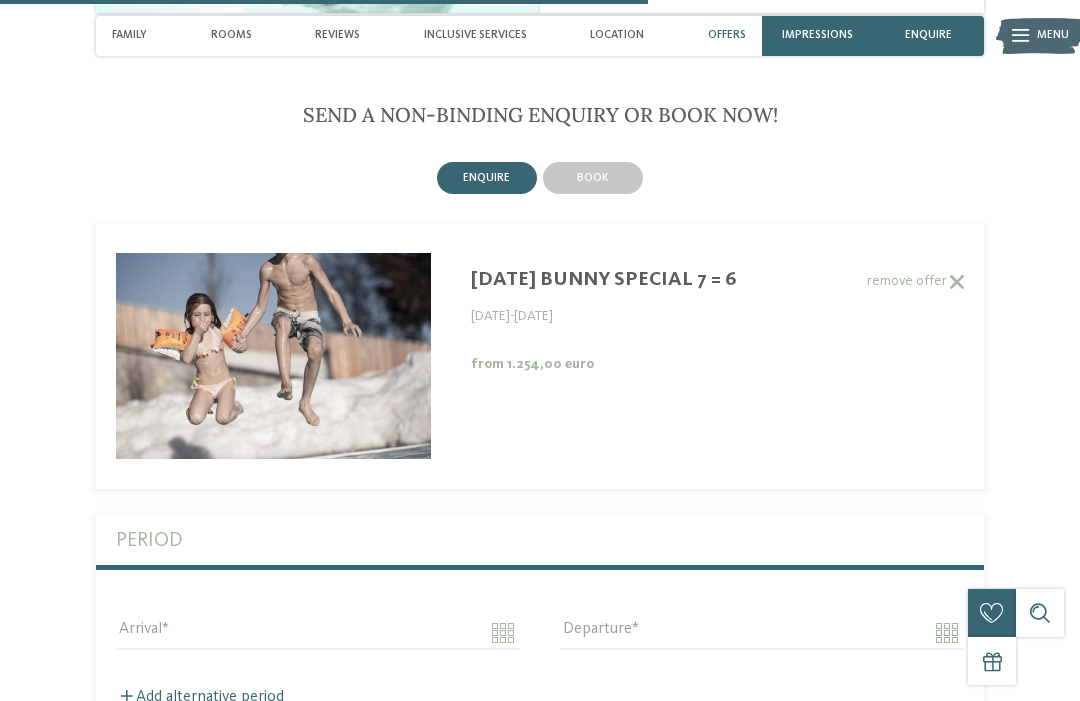 click at bounding box center [273, 356] 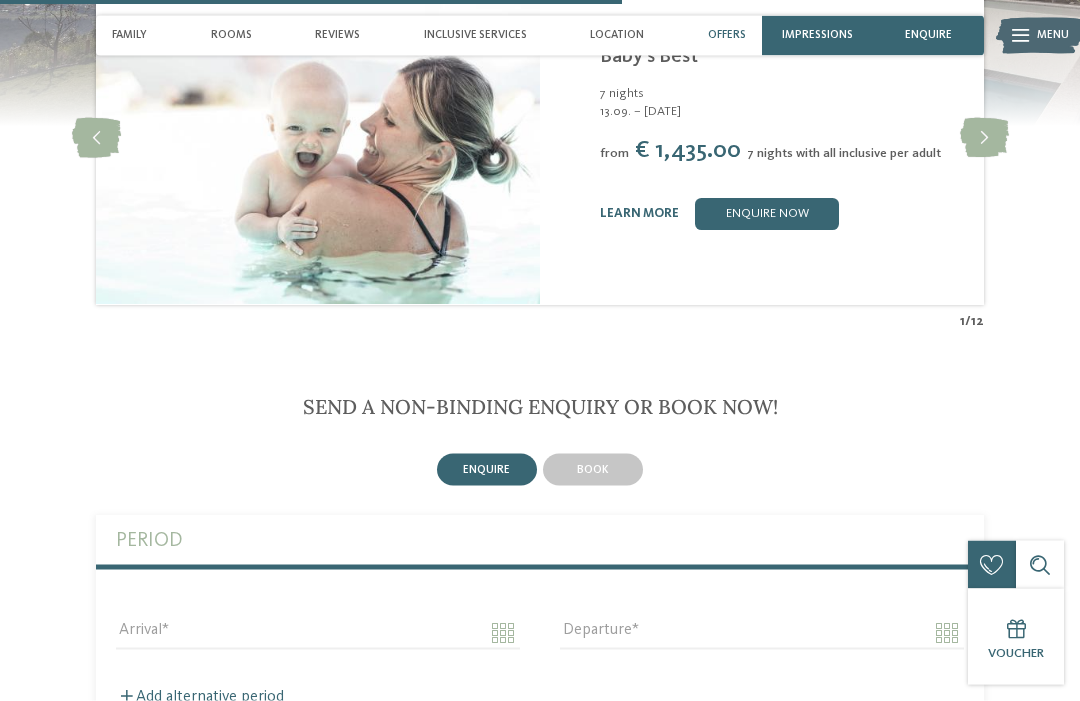 scroll, scrollTop: 2847, scrollLeft: 0, axis: vertical 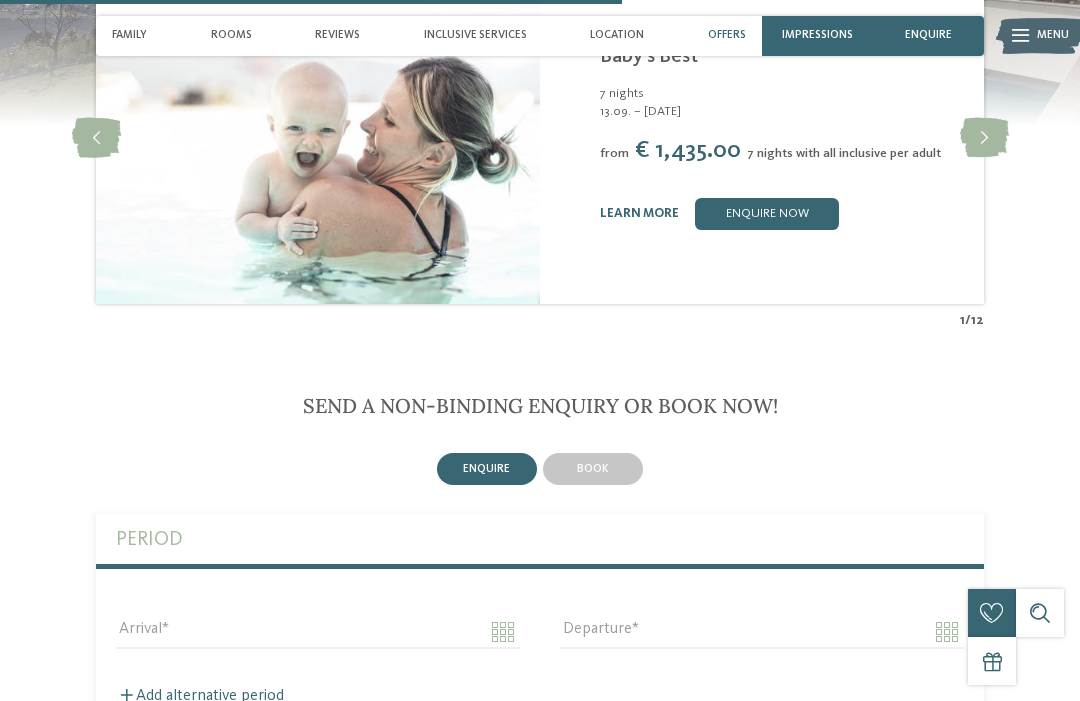click on "learn more" at bounding box center (639, 213) 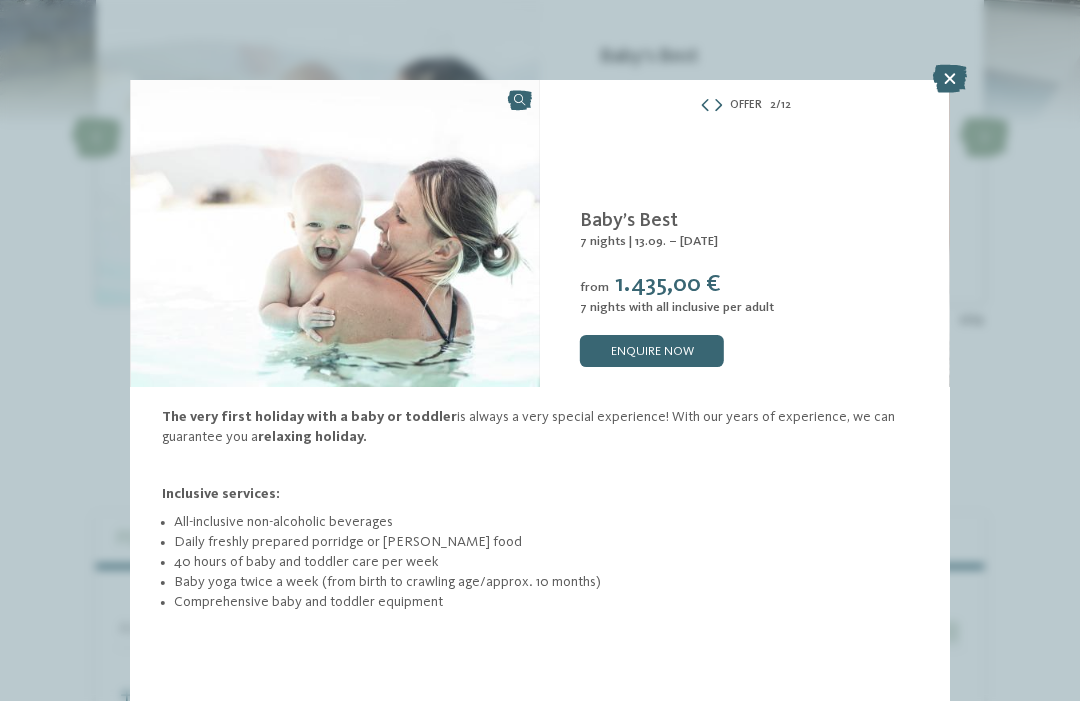 click at bounding box center (950, 79) 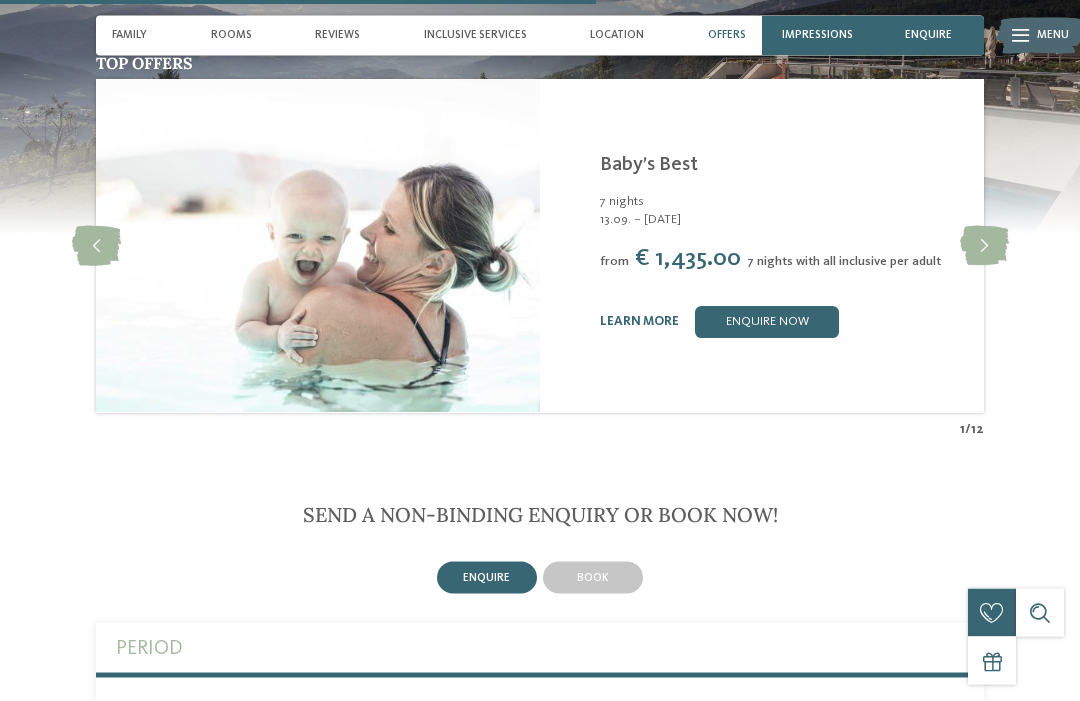 scroll, scrollTop: 2723, scrollLeft: 0, axis: vertical 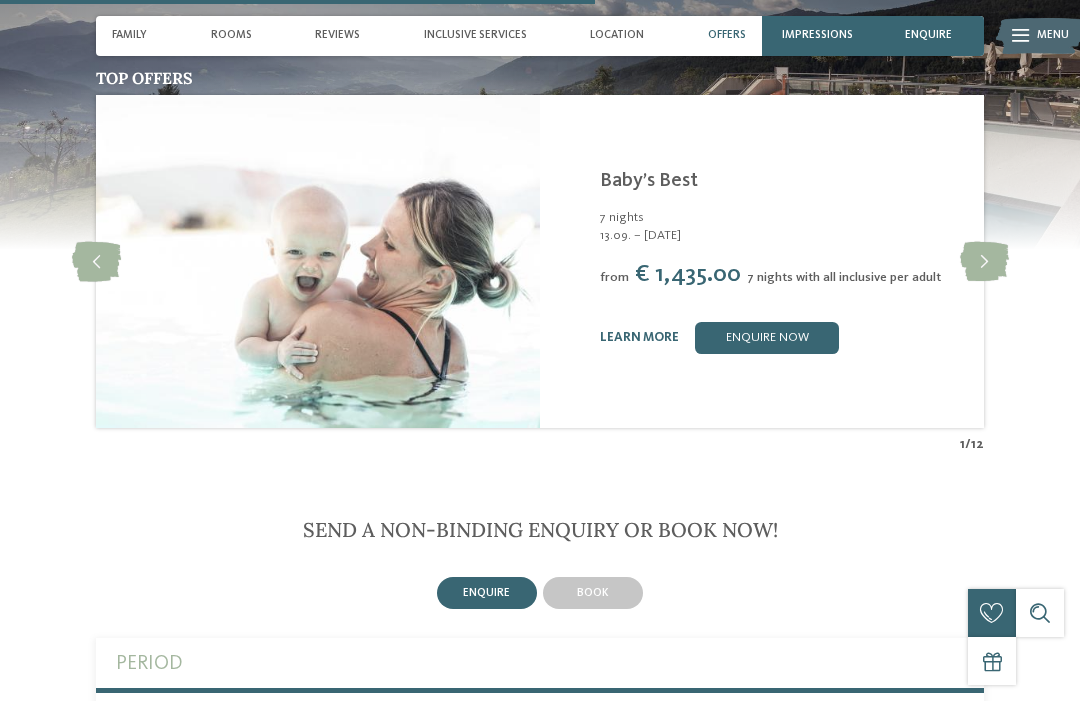 click at bounding box center [984, 262] 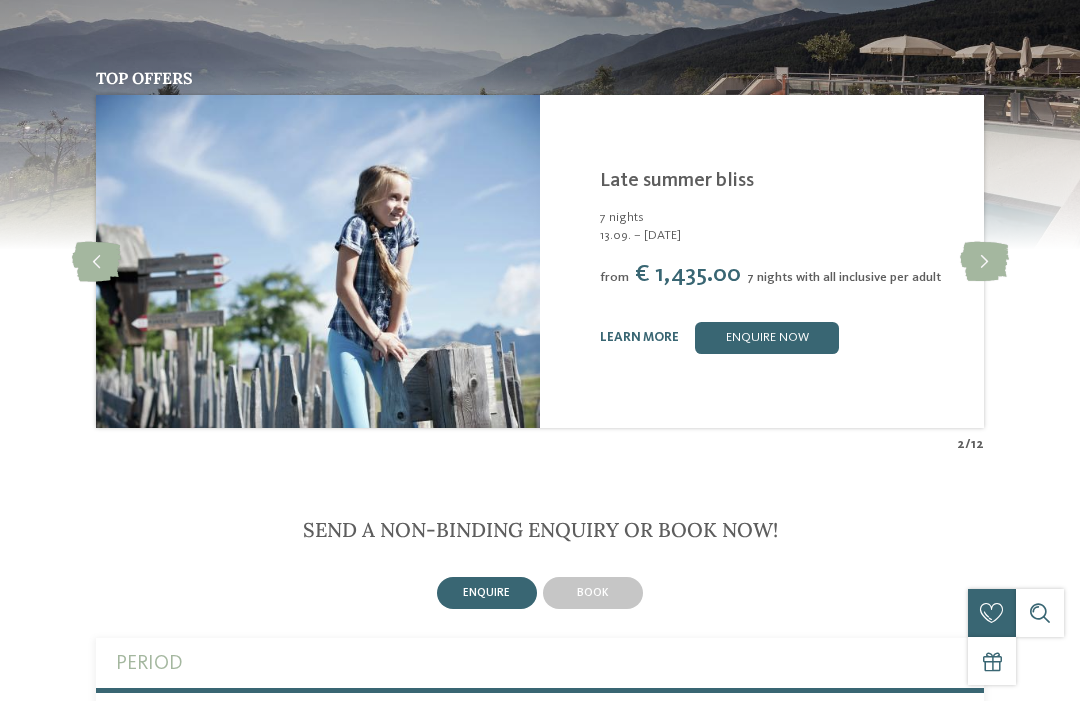 scroll, scrollTop: 2655, scrollLeft: 0, axis: vertical 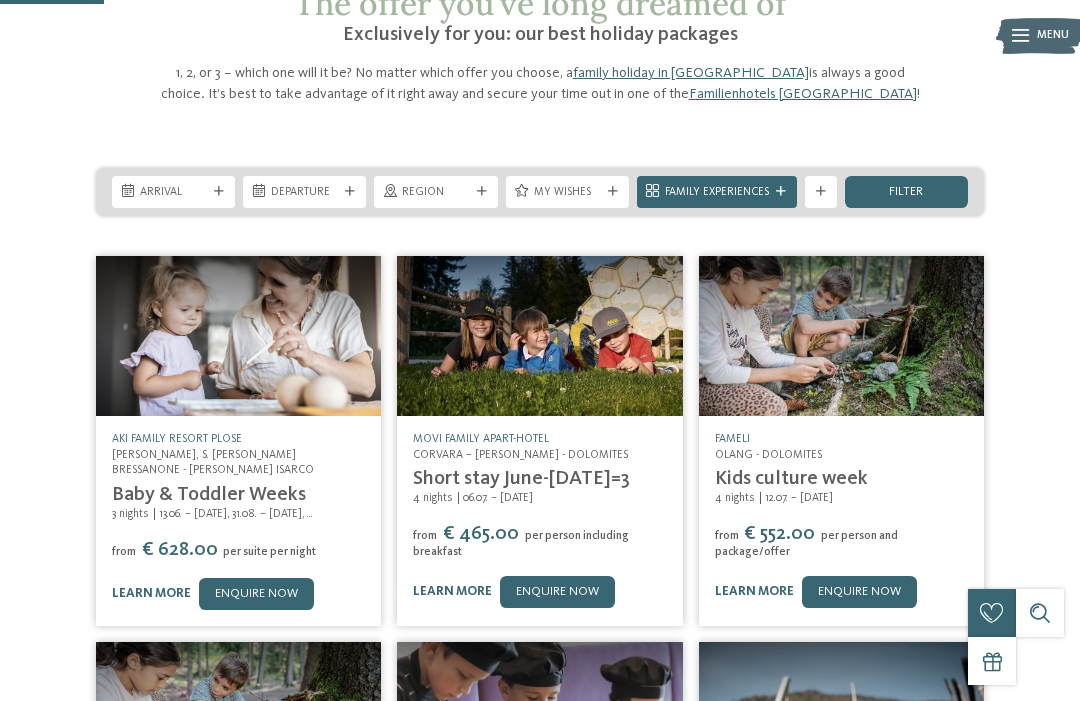 click at bounding box center [781, 192] 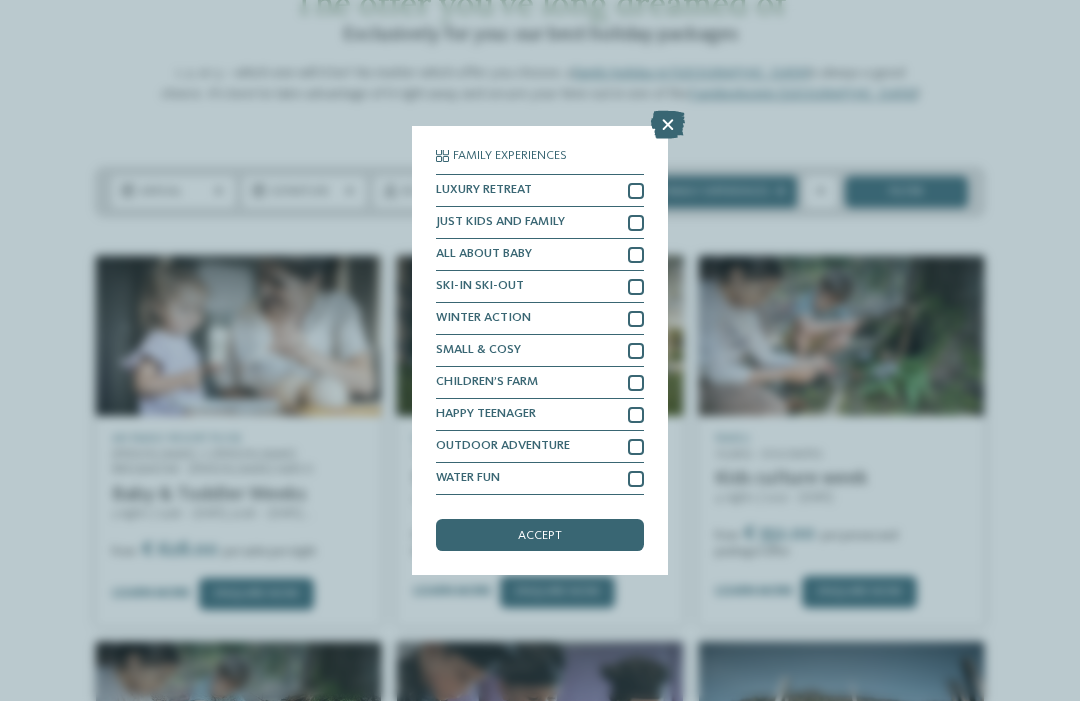 click on "Family Experiences
LUXURY RETREAT
JUST KIDS AND FAMILY" at bounding box center (540, 350) 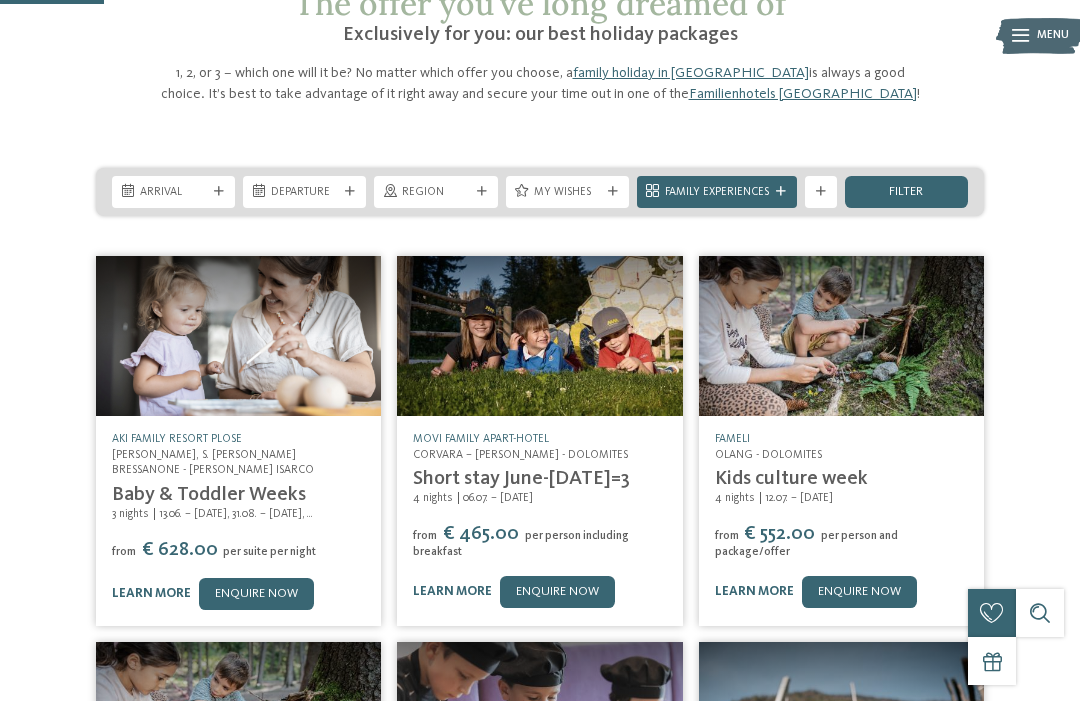 click on "My wishes" at bounding box center (567, 192) 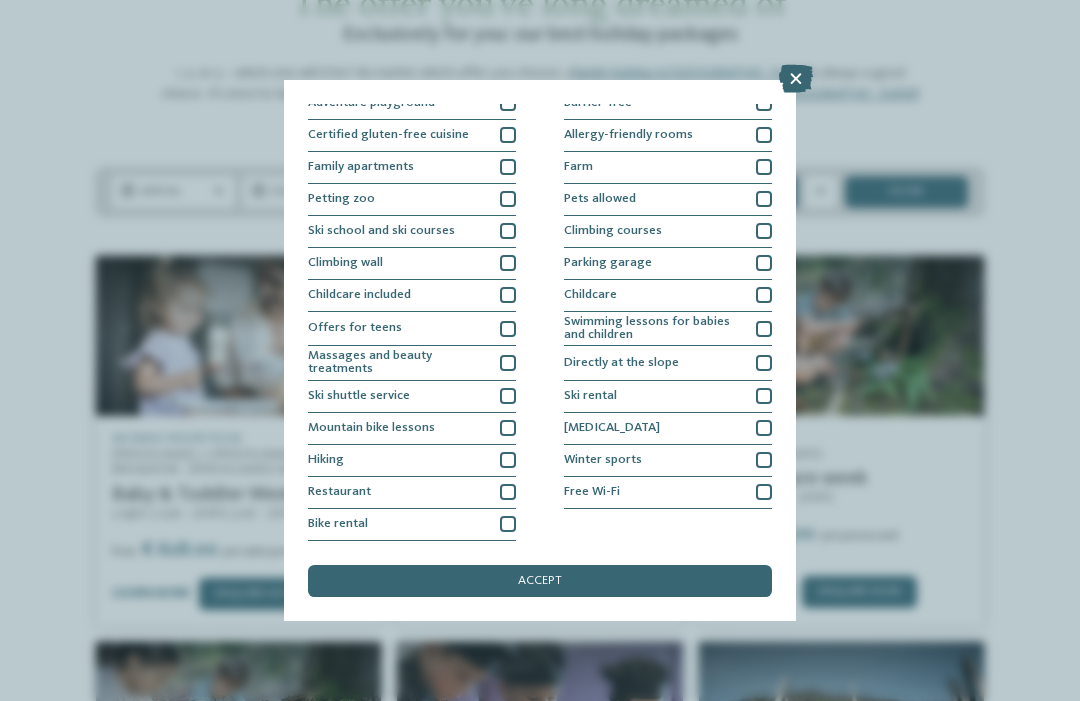 scroll, scrollTop: 166, scrollLeft: 0, axis: vertical 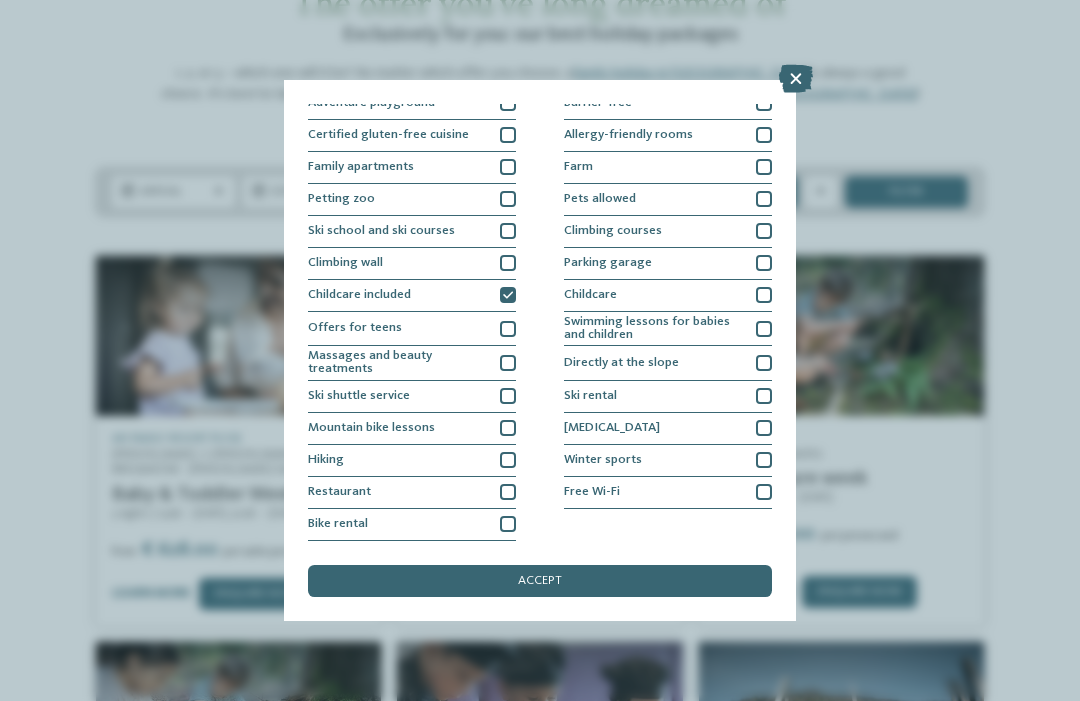 click at bounding box center (508, 396) 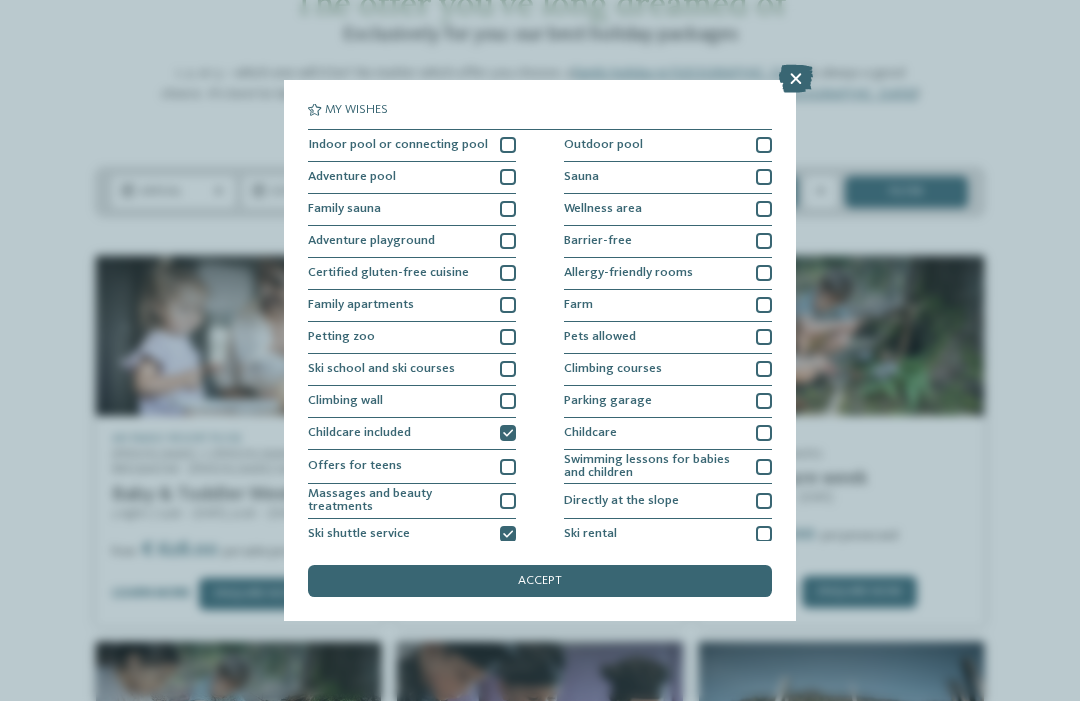 scroll, scrollTop: 0, scrollLeft: 0, axis: both 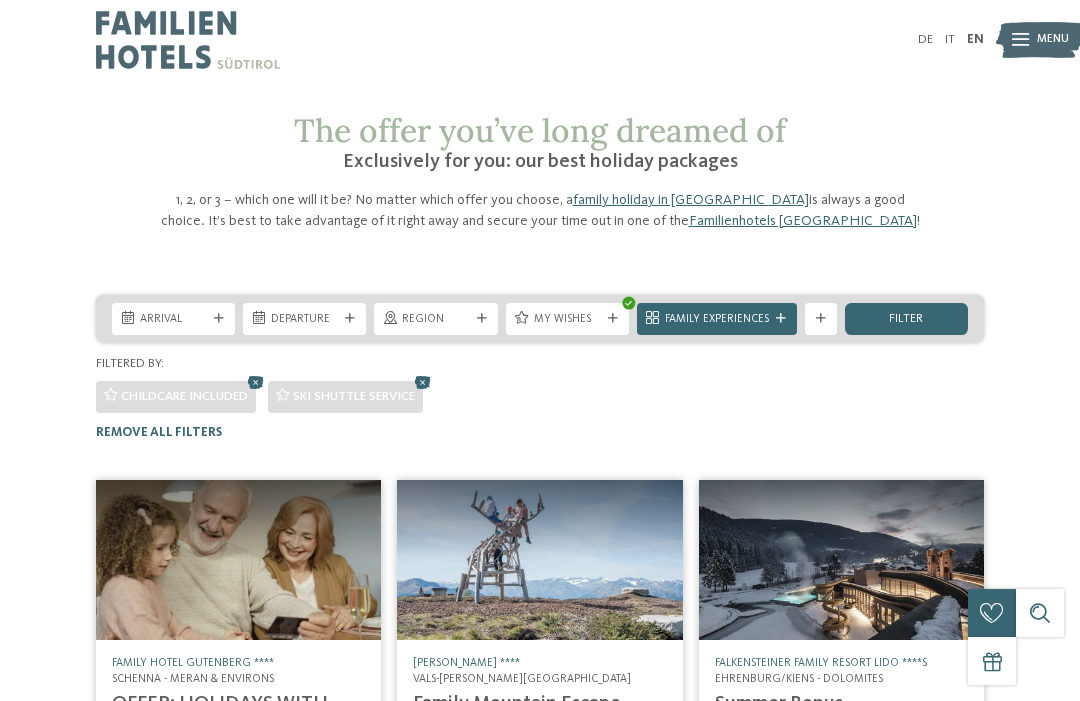 click on "Just a moment - the website is loading …
DE
IT
Menu !" at bounding box center (540, 1135) 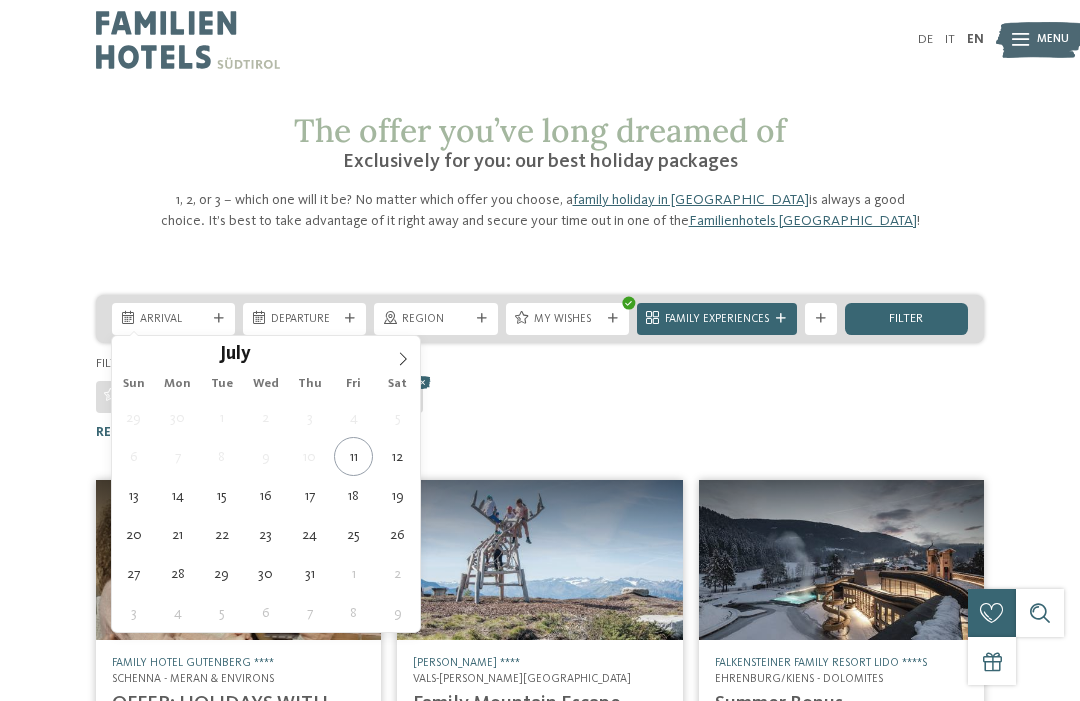 click at bounding box center [403, 353] 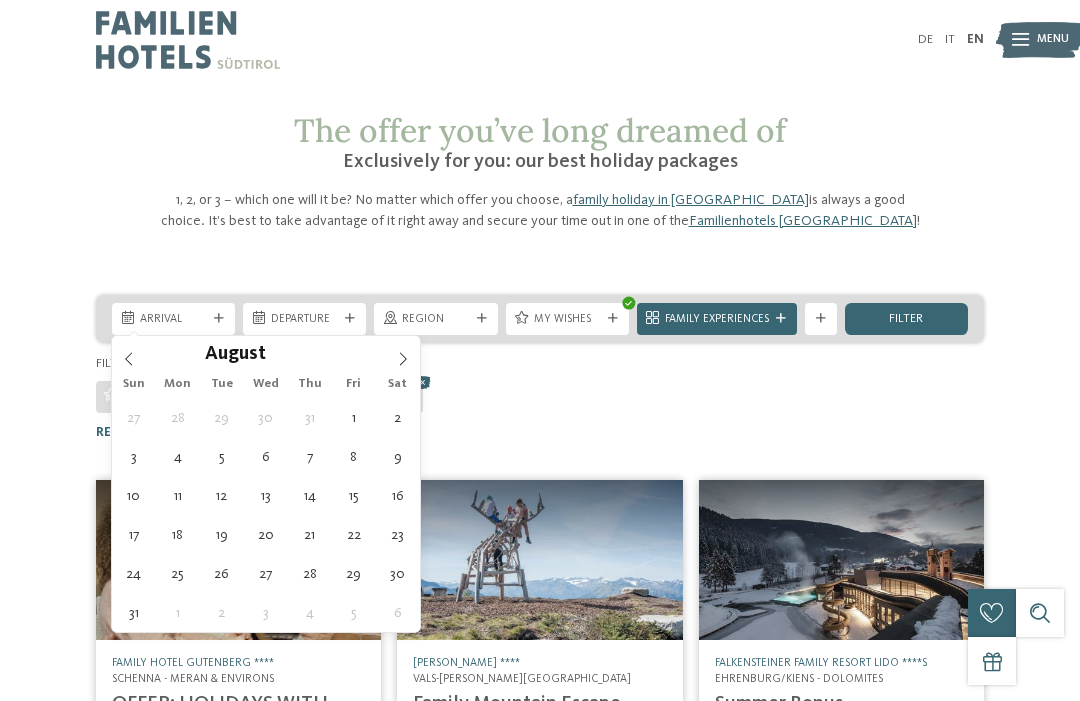 click at bounding box center [403, 353] 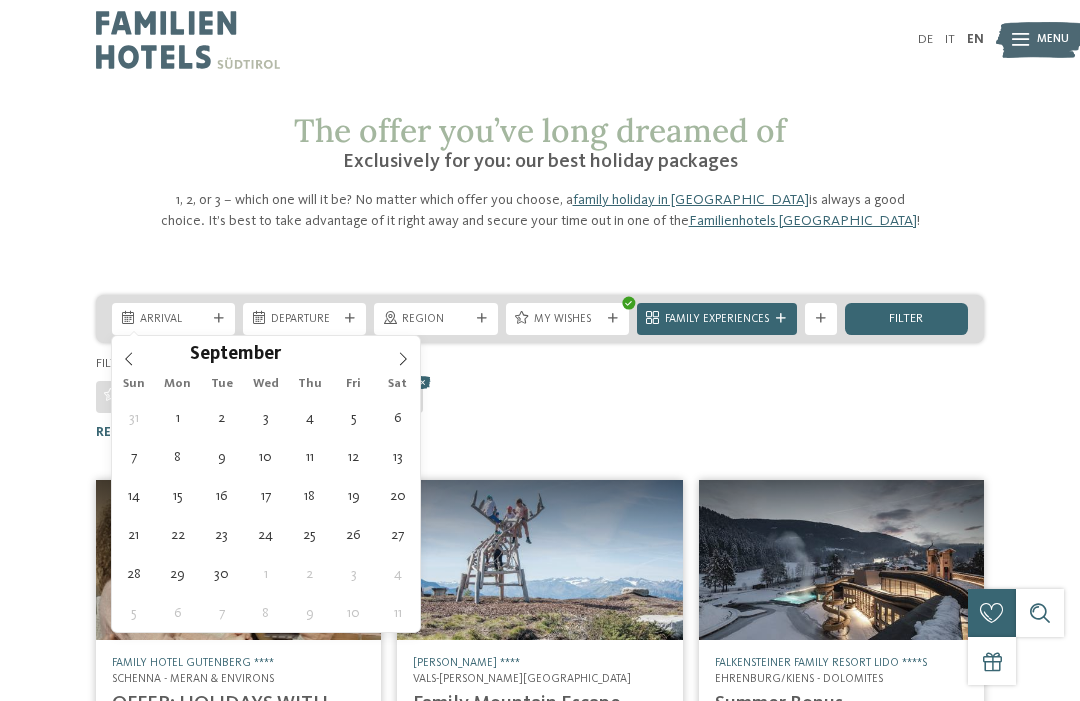 click 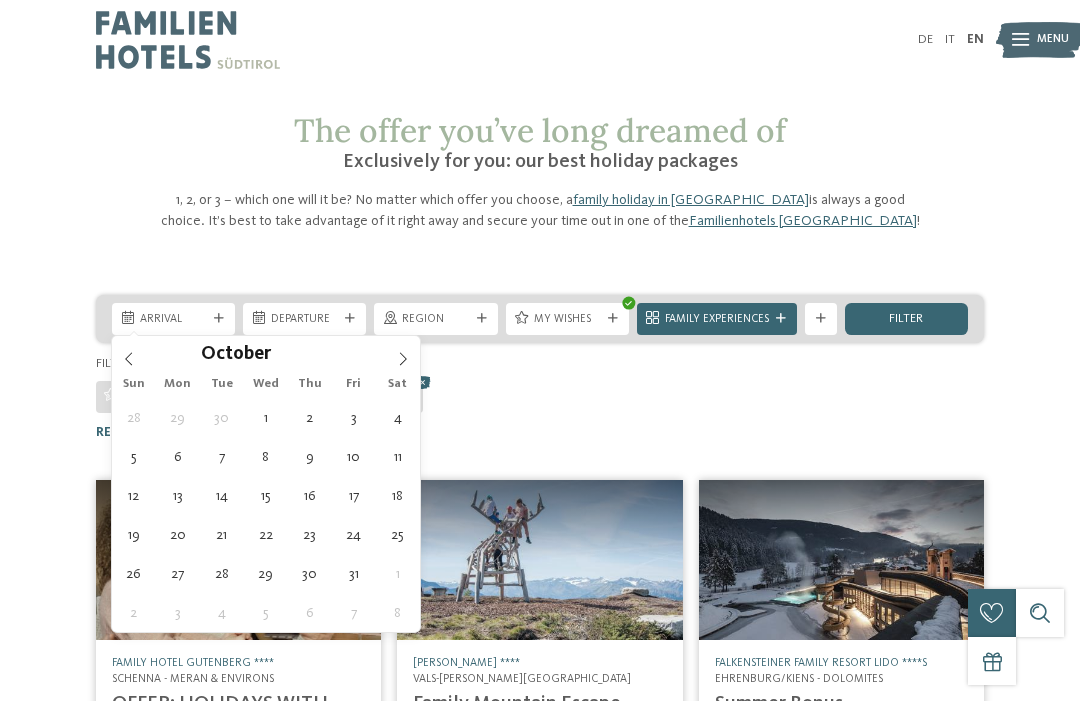 click 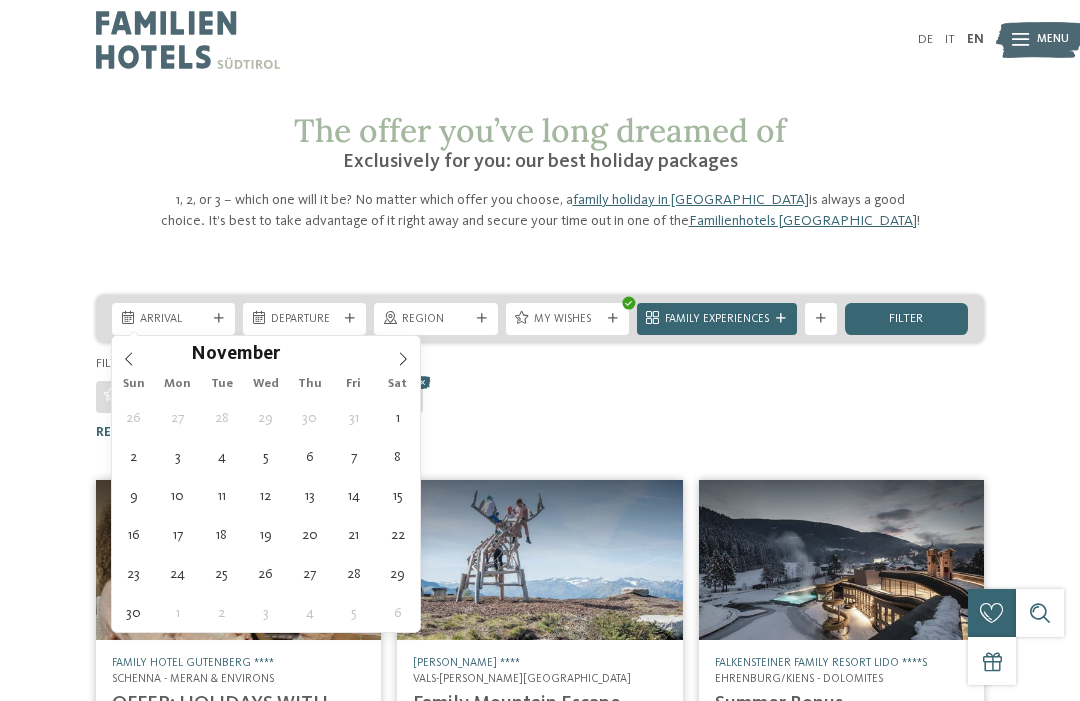 click 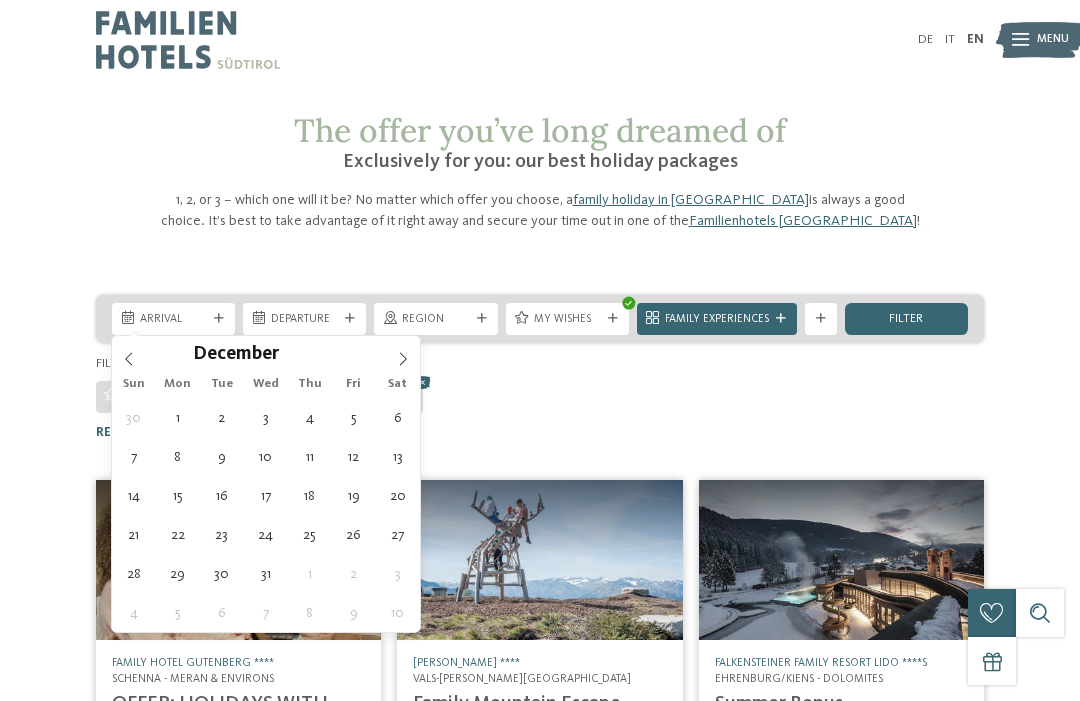 click at bounding box center [403, 353] 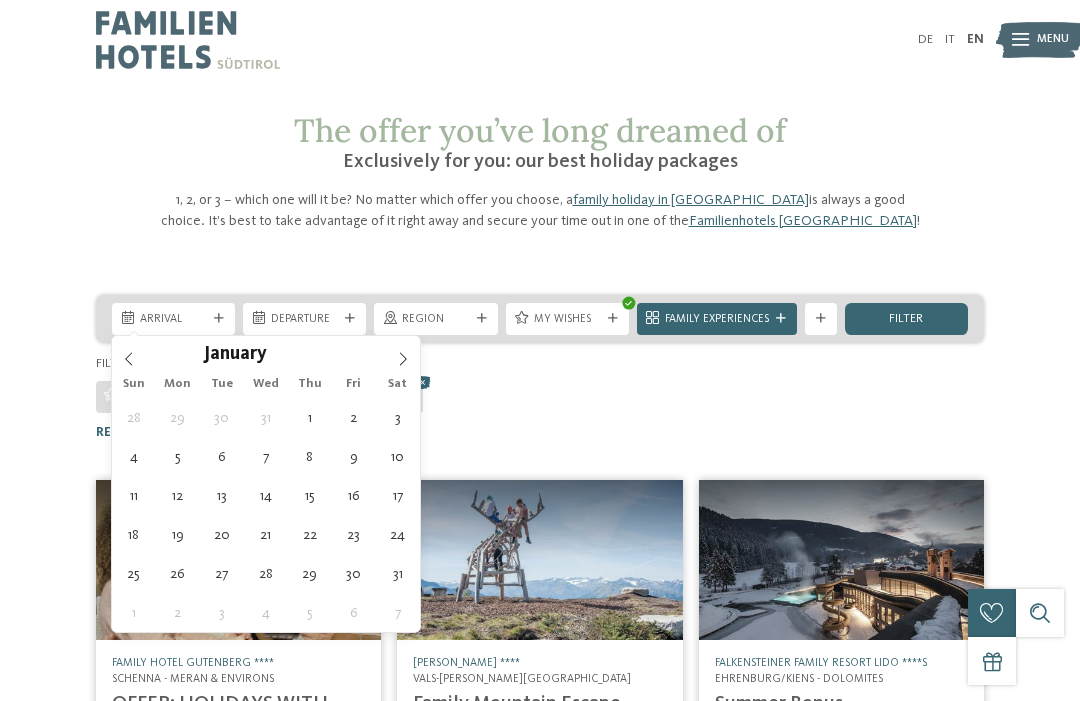 click 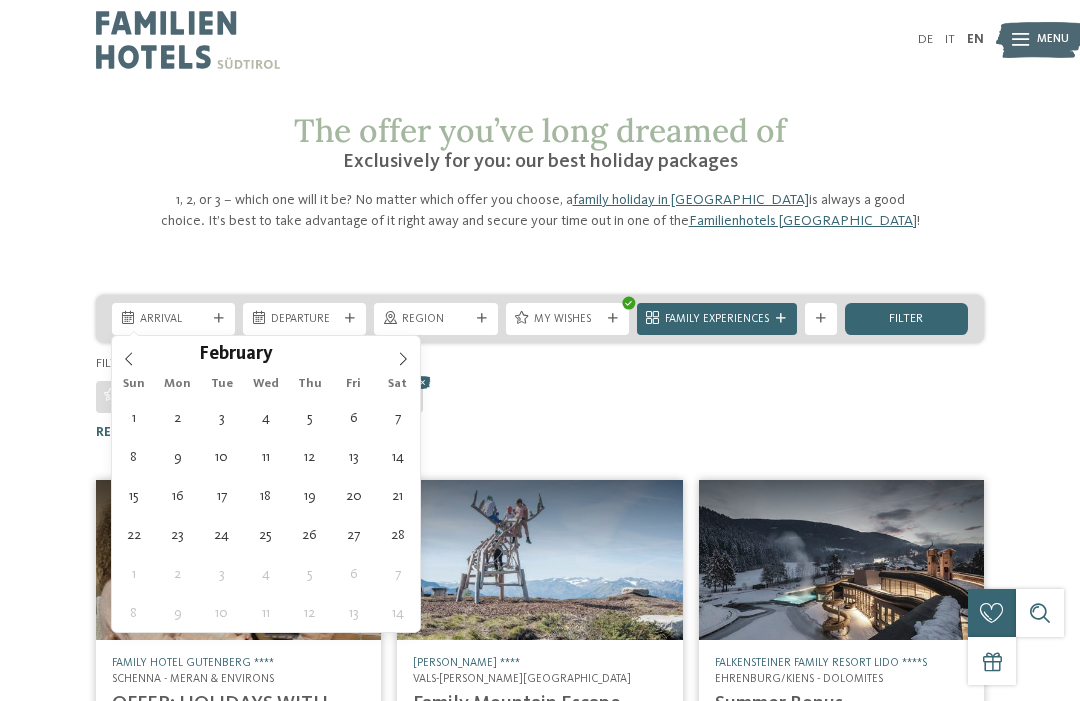 click 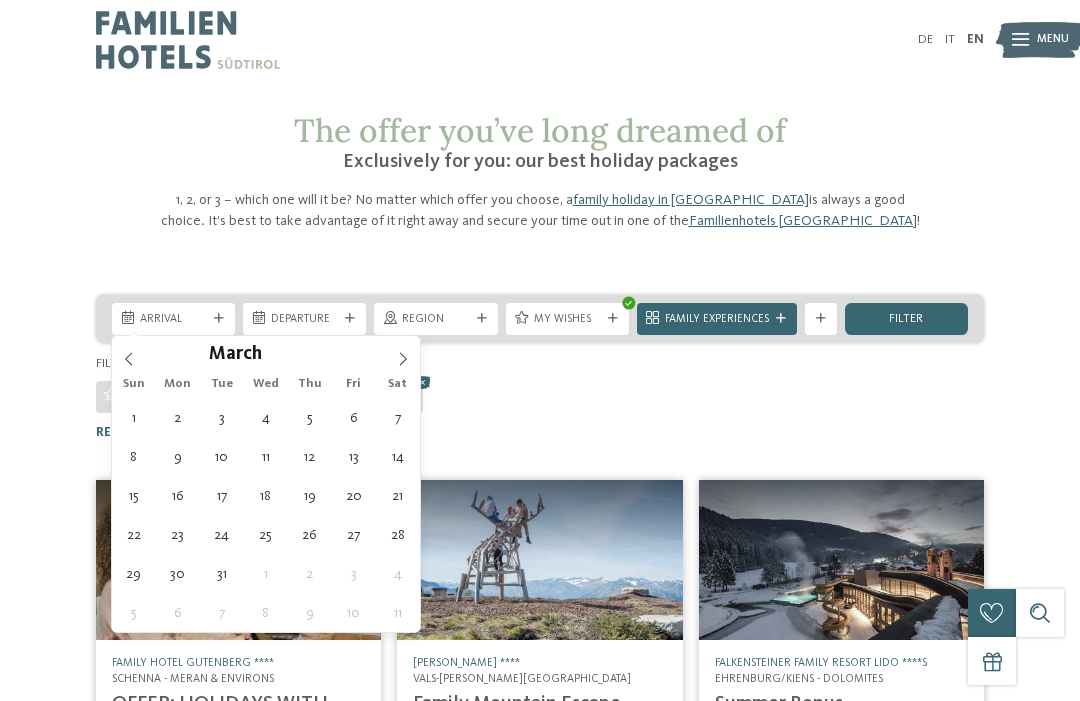 click 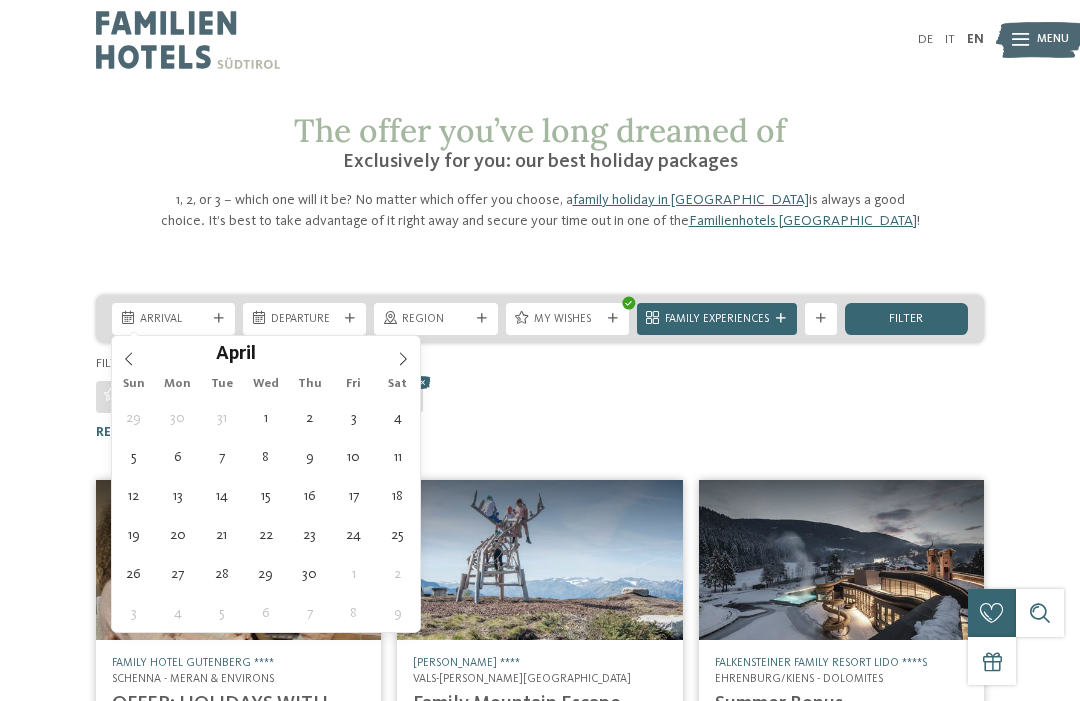 type on "04.04.2026" 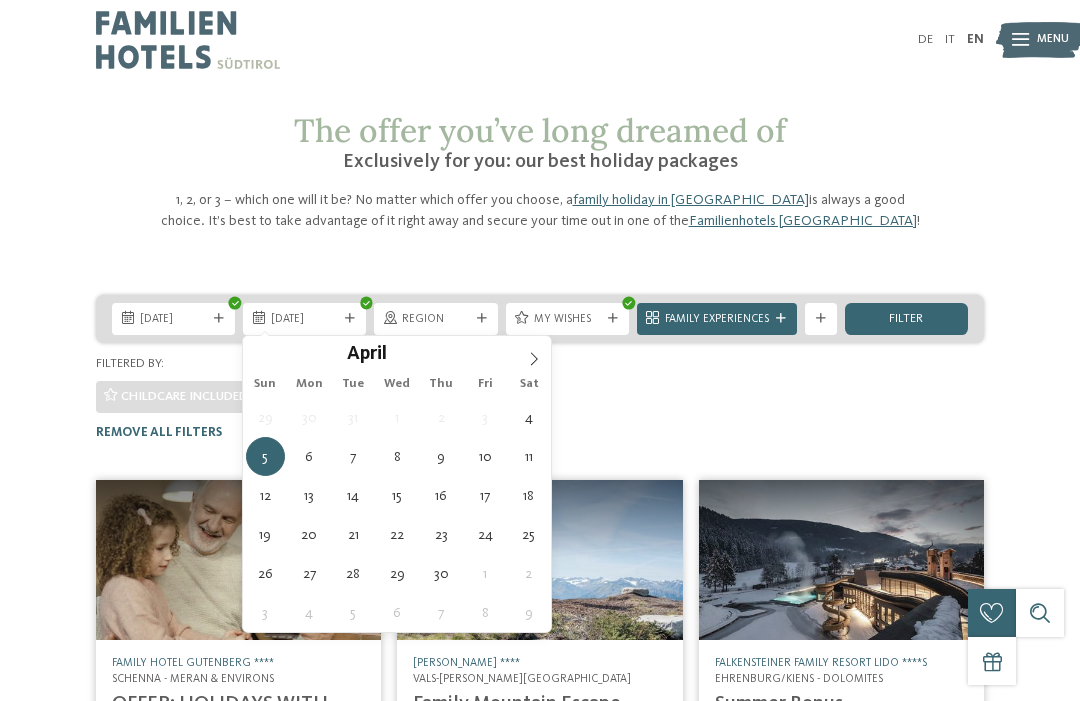 type on "11.04.2026" 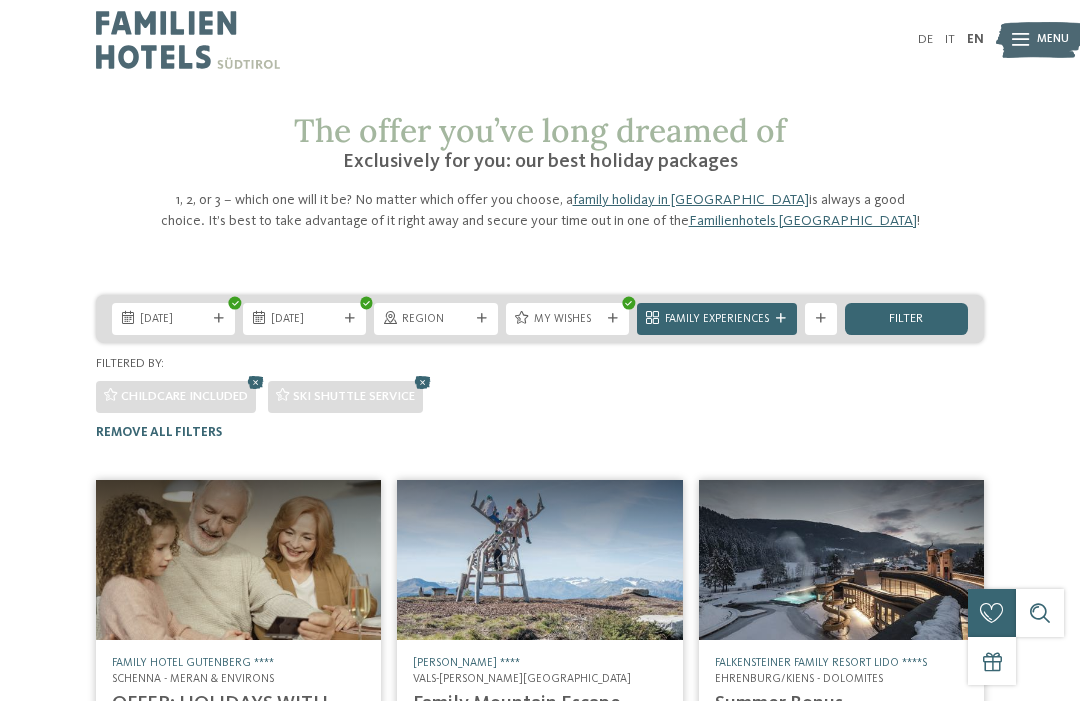 click on "filter" at bounding box center (906, 319) 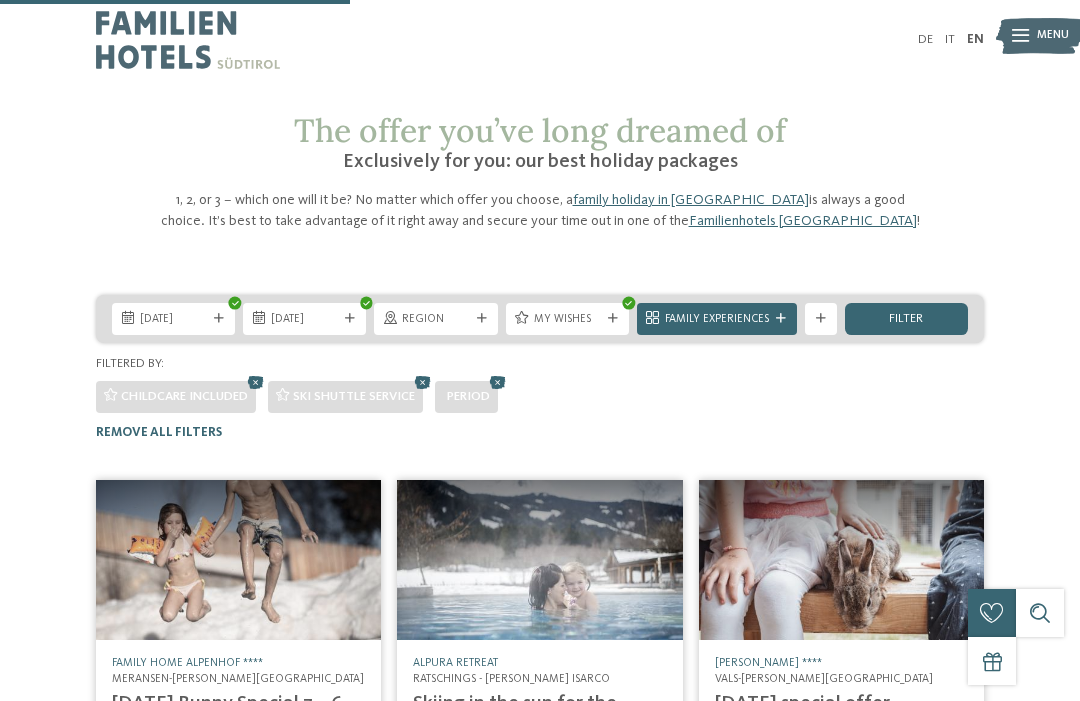 scroll, scrollTop: 360, scrollLeft: 0, axis: vertical 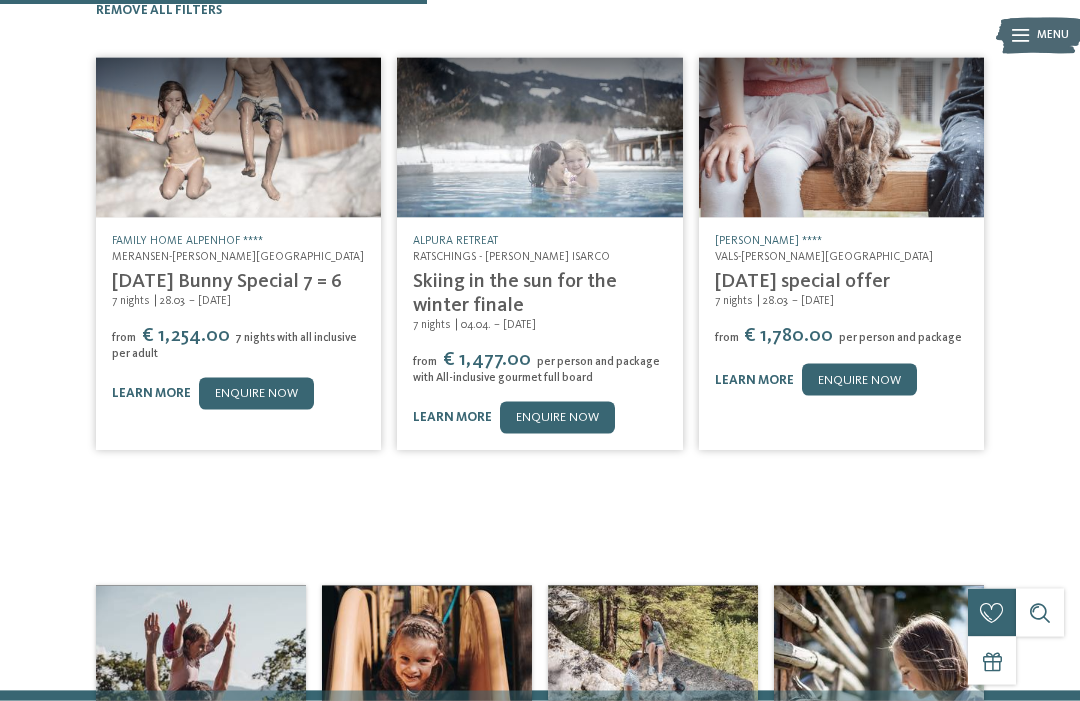 click at bounding box center [238, 138] 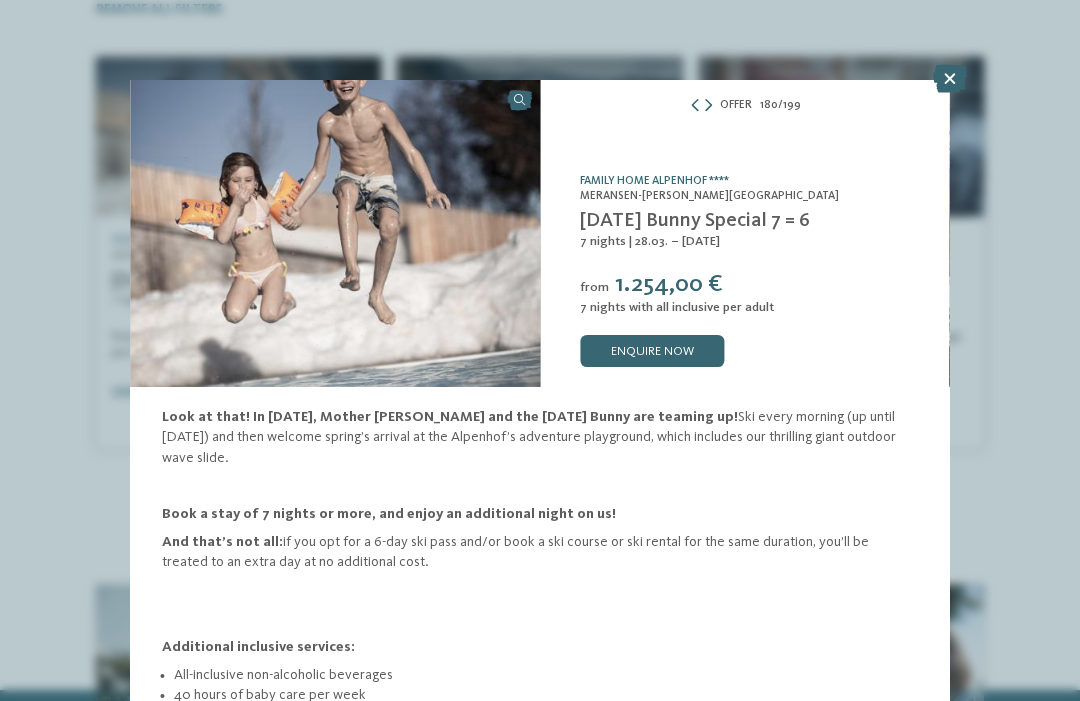 click on "enquire now" at bounding box center [652, 351] 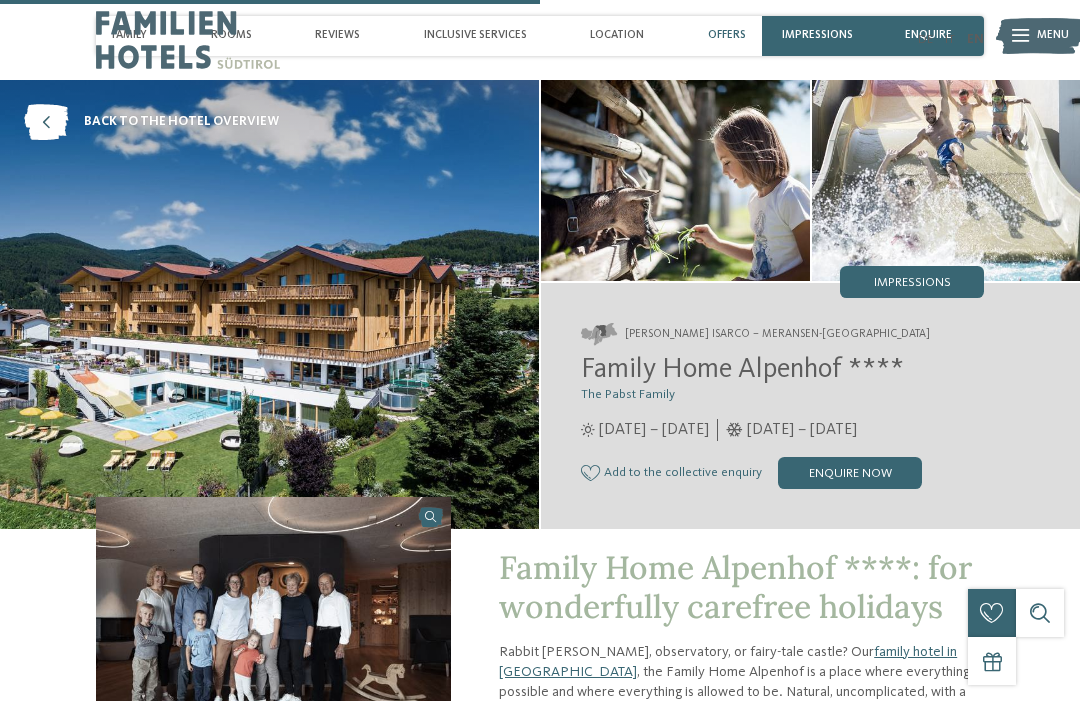 scroll, scrollTop: 3204, scrollLeft: 0, axis: vertical 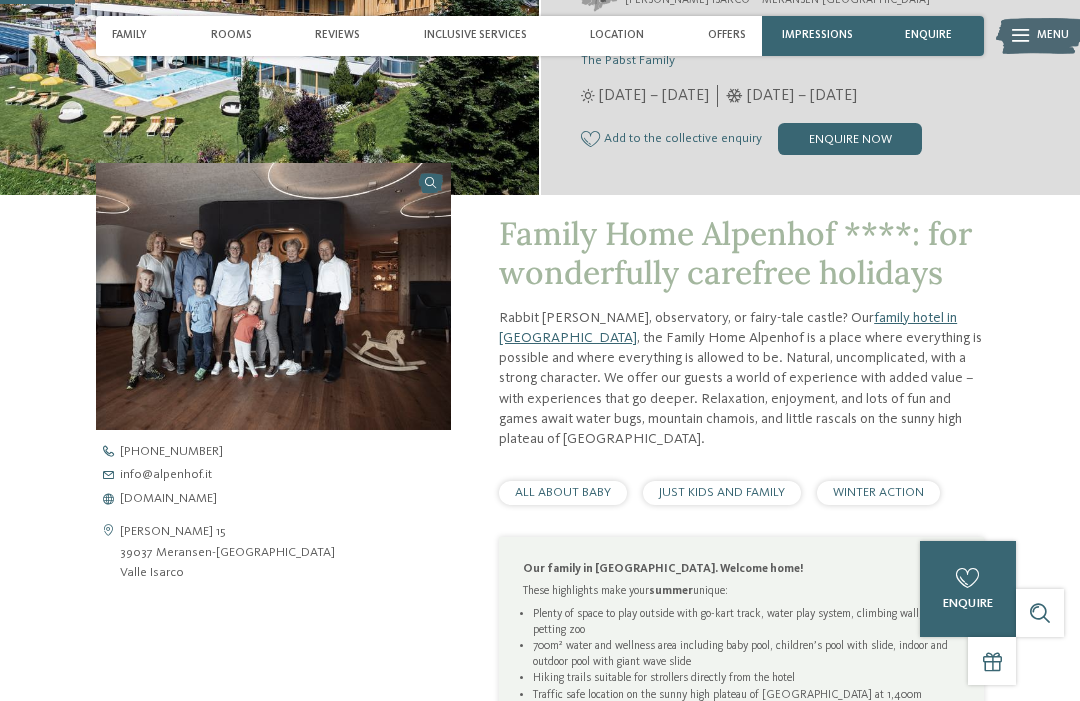 click on "WINTER ACTION" at bounding box center (878, 492) 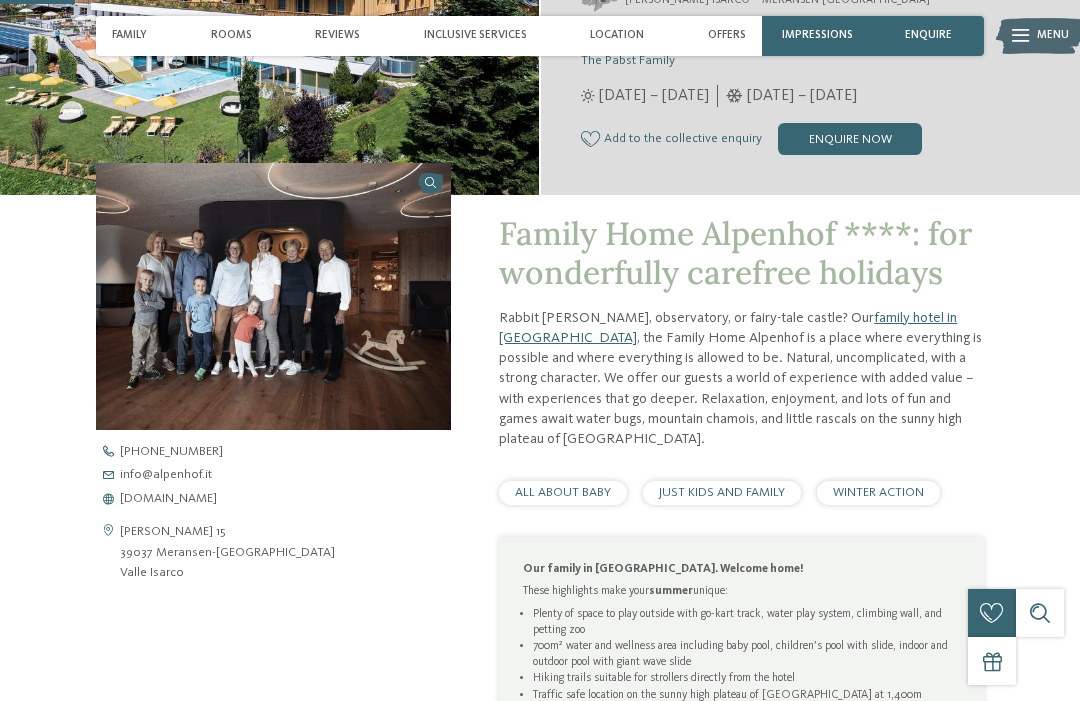 click on "WINTER ACTION" at bounding box center (878, 492) 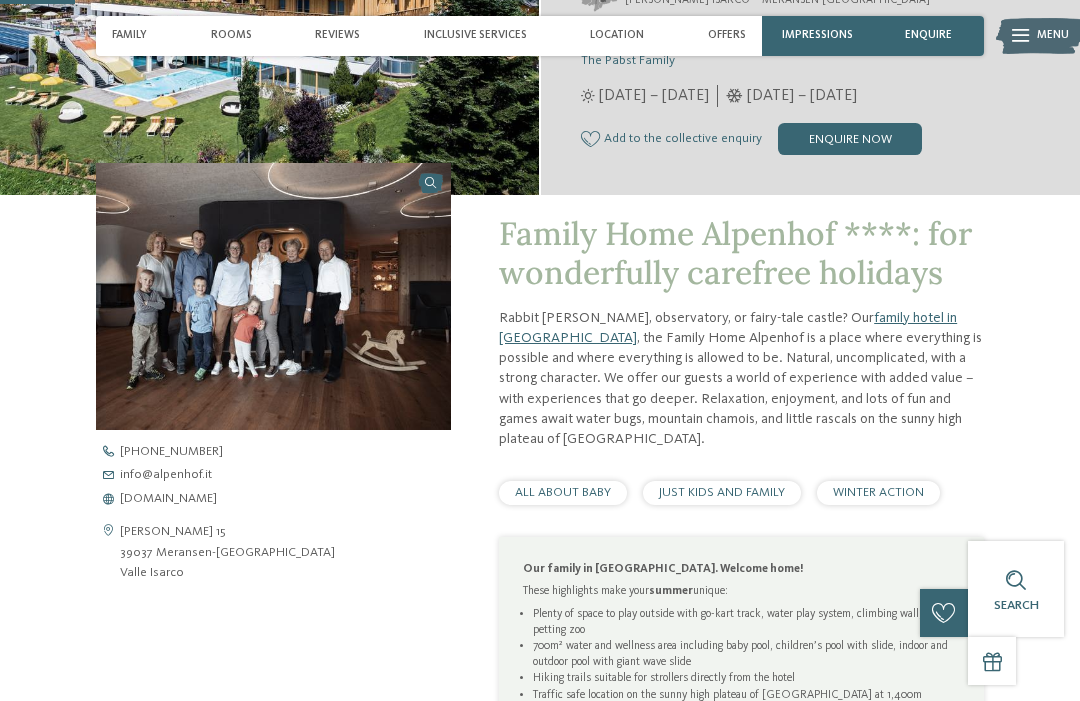 click on "[DOMAIN_NAME]" at bounding box center [168, 499] 